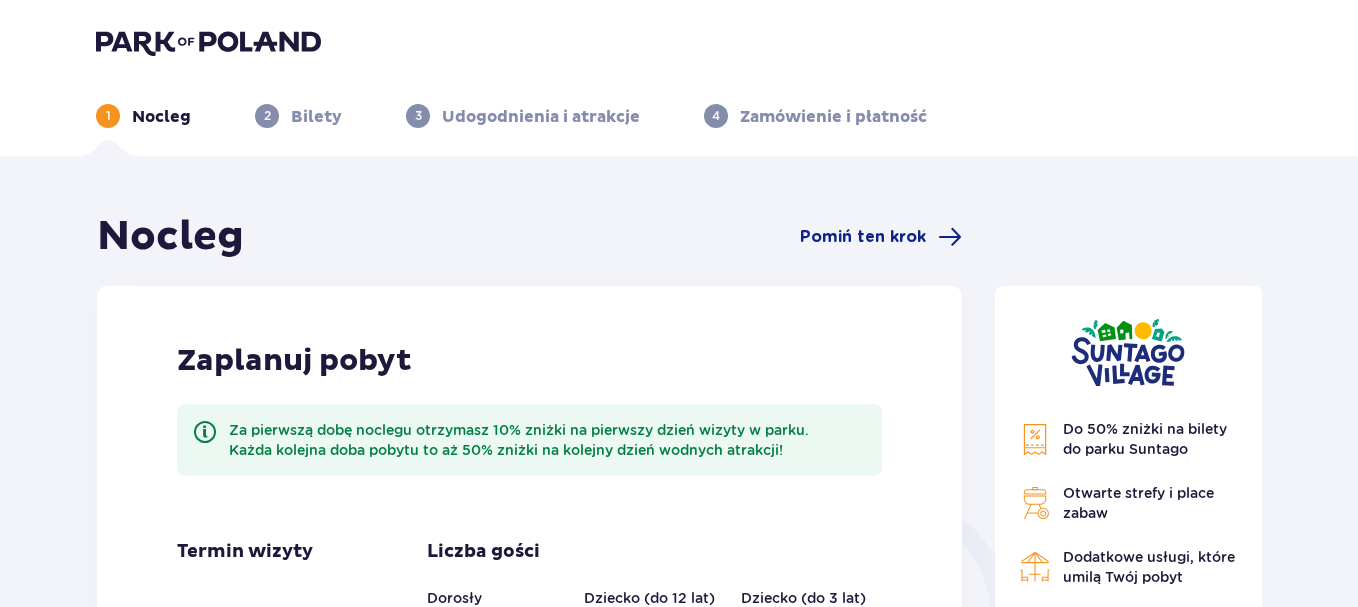 scroll, scrollTop: 0, scrollLeft: 0, axis: both 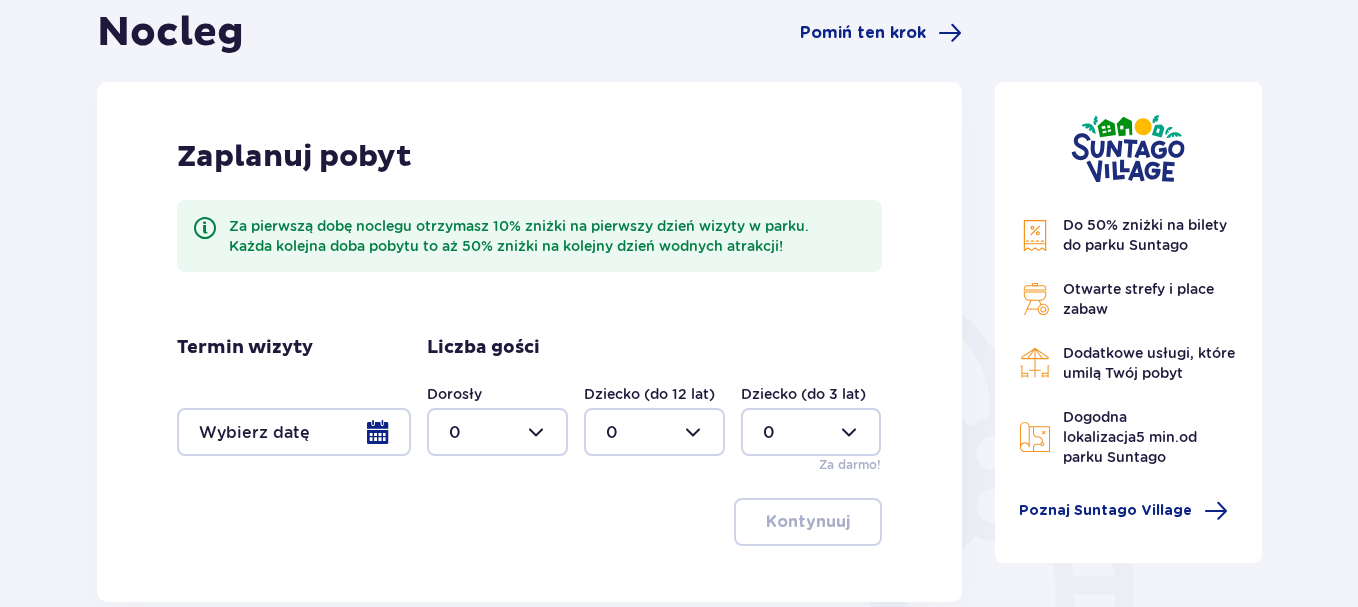 click at bounding box center [294, 432] 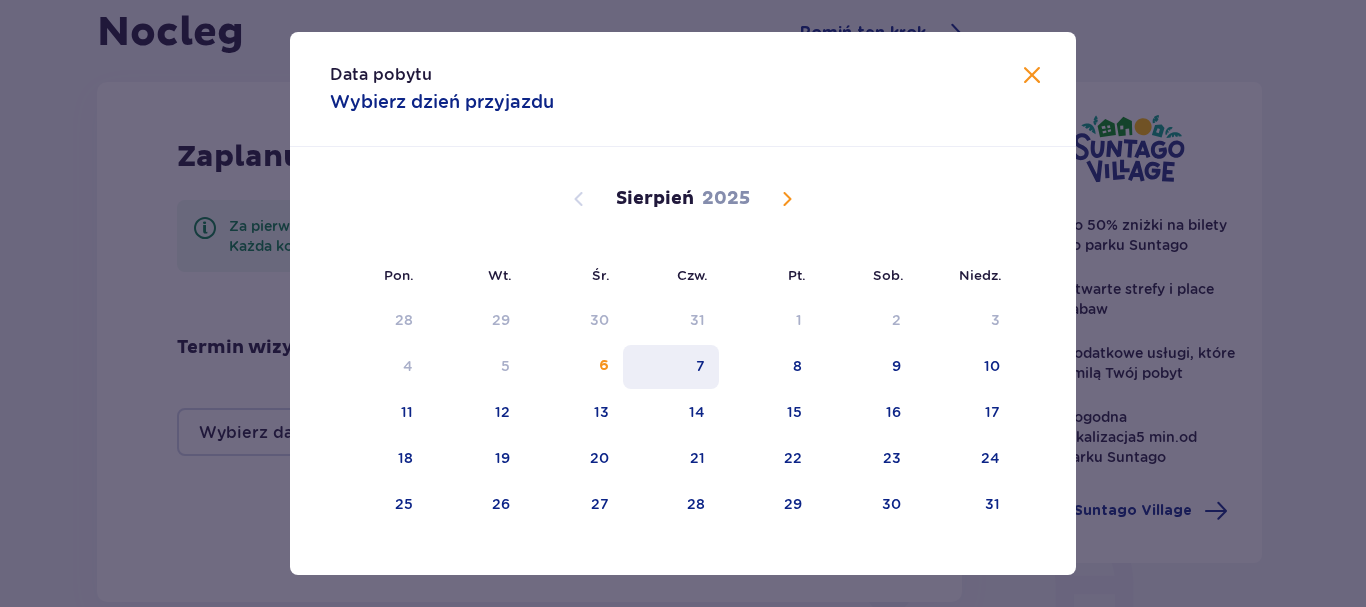 click on "7" at bounding box center [700, 366] 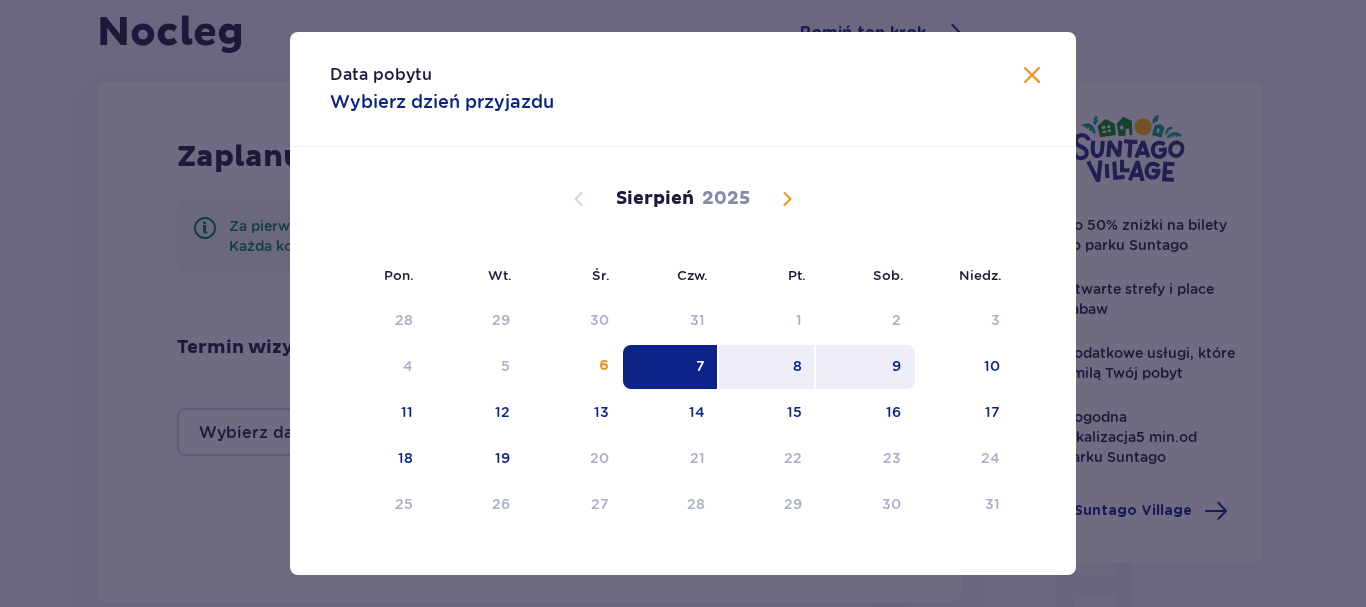 click on "9" at bounding box center (865, 367) 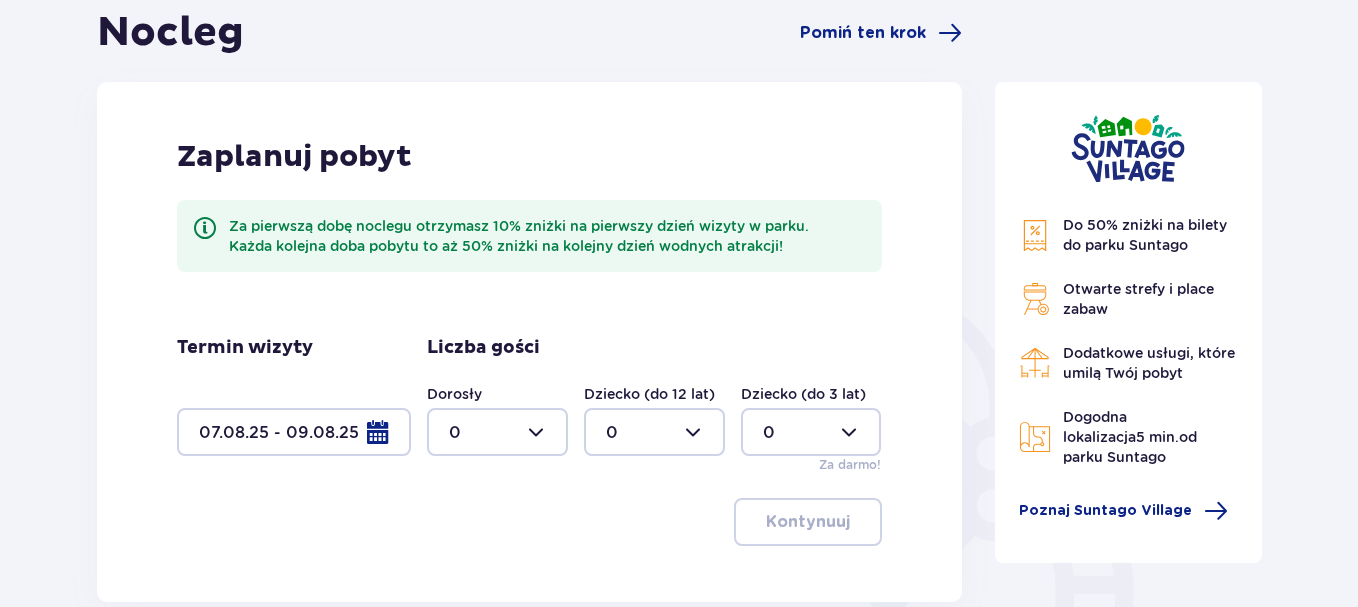 click at bounding box center (497, 432) 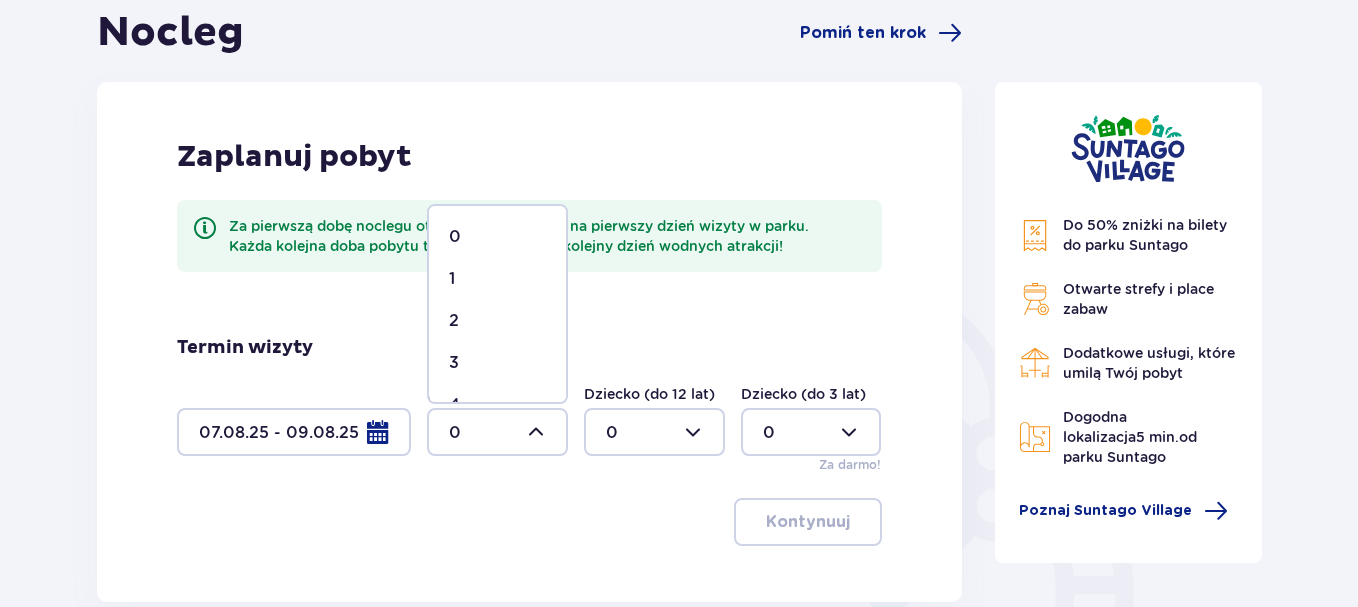 click on "1" at bounding box center (497, 279) 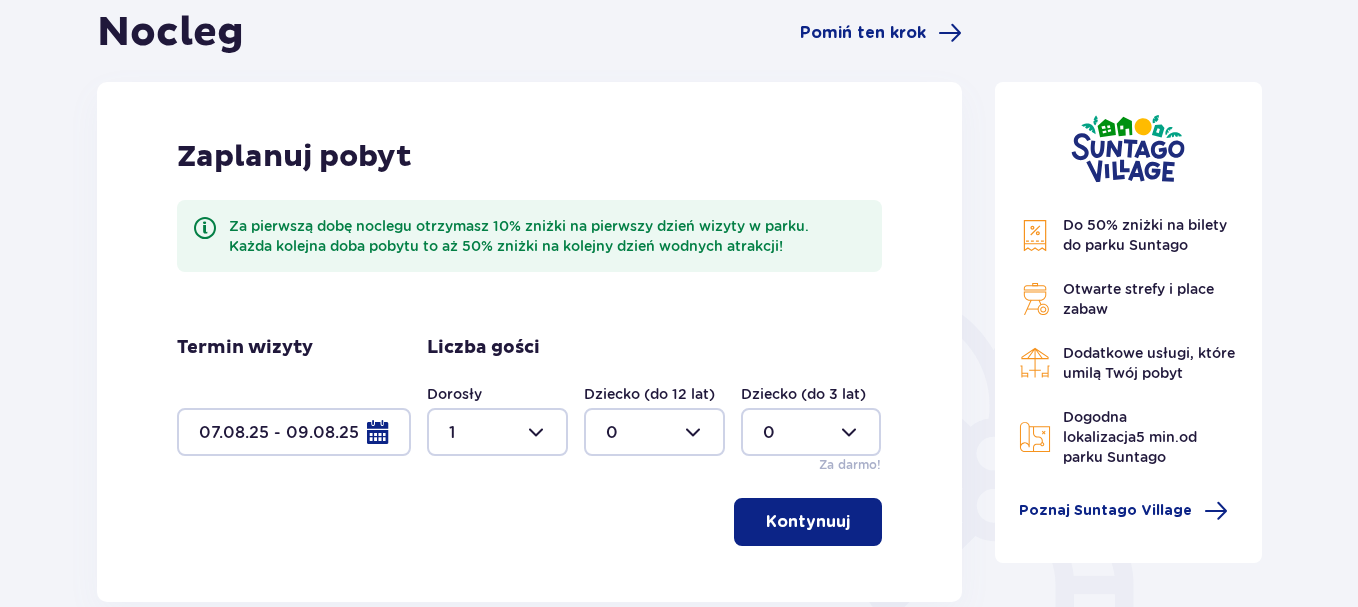 click at bounding box center [654, 432] 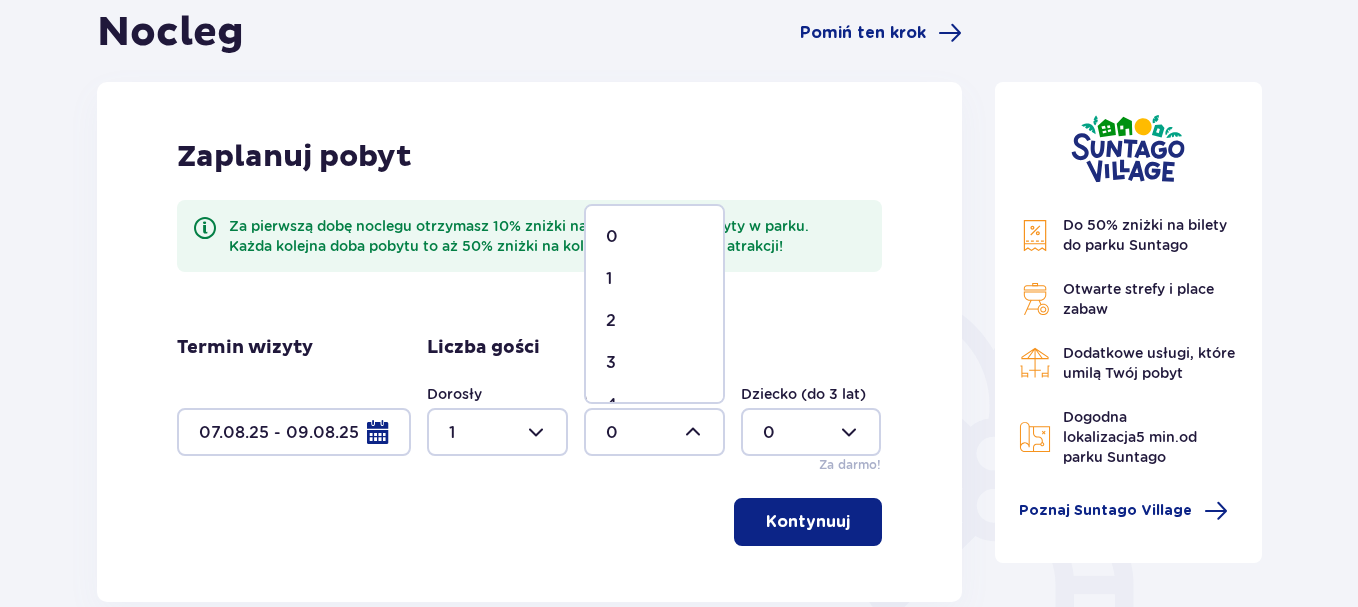 click on "1" at bounding box center [654, 279] 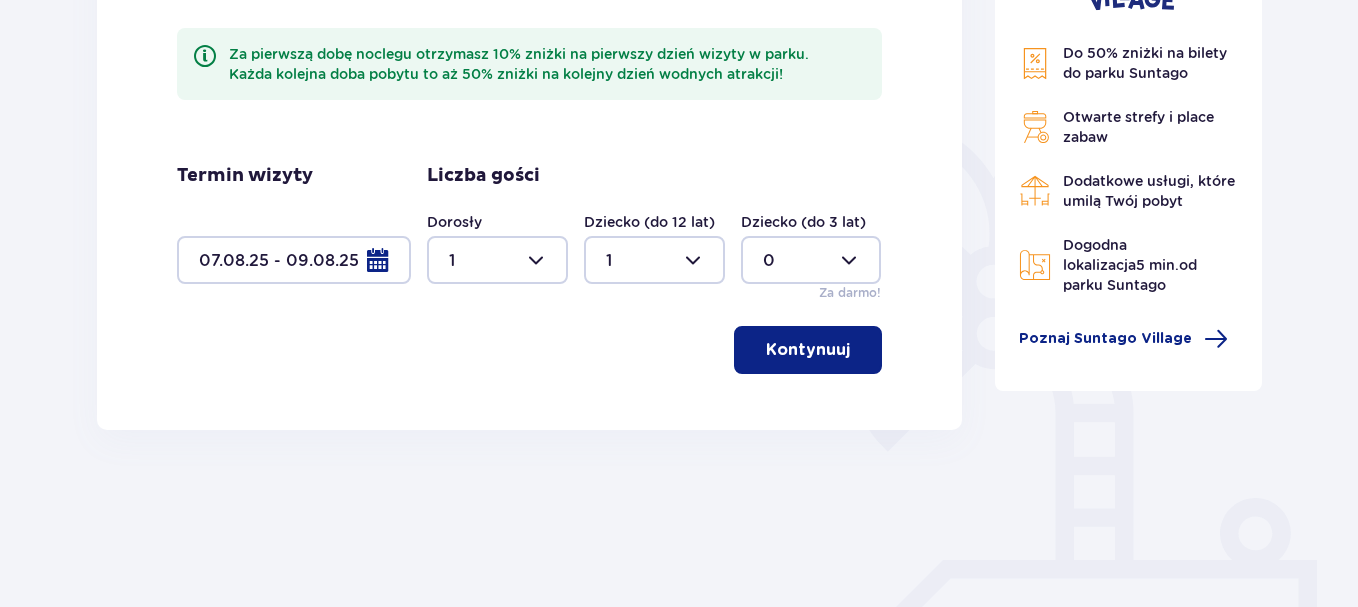 scroll, scrollTop: 404, scrollLeft: 0, axis: vertical 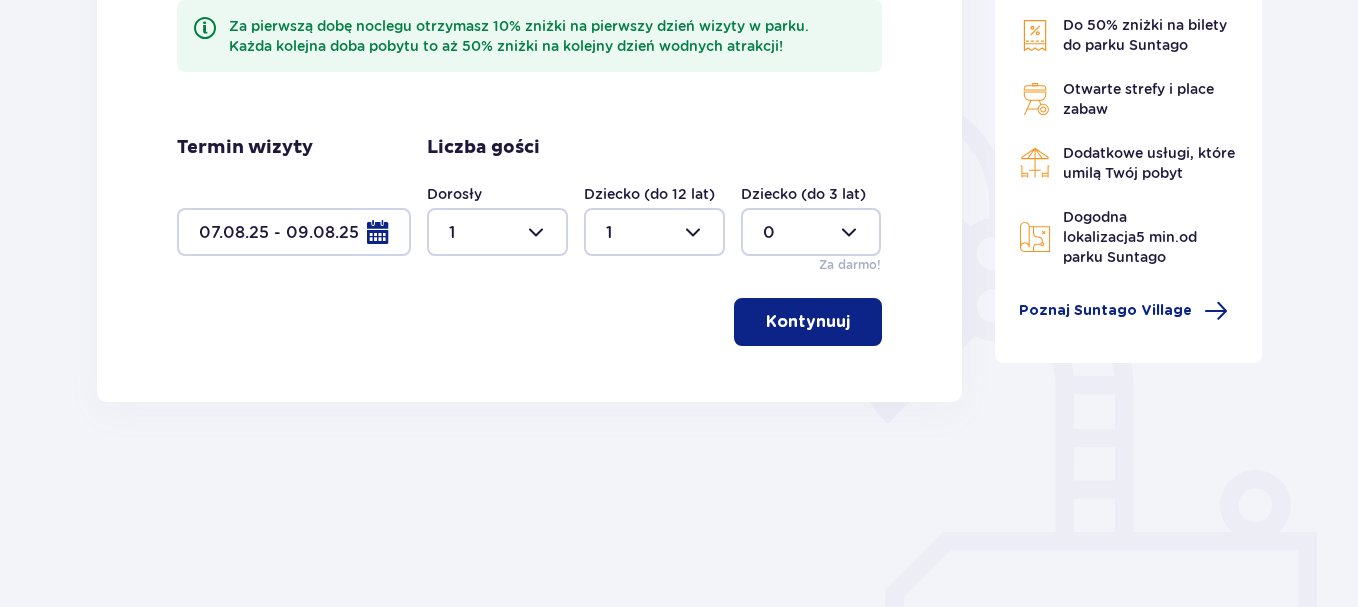 click on "Kontynuuj" at bounding box center [808, 322] 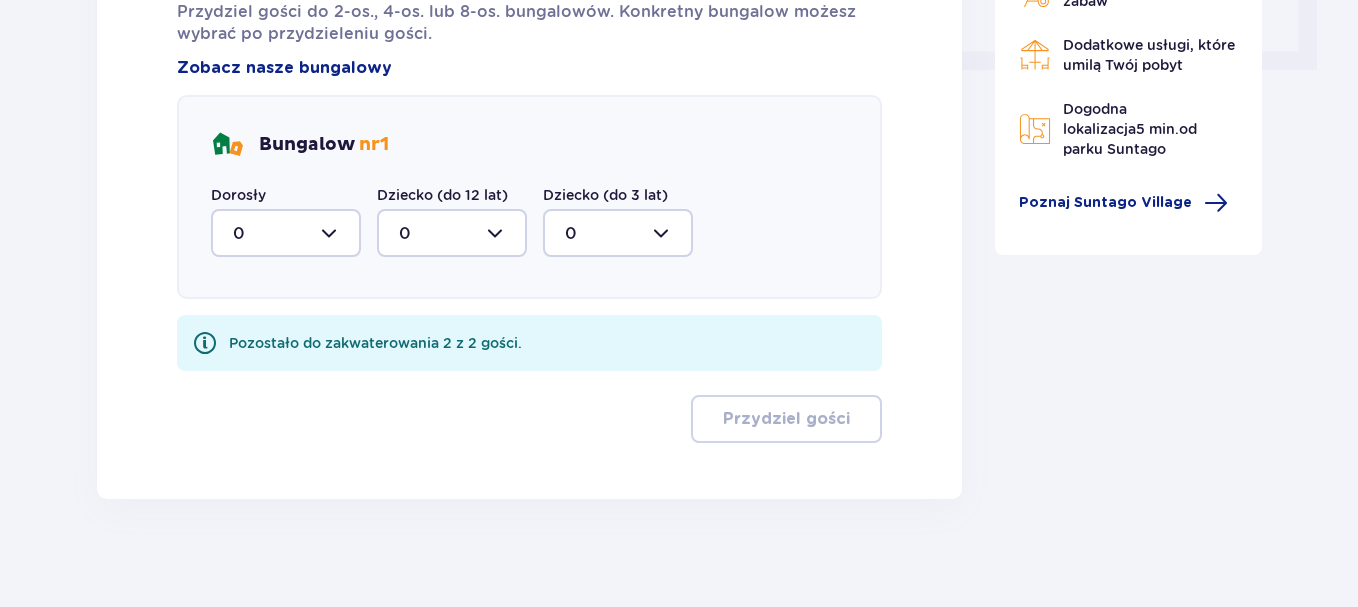 scroll, scrollTop: 975, scrollLeft: 0, axis: vertical 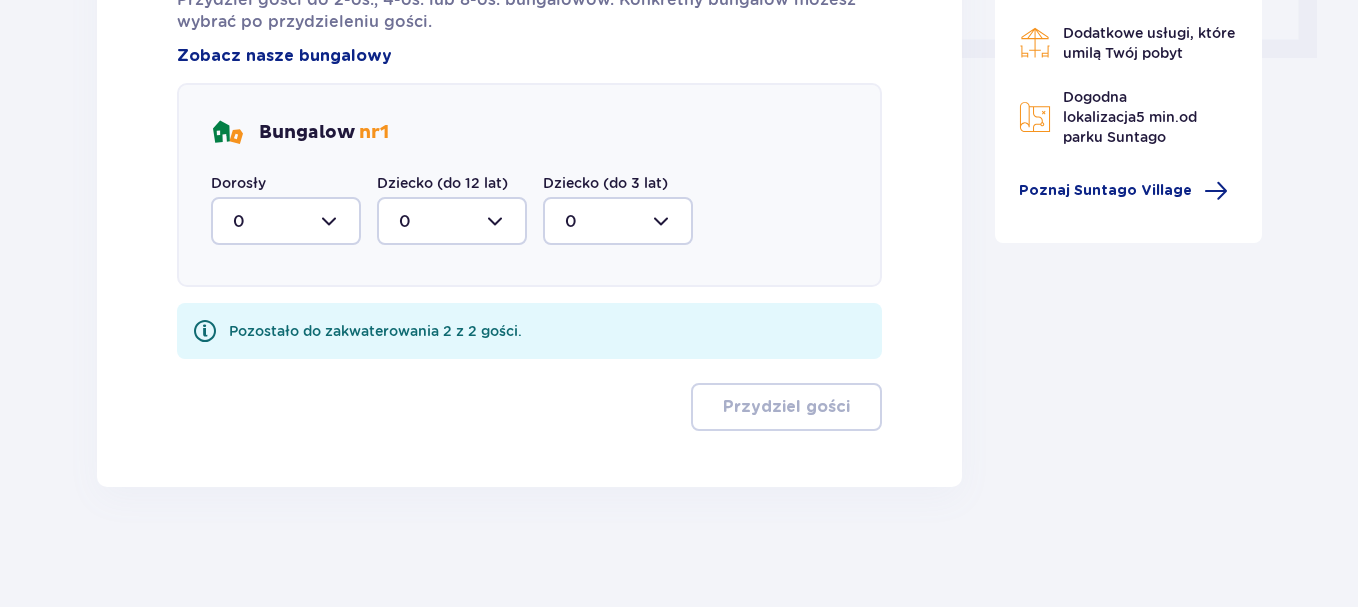 click at bounding box center [286, 221] 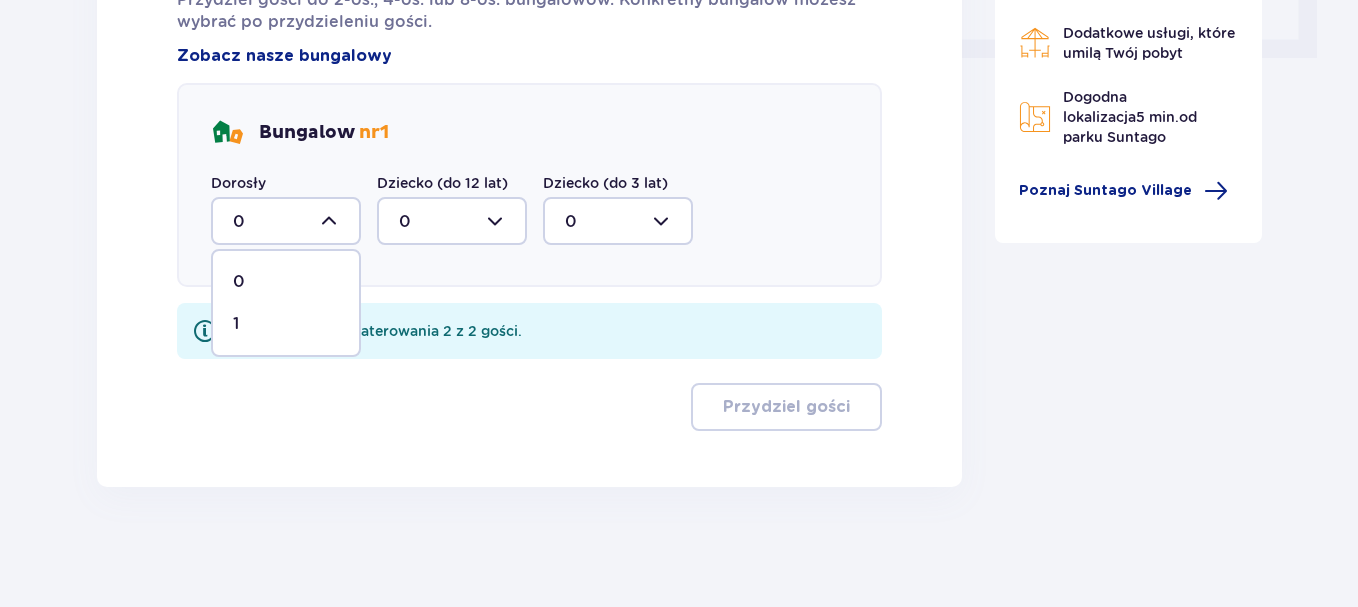 click on "1" at bounding box center [286, 324] 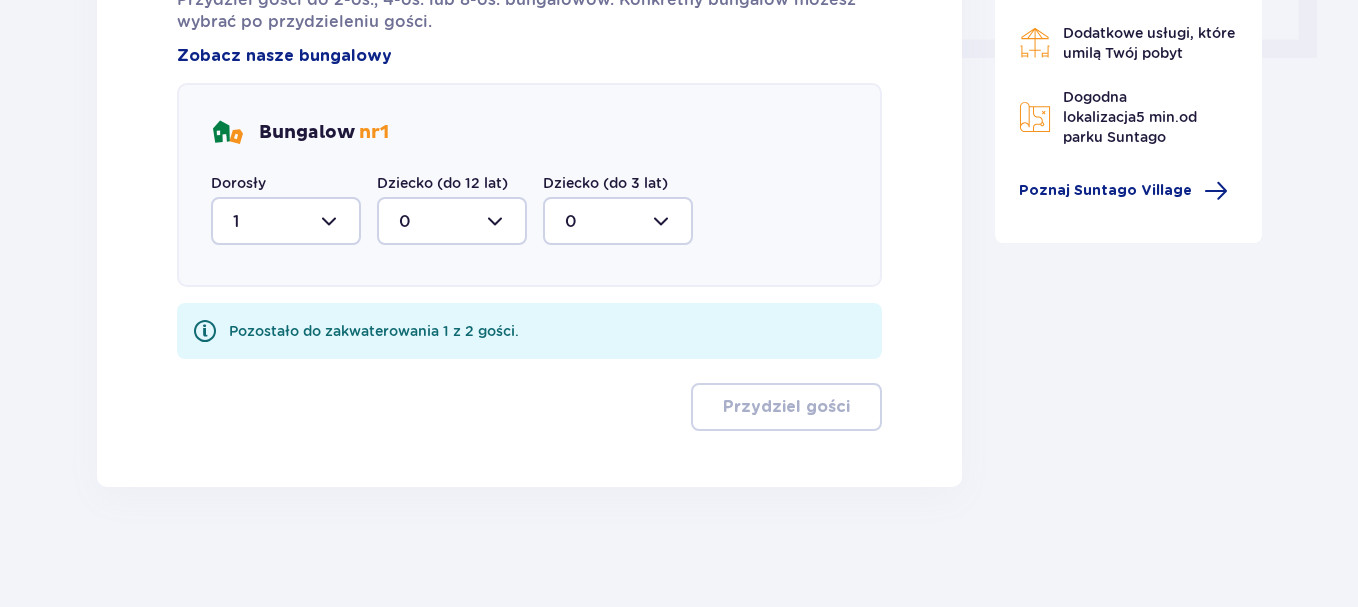 click at bounding box center (452, 221) 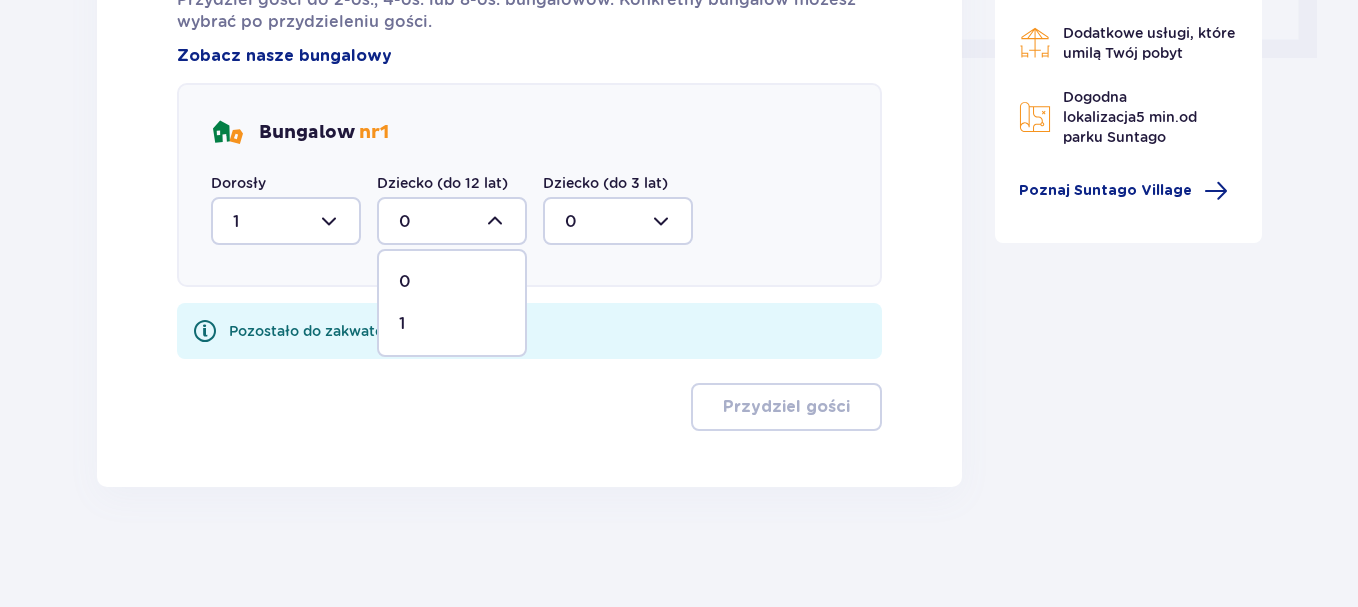 click on "1" at bounding box center [452, 324] 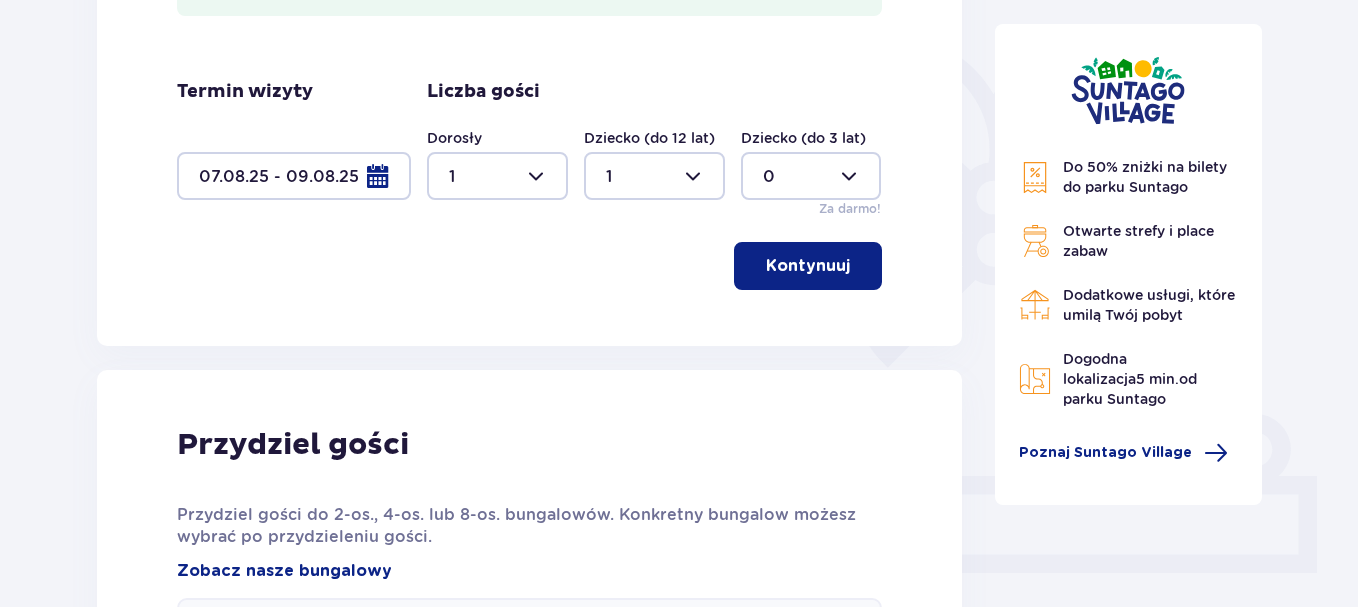 scroll, scrollTop: 595, scrollLeft: 0, axis: vertical 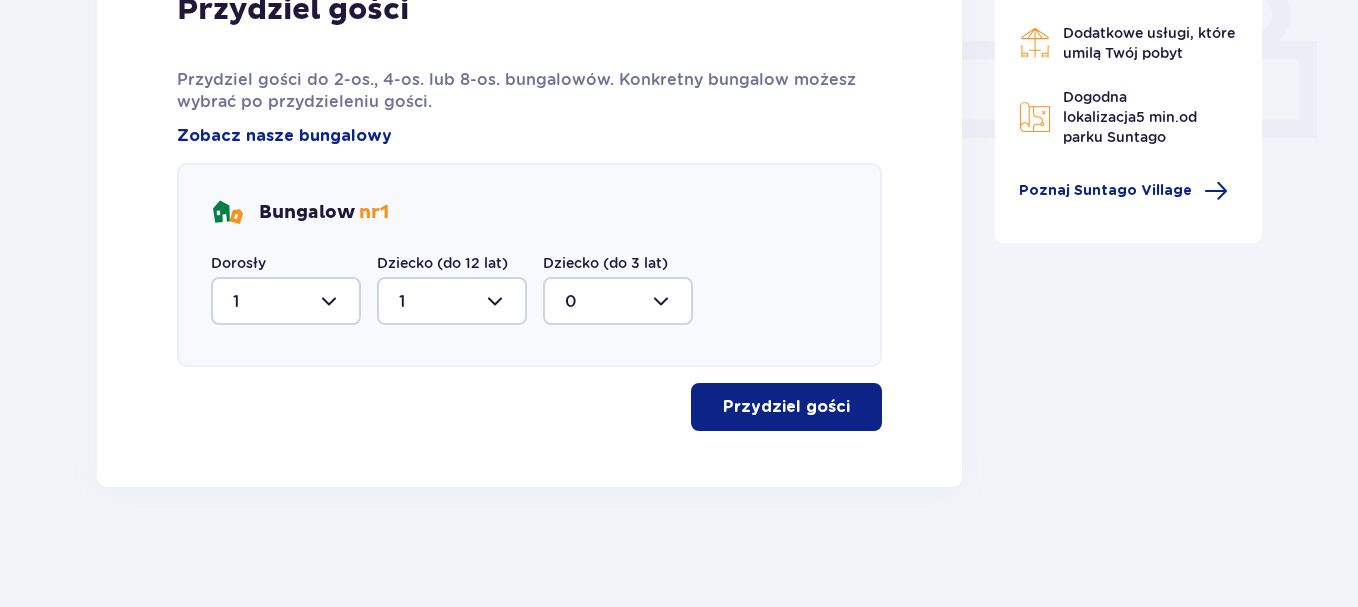 click on "Przydziel gości" at bounding box center [786, 407] 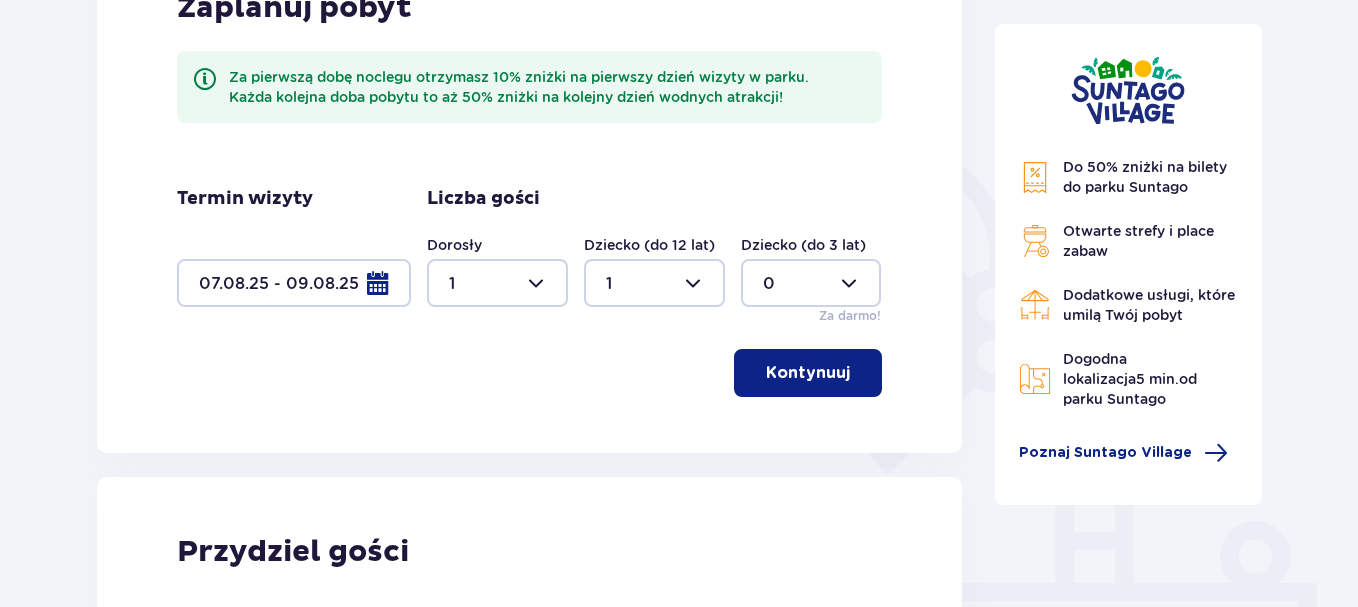 scroll, scrollTop: 319, scrollLeft: 0, axis: vertical 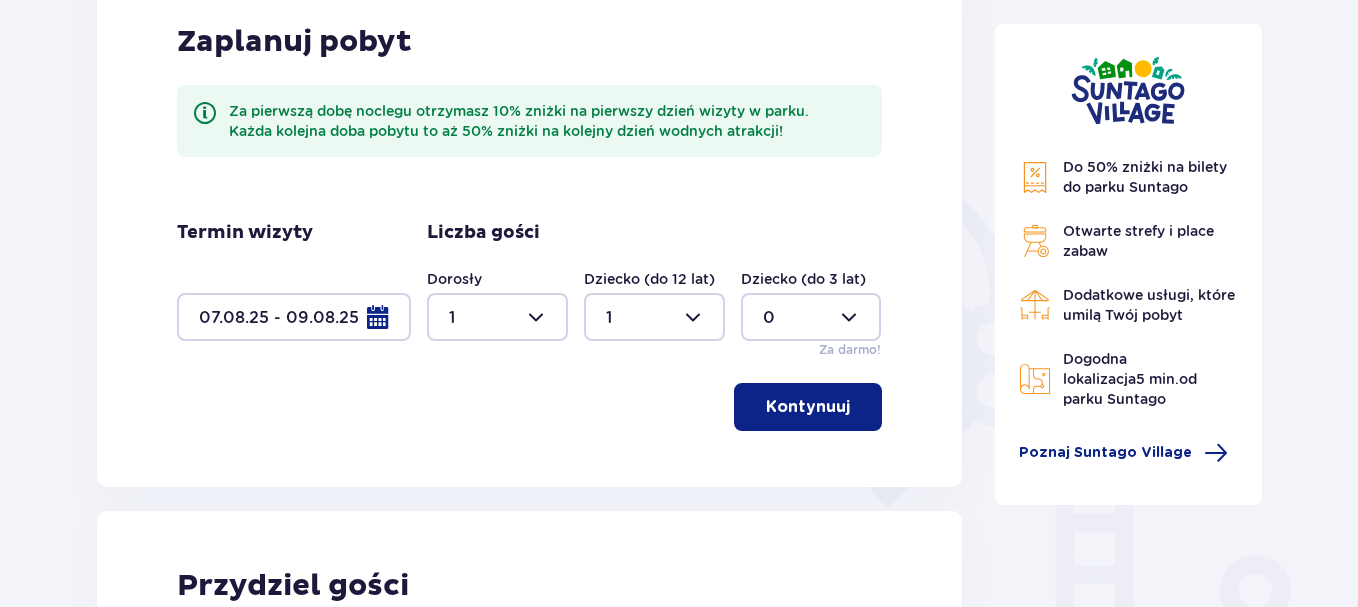 click at bounding box center [294, 317] 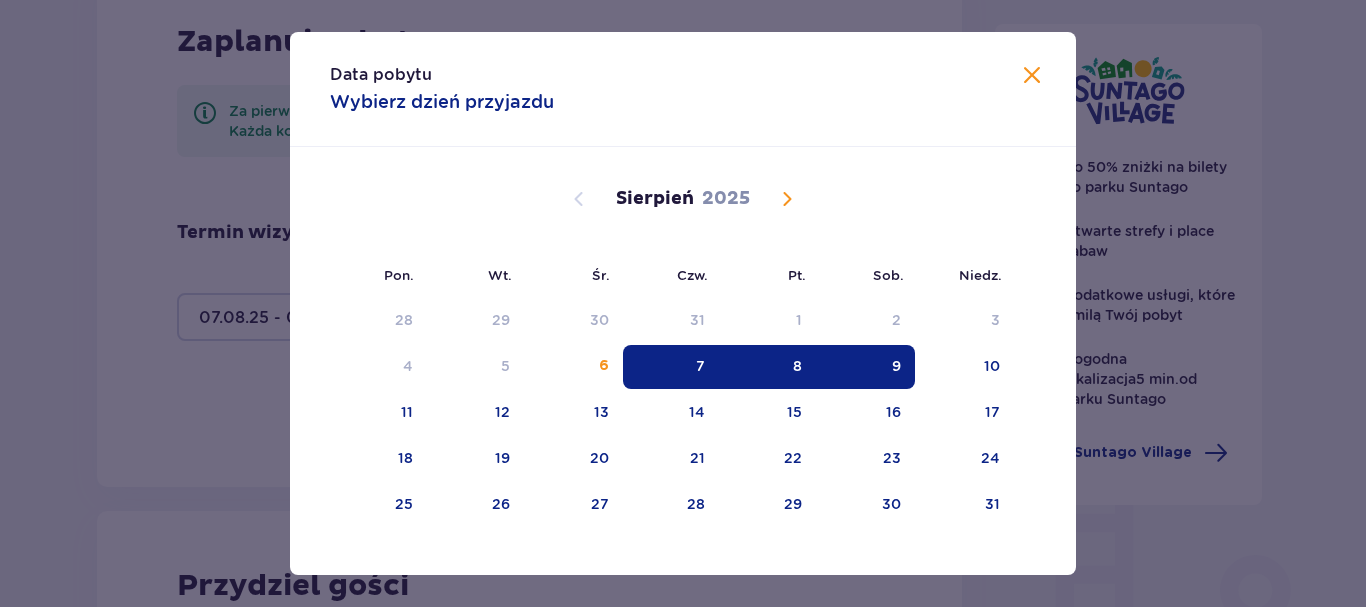 click on "8" at bounding box center [797, 366] 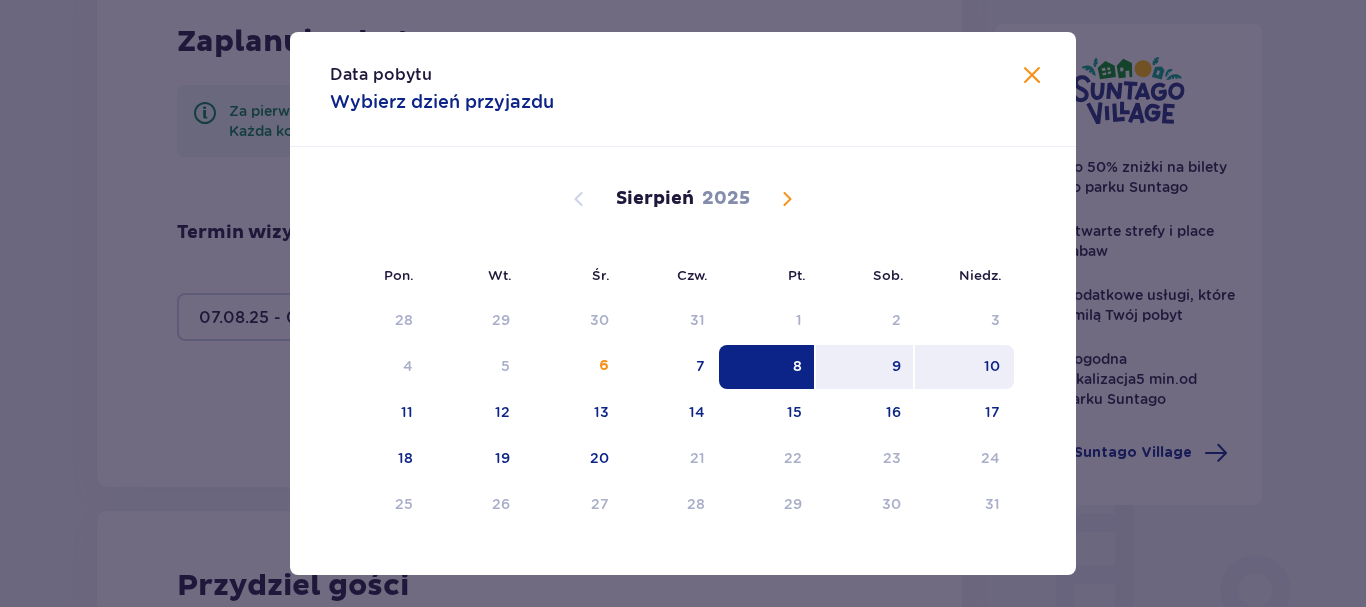 click on "10" at bounding box center [992, 366] 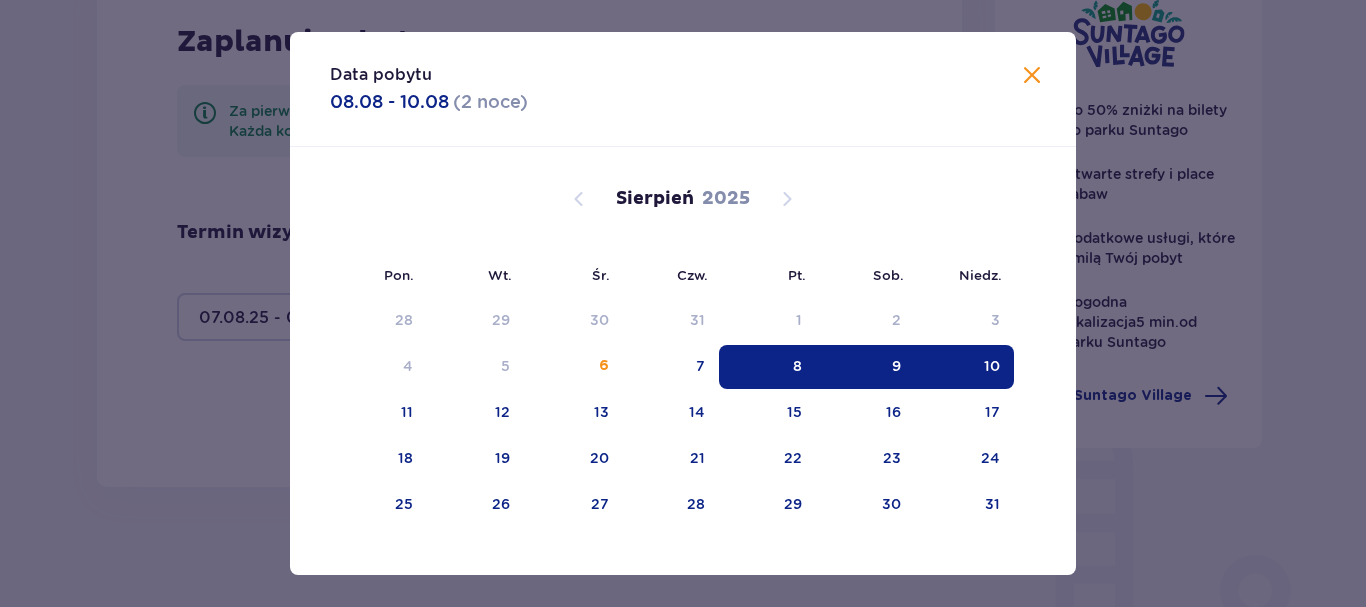 type on "08.08.25 - 10.08.25" 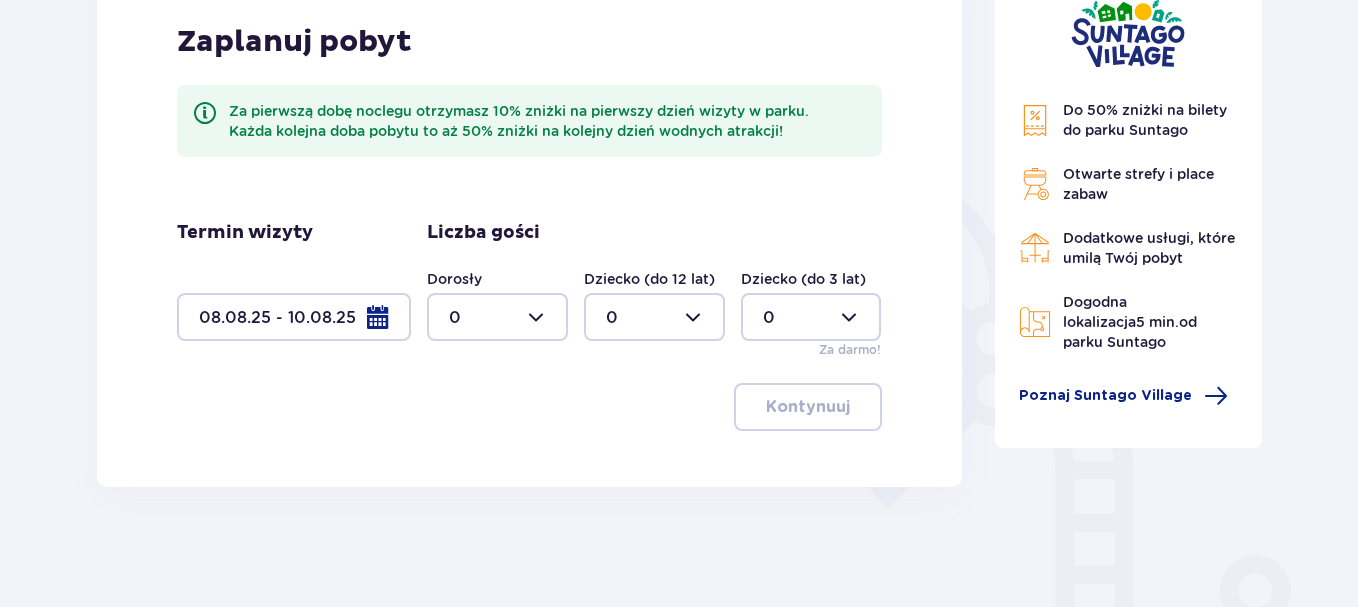 click at bounding box center [497, 317] 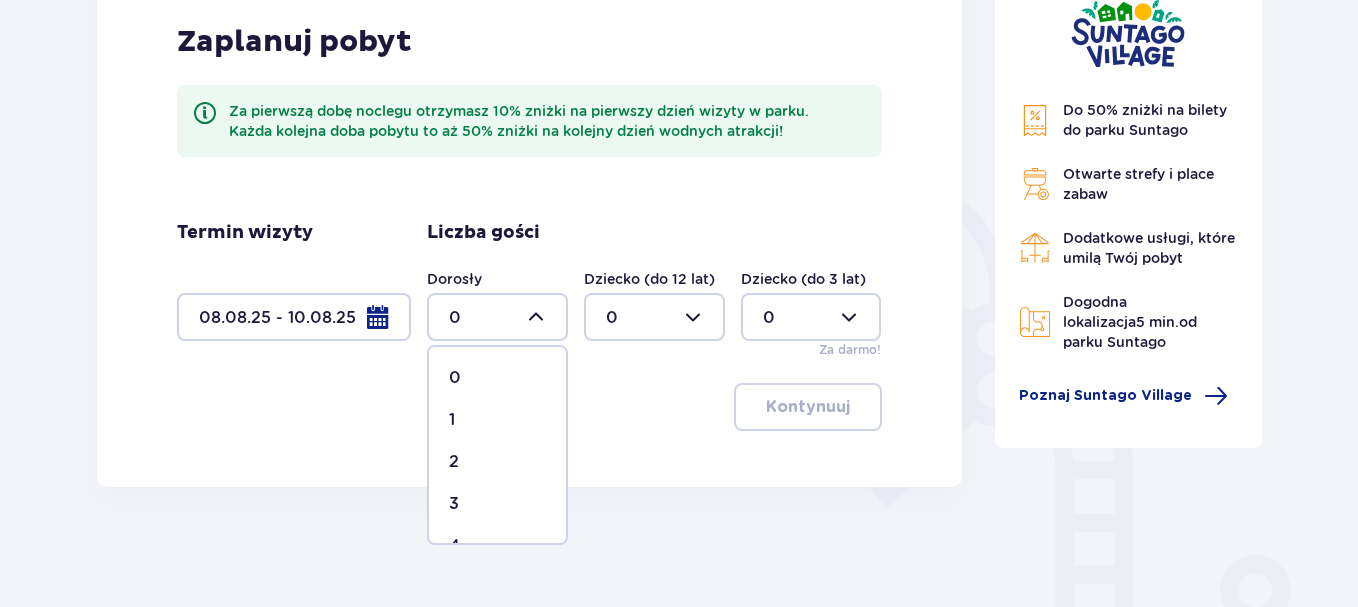 click on "1" at bounding box center [497, 420] 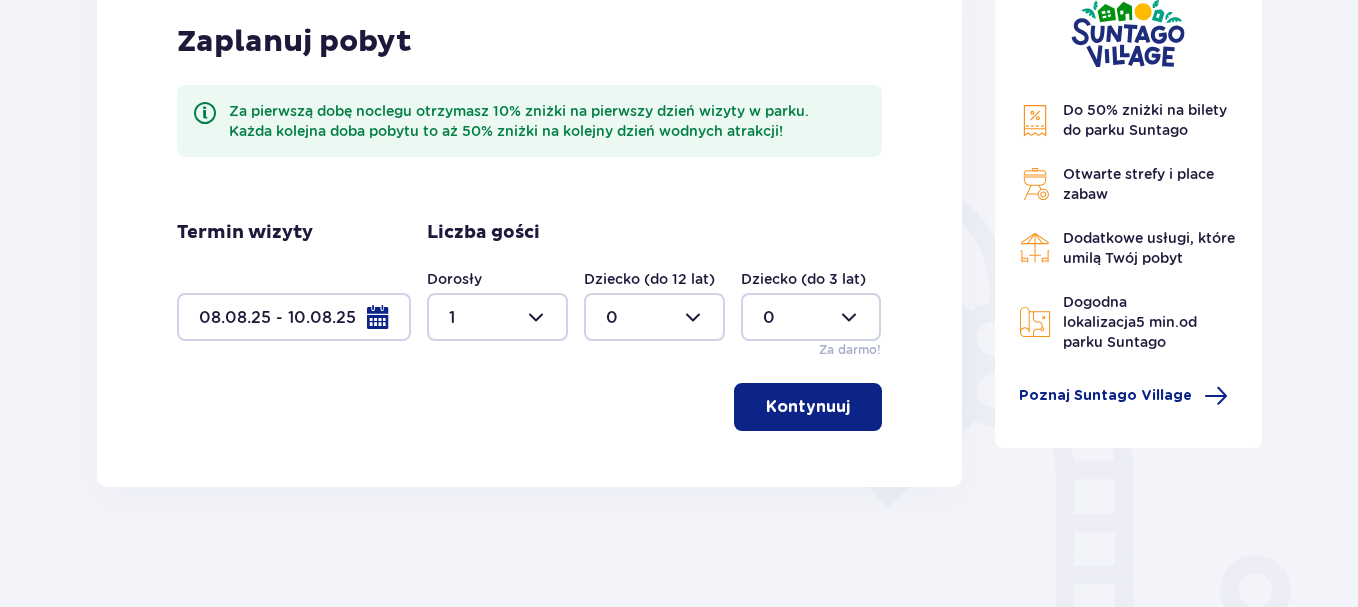click at bounding box center [654, 317] 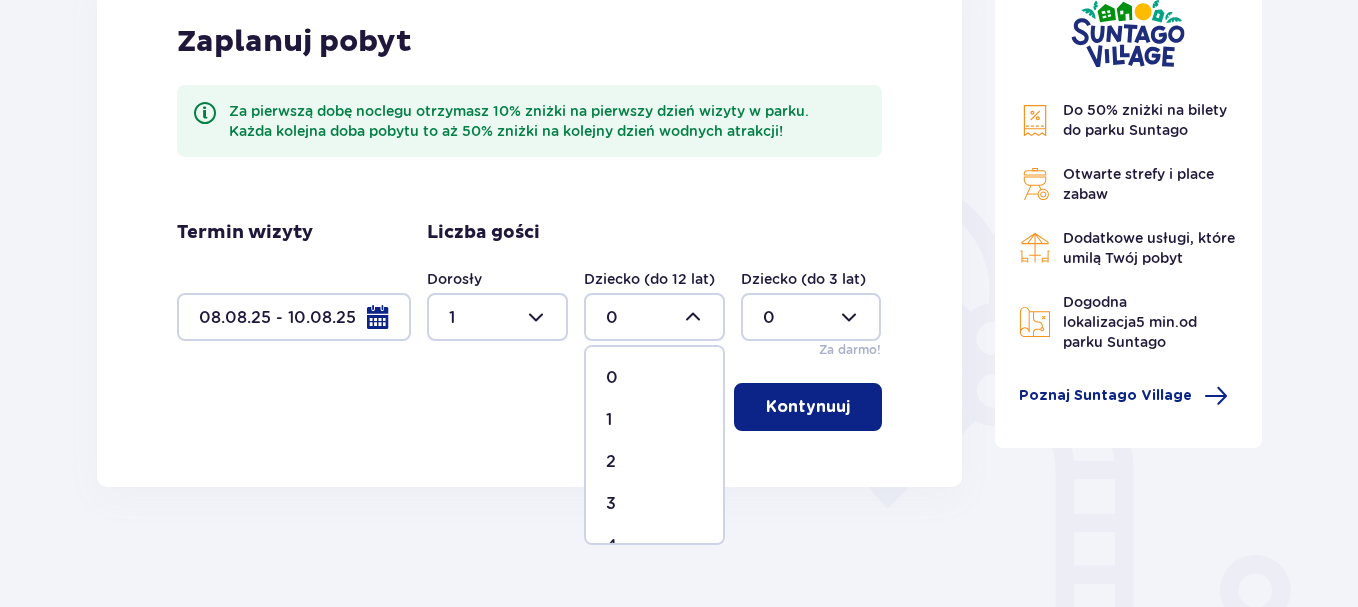 click on "1" at bounding box center (654, 420) 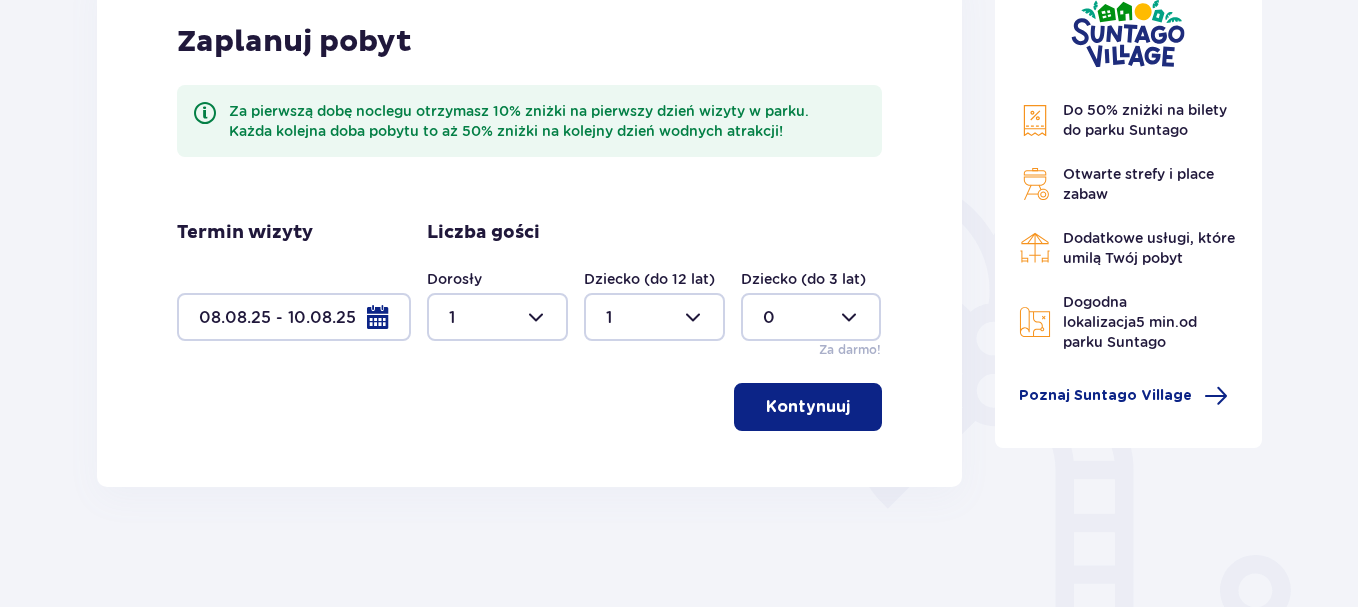 click on "Kontynuuj" at bounding box center [808, 407] 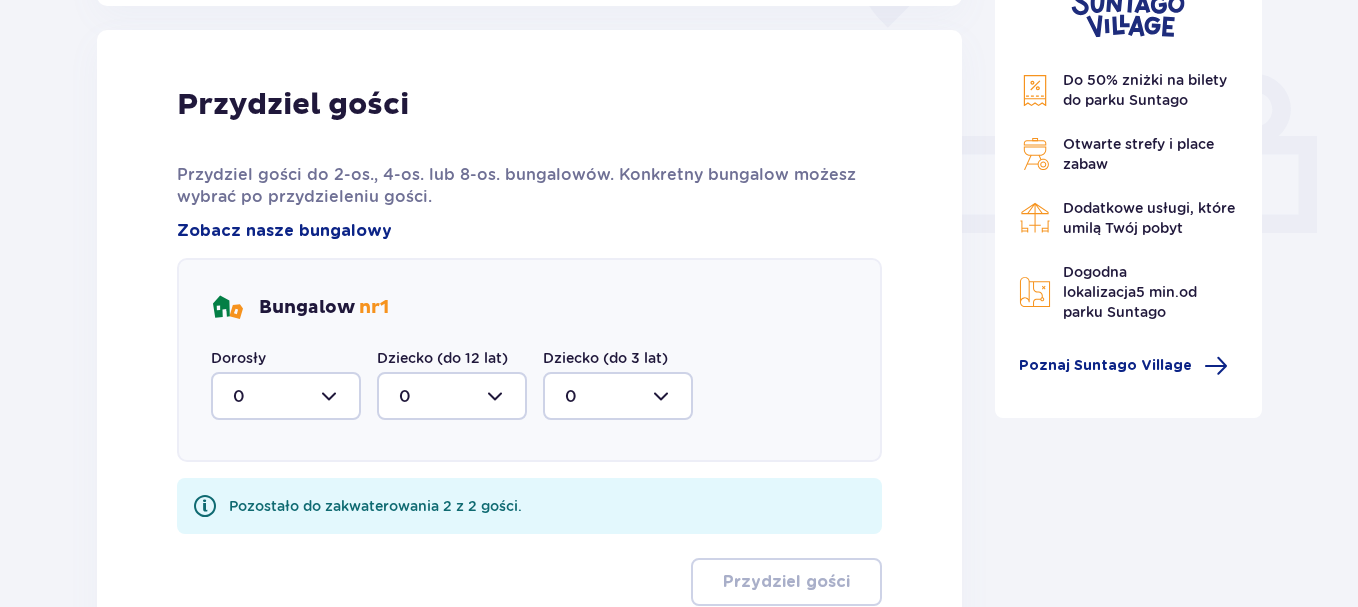 scroll, scrollTop: 806, scrollLeft: 0, axis: vertical 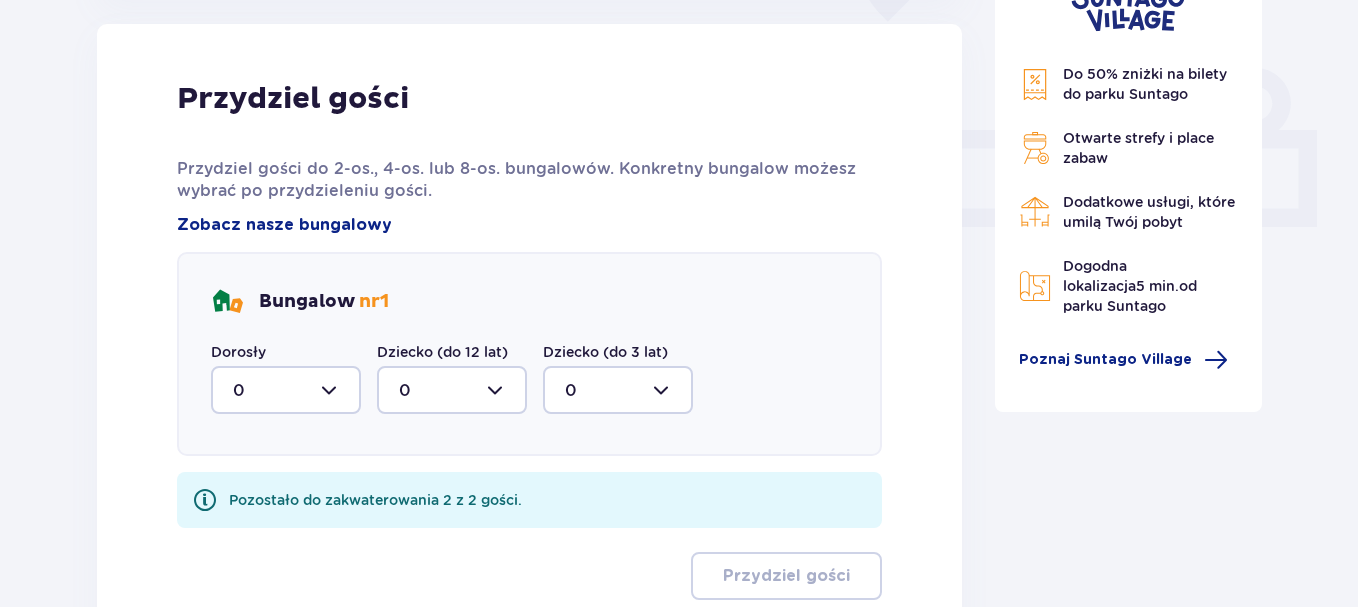 click at bounding box center [286, 390] 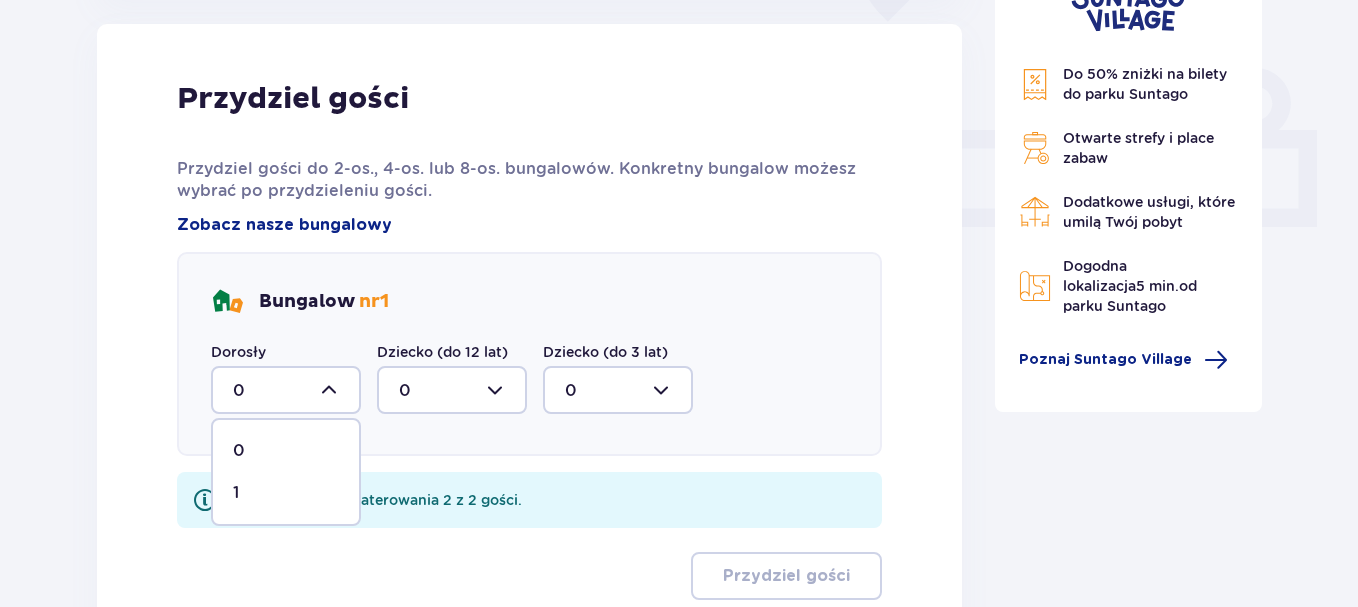 click on "1" at bounding box center (286, 493) 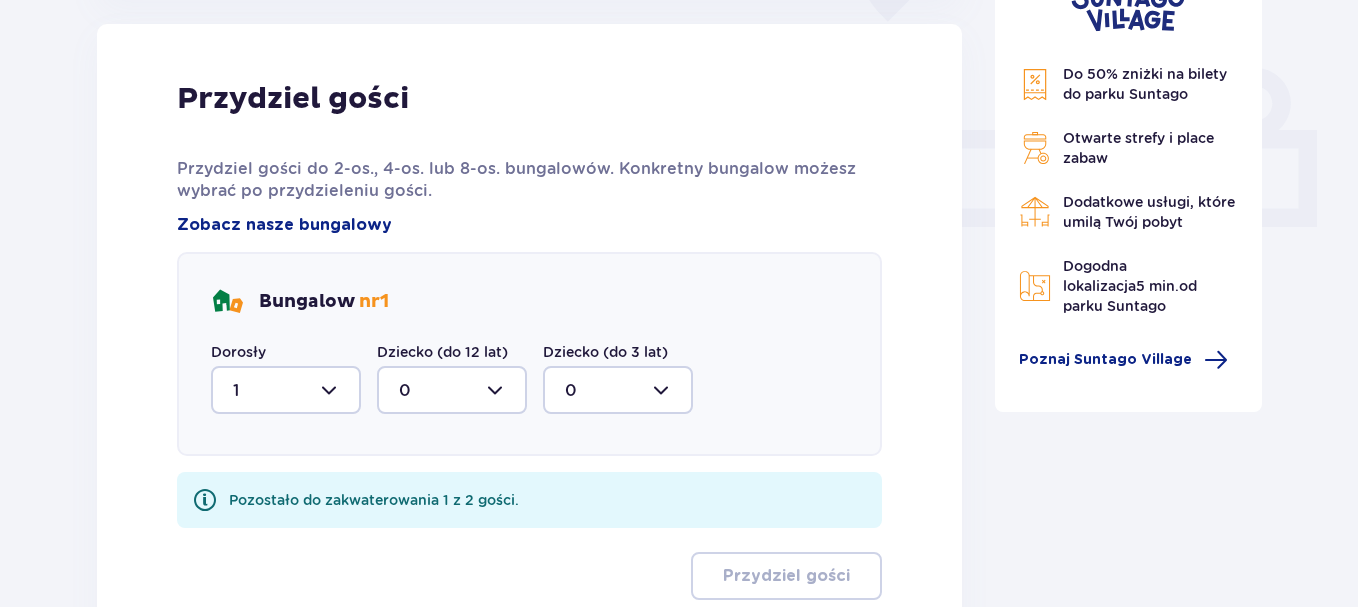 click at bounding box center (452, 390) 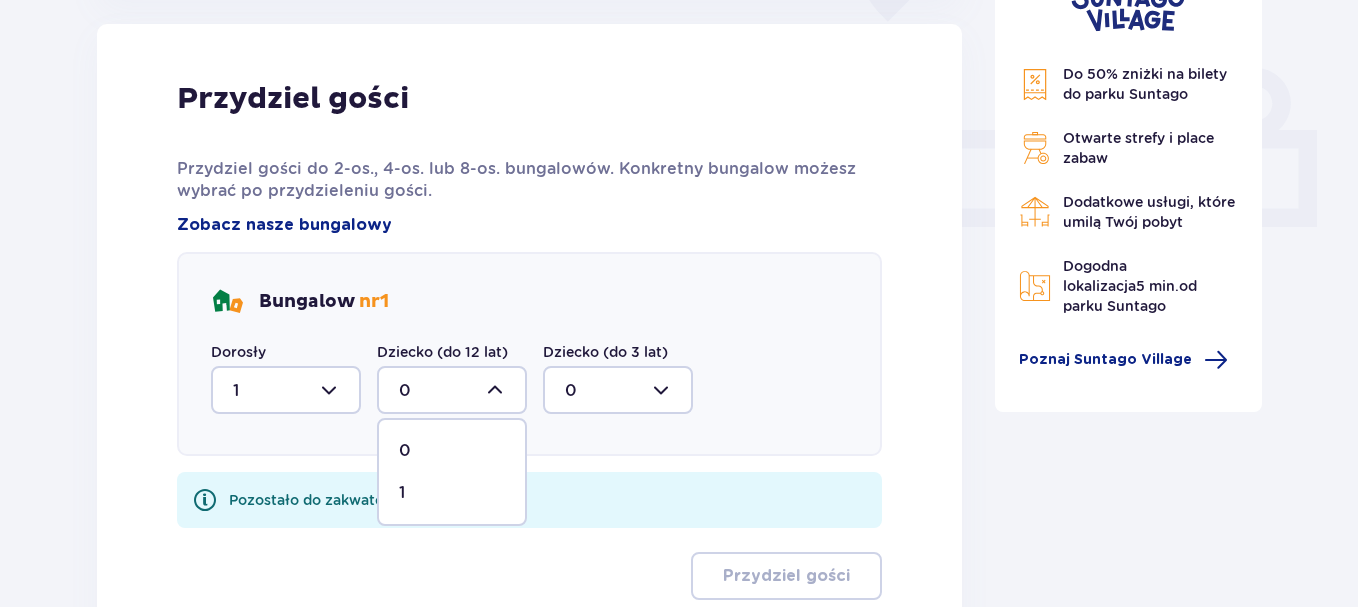 click on "1" at bounding box center [452, 493] 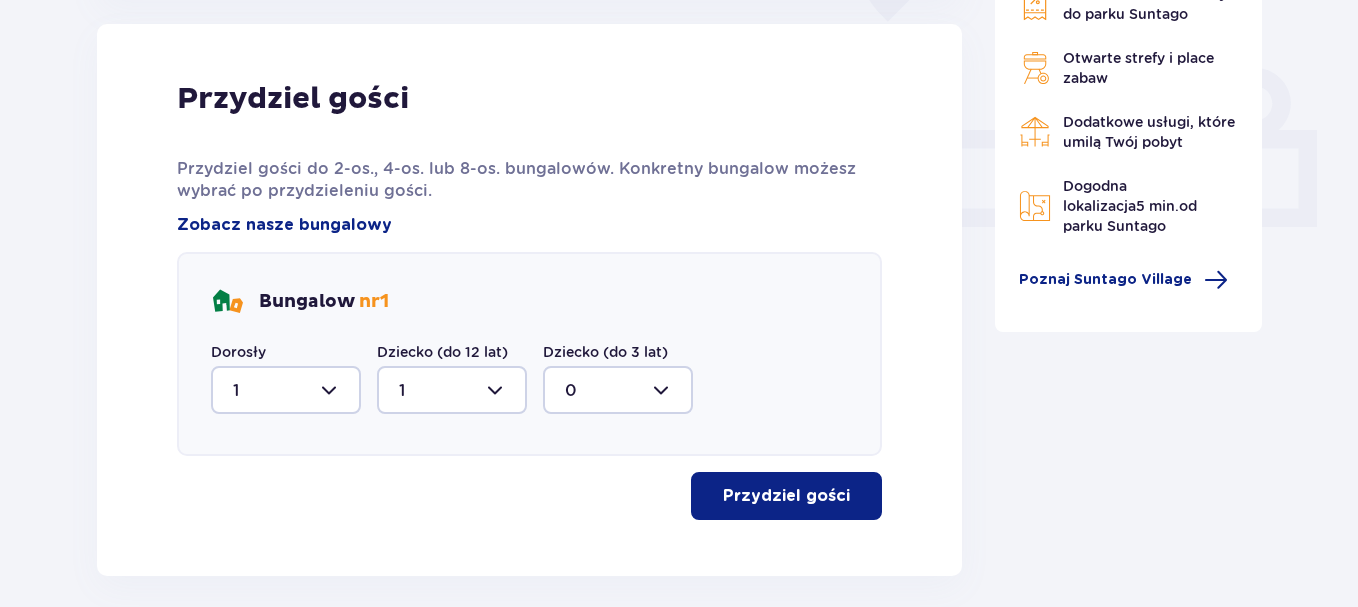 click on "Przydziel gości" at bounding box center [786, 496] 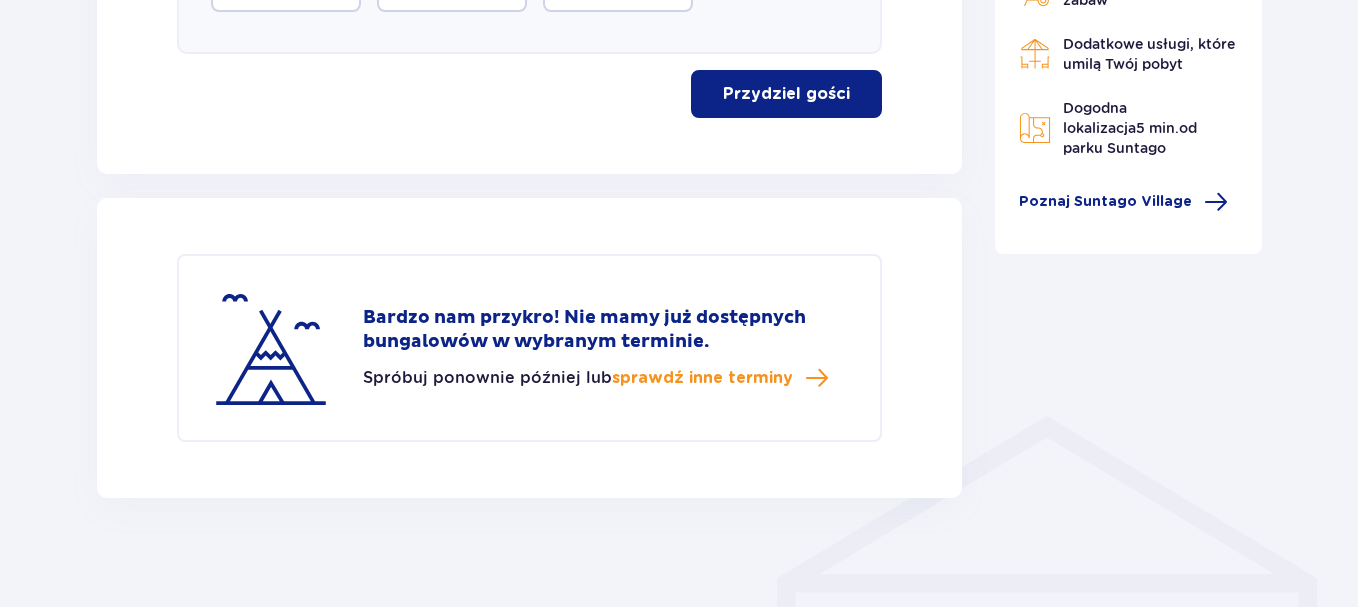 scroll, scrollTop: 1219, scrollLeft: 0, axis: vertical 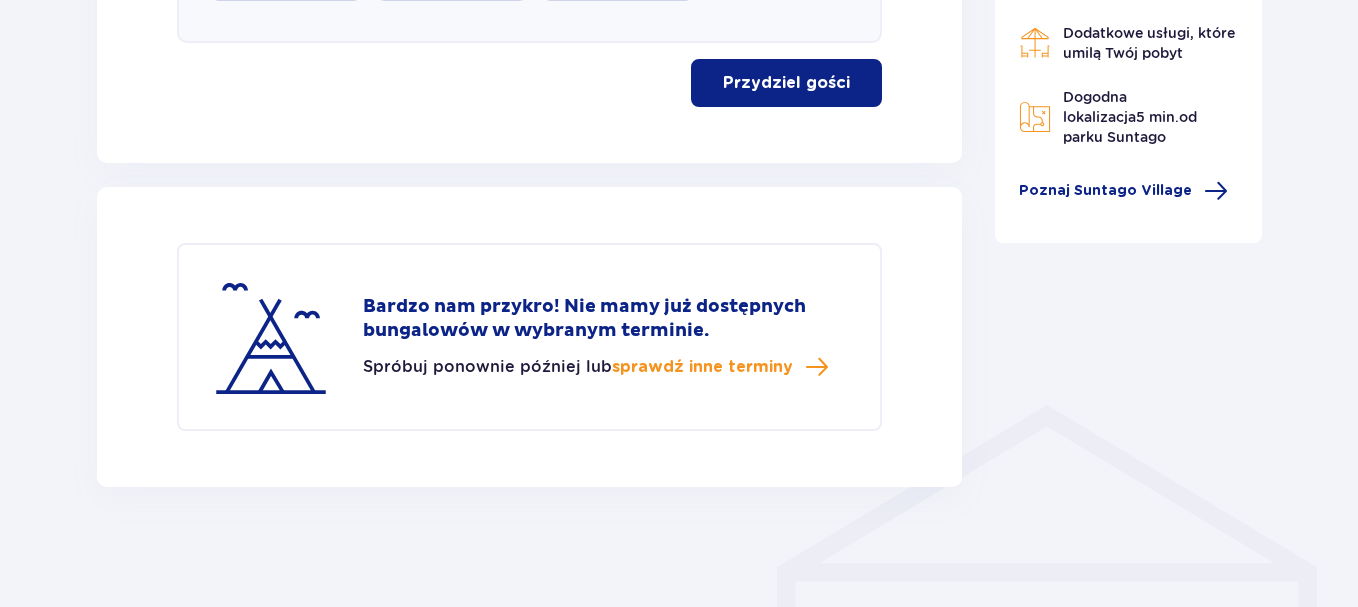 click on "Do 50% zniżki na bilety do parku Suntago   Otwarte strefy i place zabaw   Dodatkowe usługi, które umilą Twój pobyt   Dogodna lokalizacja  5 min.  od parku Suntago   Poznaj Suntago Village" at bounding box center [1129, -260] 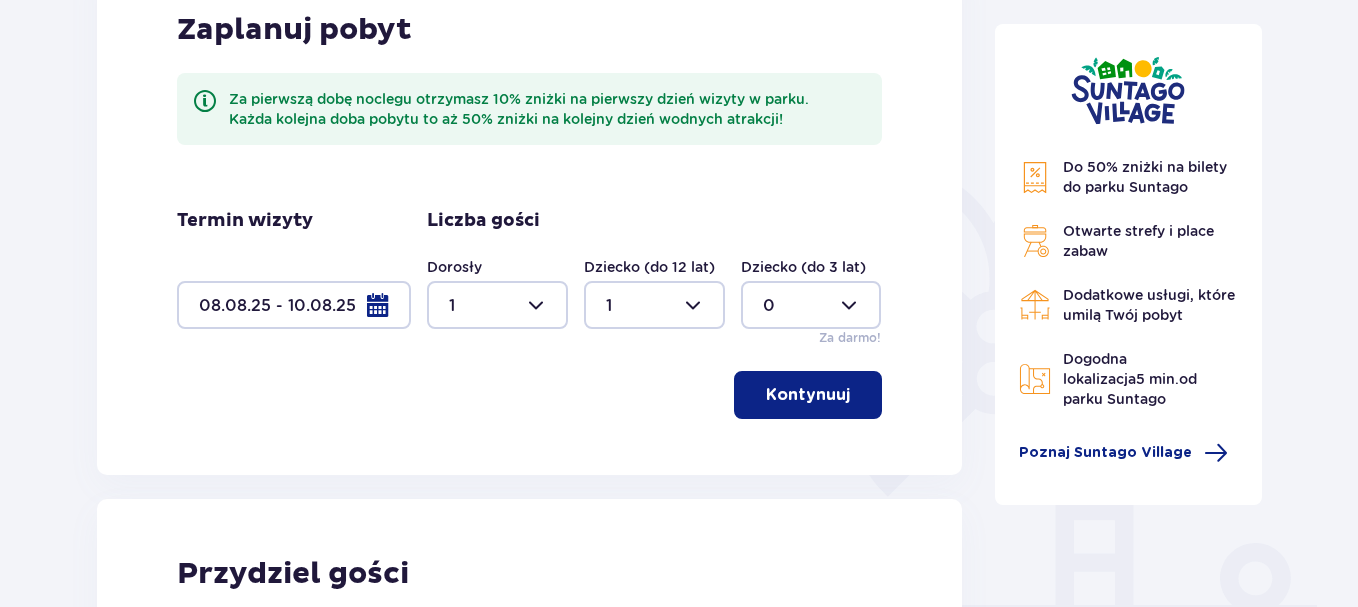 scroll, scrollTop: 319, scrollLeft: 0, axis: vertical 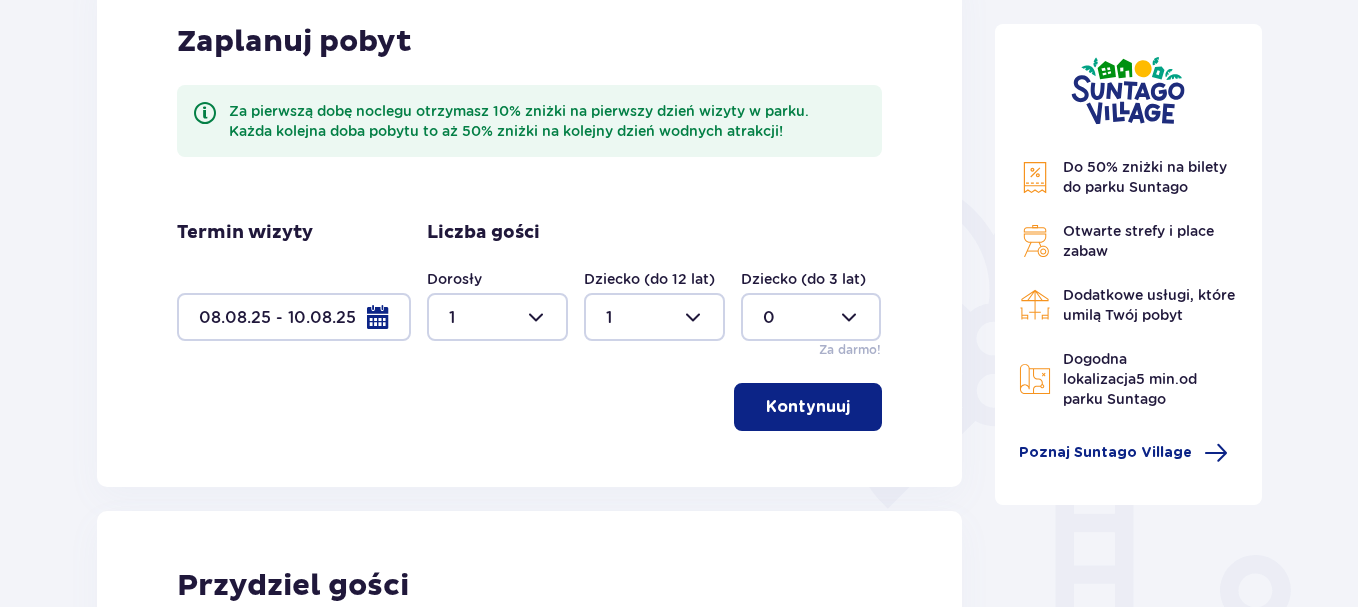 click on "Kontynuuj" at bounding box center (529, 407) 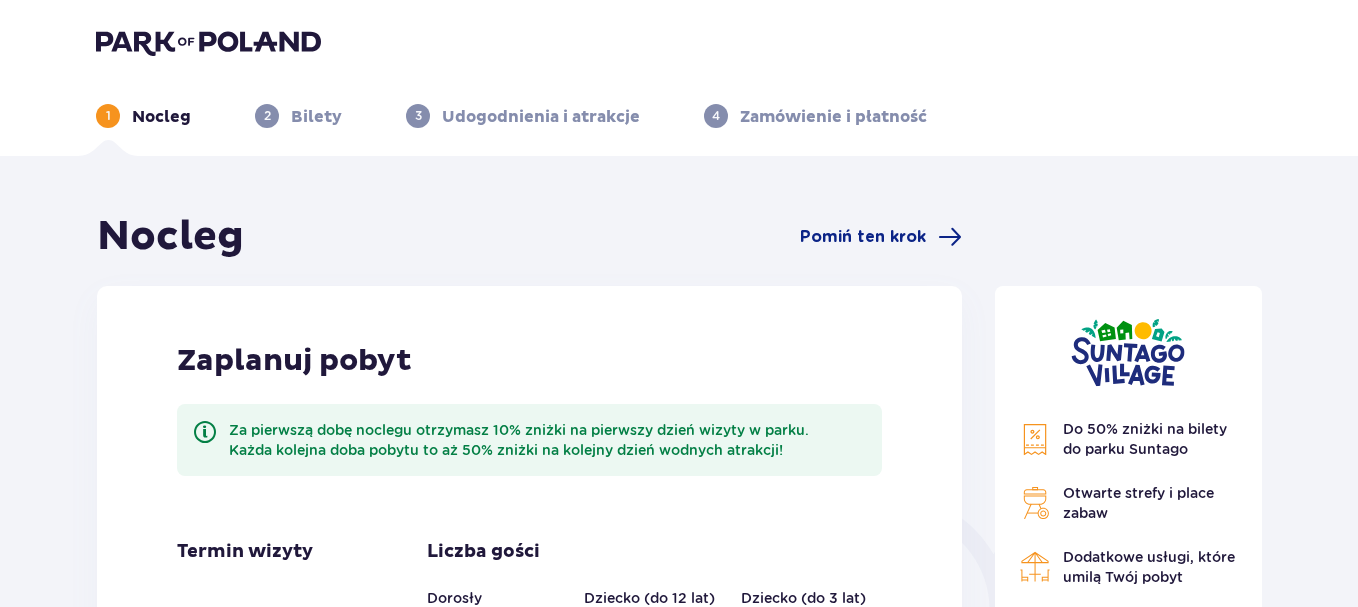 click on "Zaplanuj pobyt Za pierwszą dobę noclegu otrzymasz 10% zniżki na pierwszy dzień wizyty w parku. Każda kolejna doba pobytu to aż 50% zniżki na kolejny dzień wodnych atrakcji!" at bounding box center [529, 429] 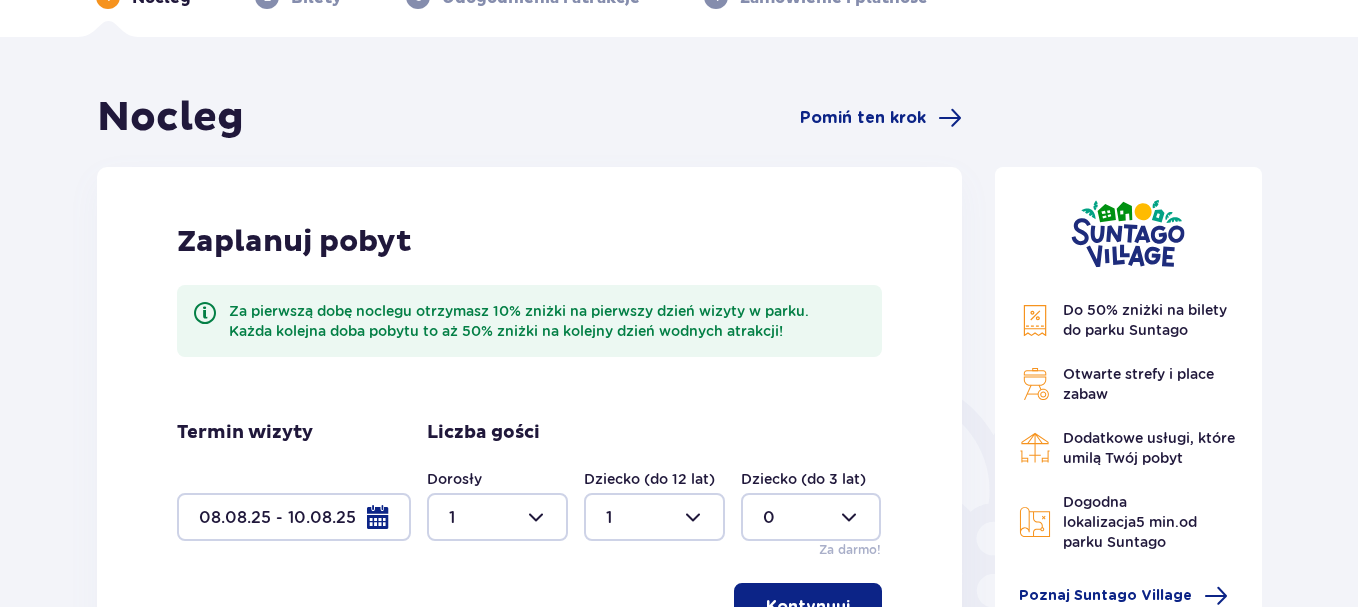 scroll, scrollTop: 219, scrollLeft: 0, axis: vertical 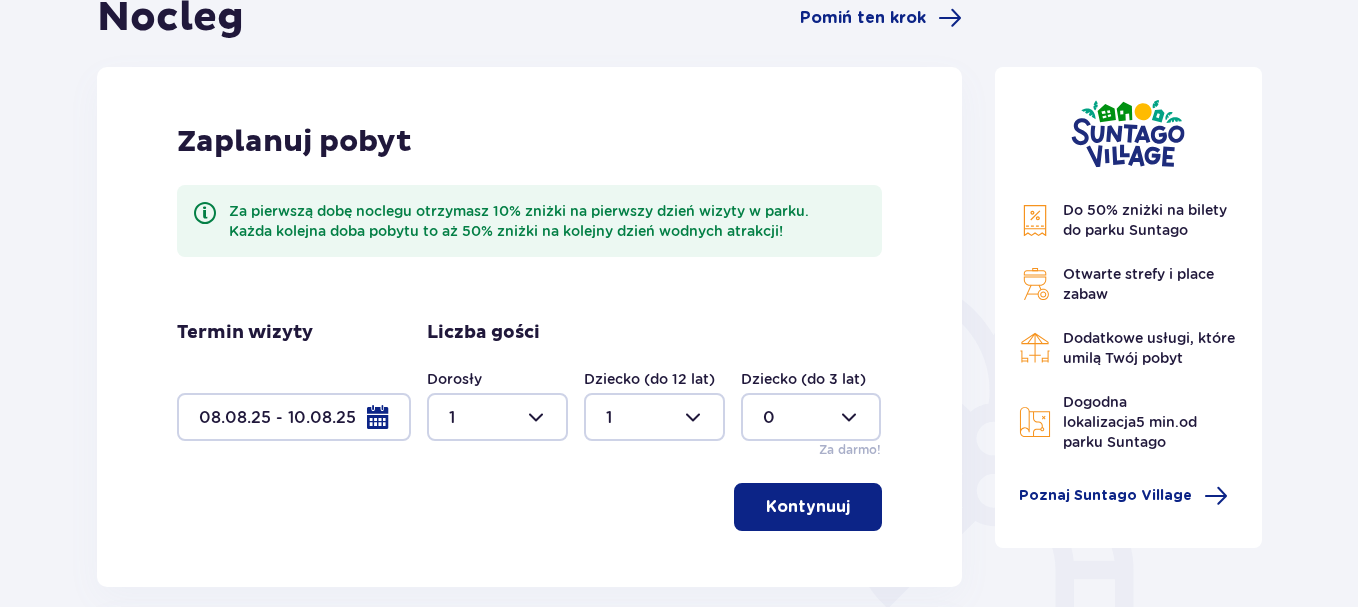 click at bounding box center (294, 417) 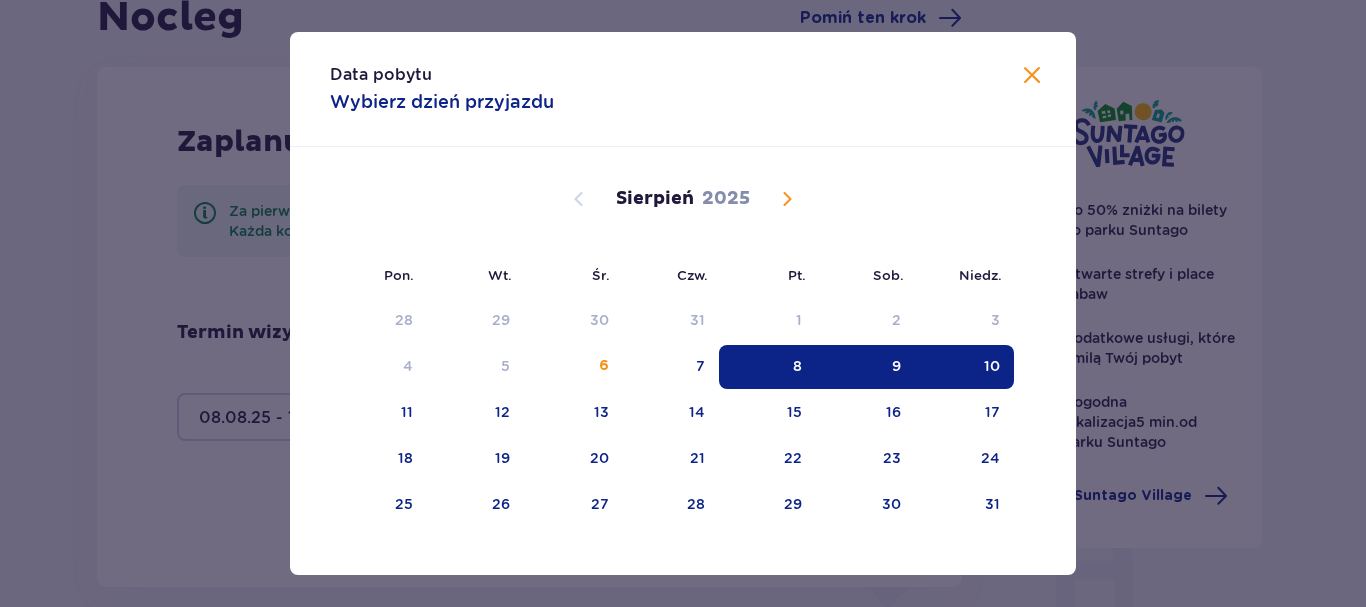 click on "9" at bounding box center [896, 366] 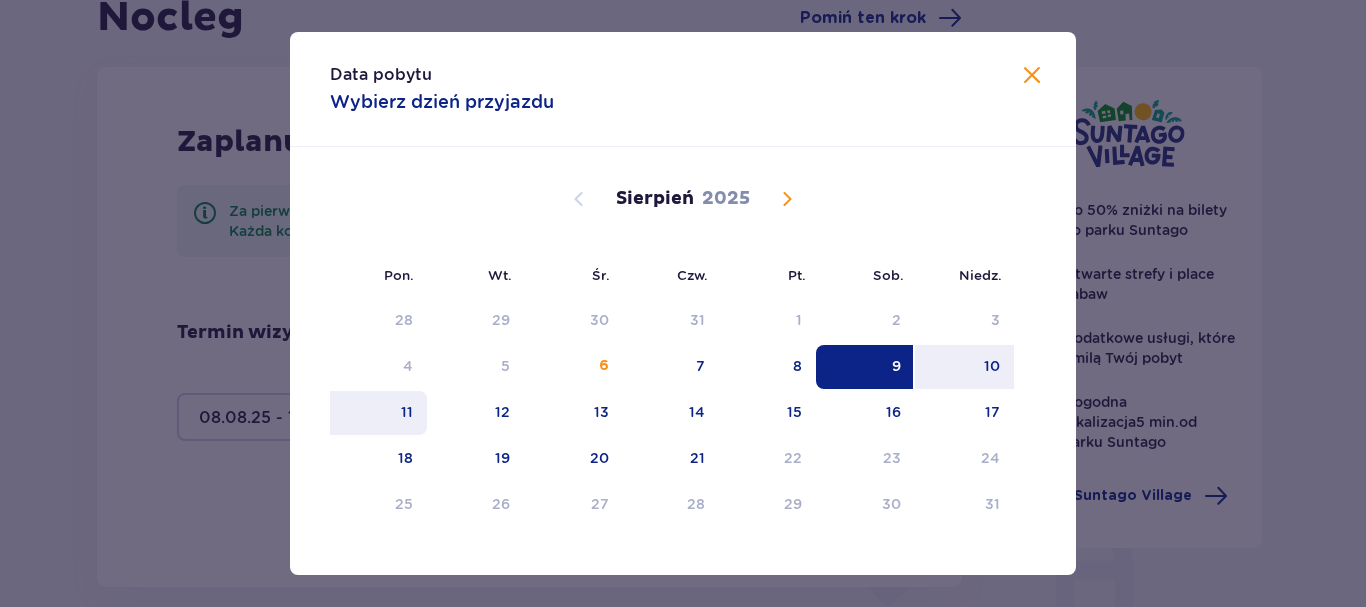 click on "11" at bounding box center [407, 412] 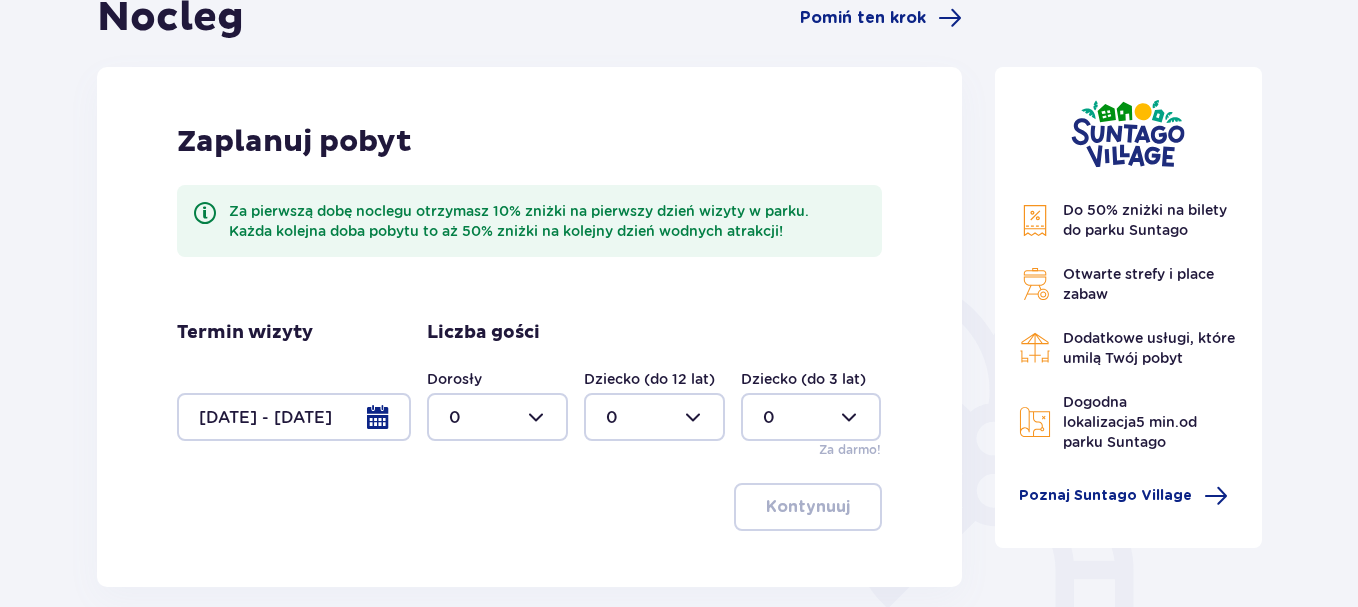 click at bounding box center (497, 417) 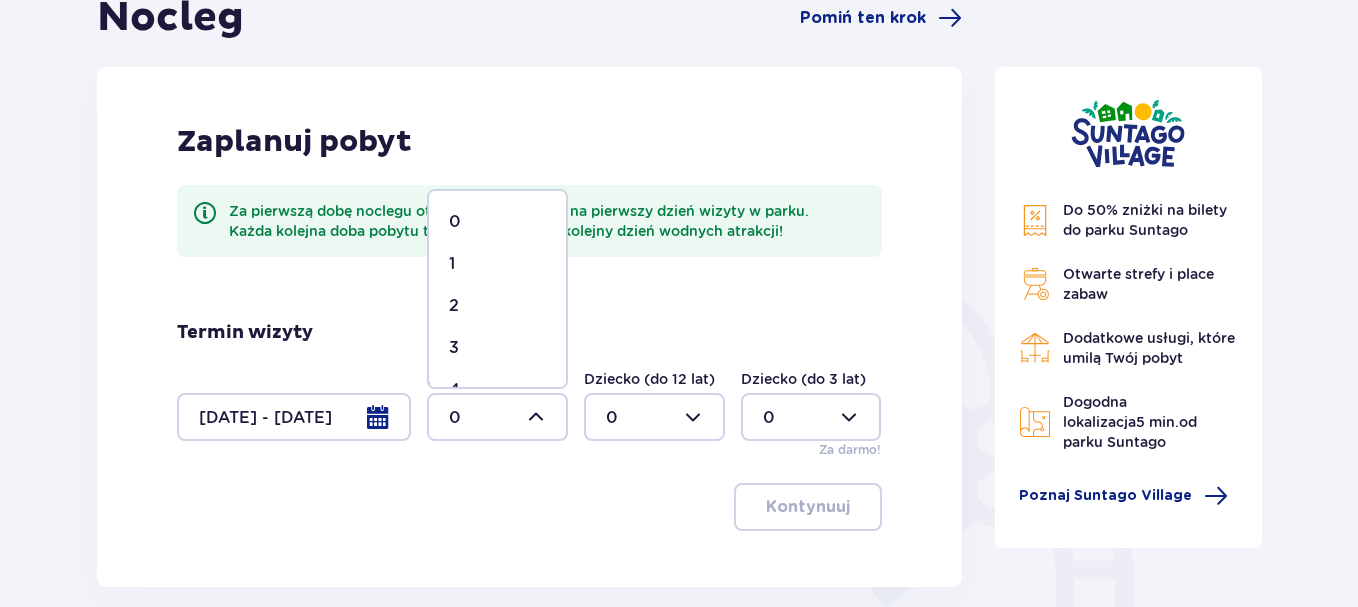 click on "1" at bounding box center (497, 264) 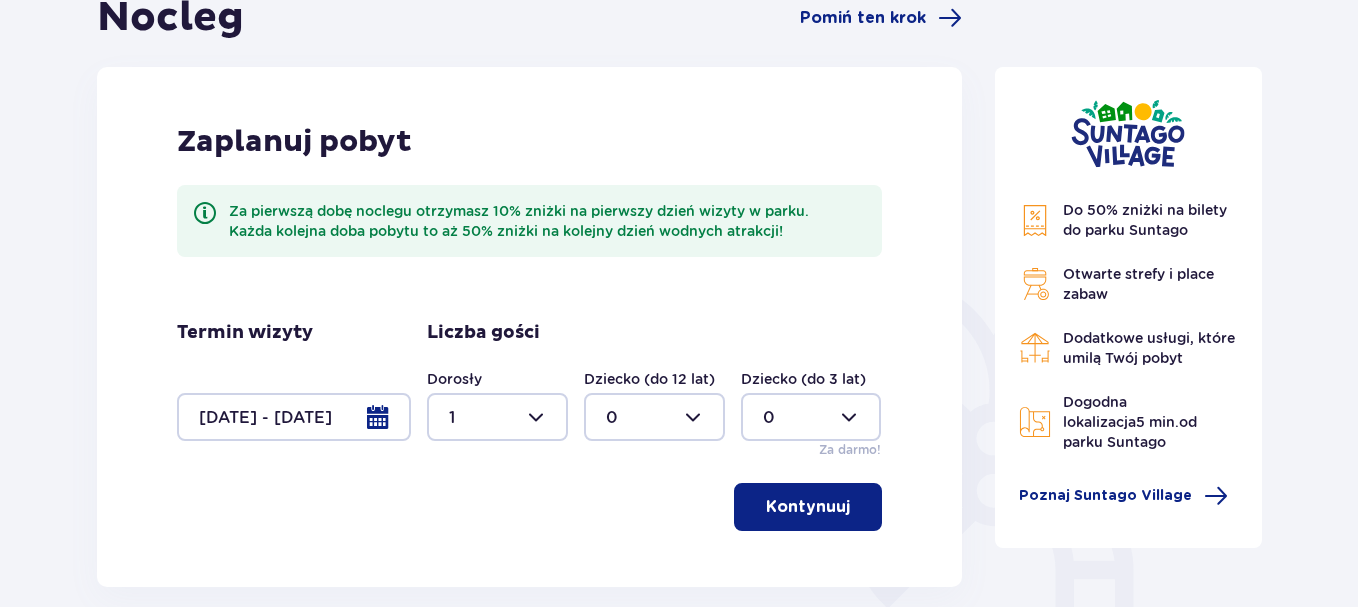 click at bounding box center [654, 417] 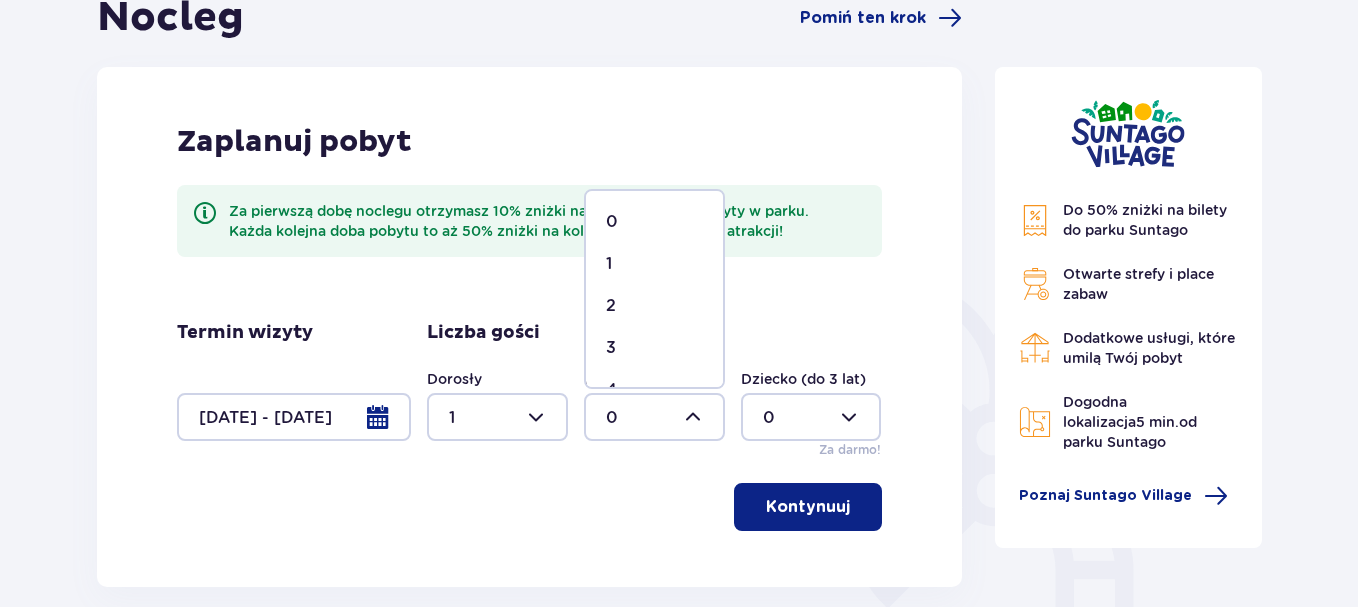 click on "1" at bounding box center [609, 264] 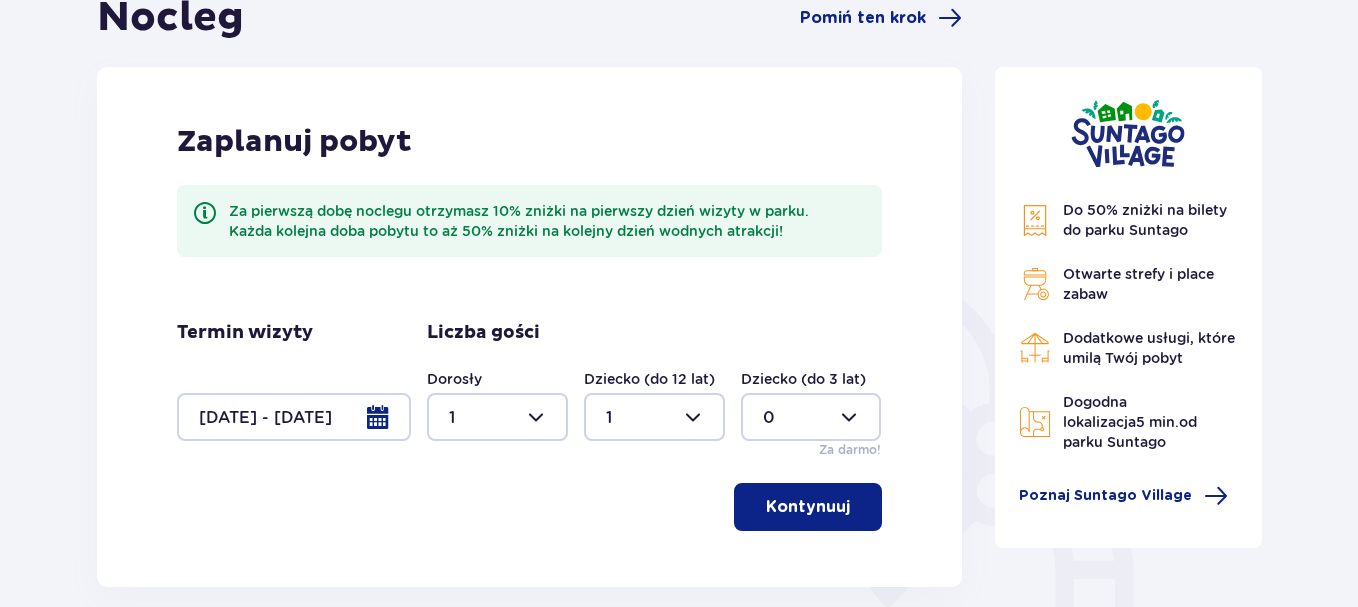 click on "Kontynuuj" at bounding box center [529, 507] 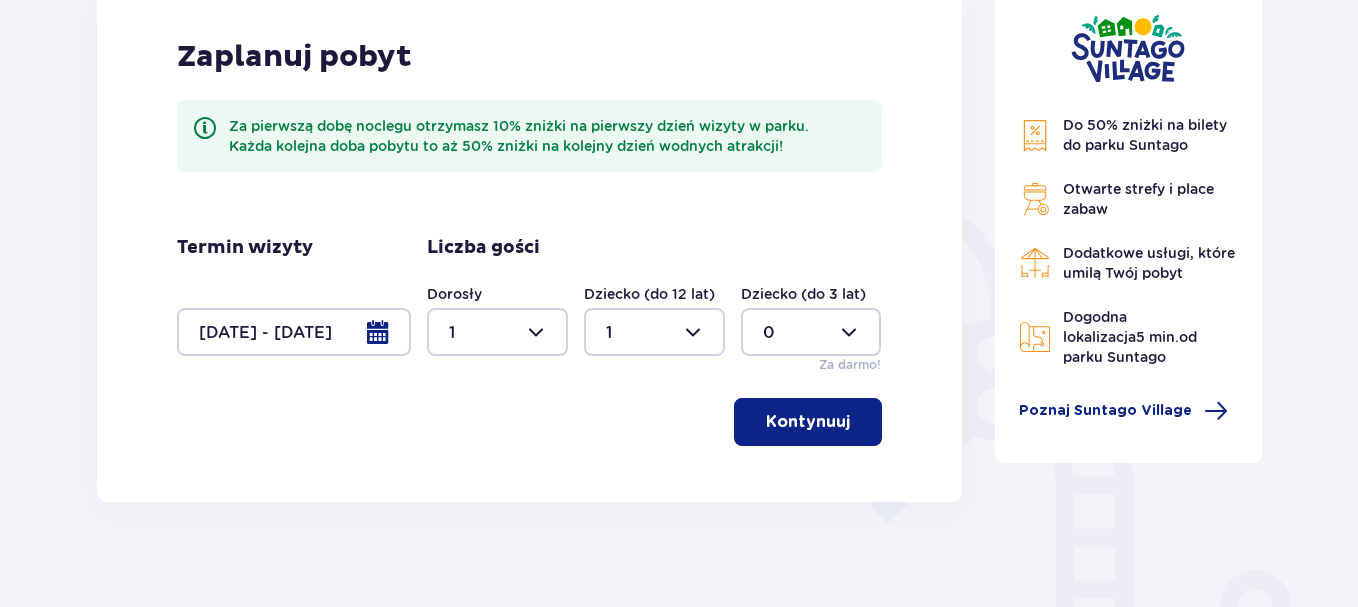 scroll, scrollTop: 419, scrollLeft: 0, axis: vertical 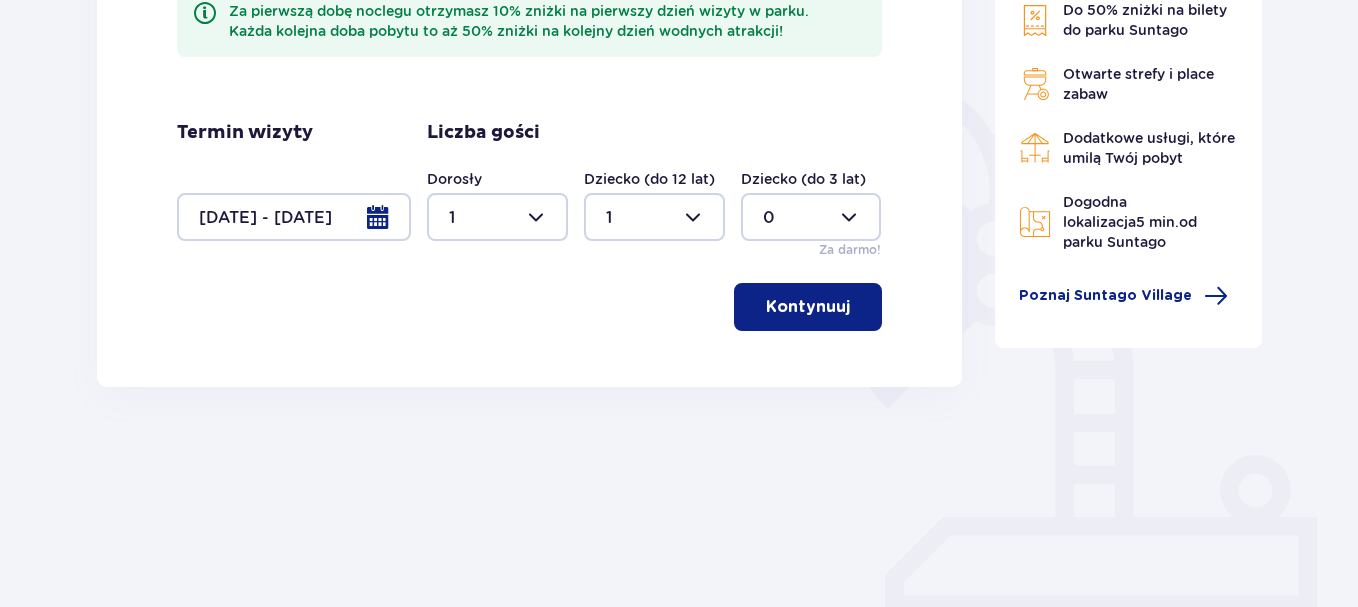 click on "Kontynuuj" at bounding box center [808, 307] 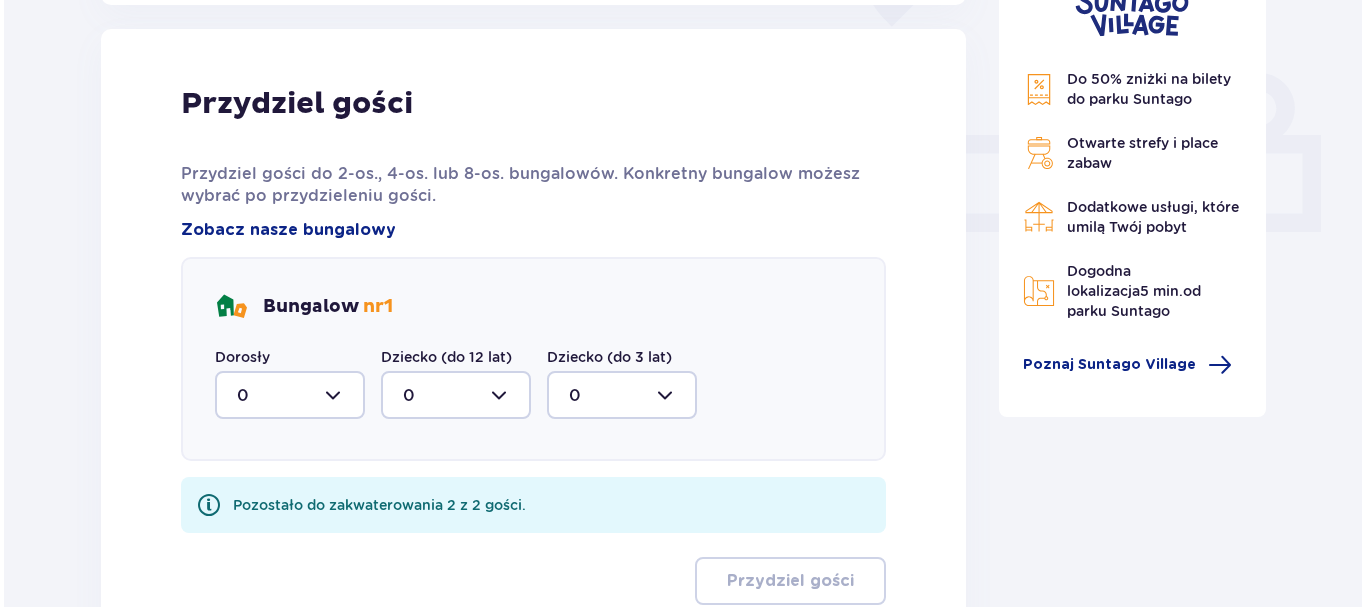 scroll, scrollTop: 806, scrollLeft: 0, axis: vertical 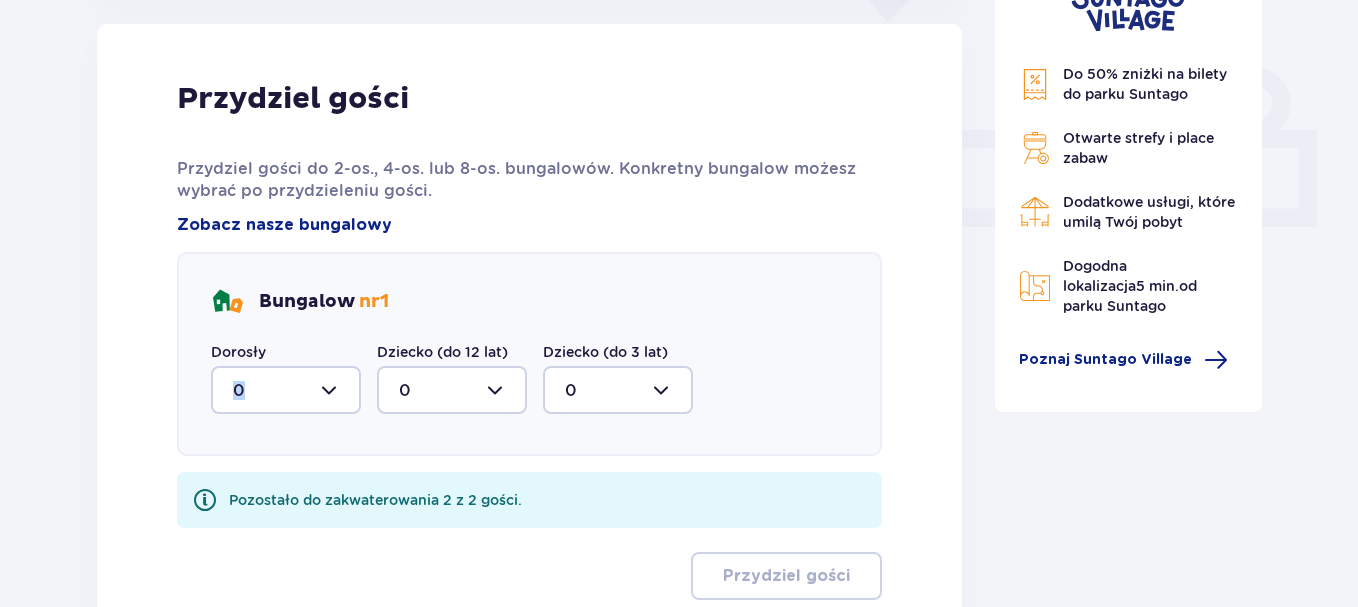 drag, startPoint x: 333, startPoint y: 395, endPoint x: 319, endPoint y: 449, distance: 55.7853 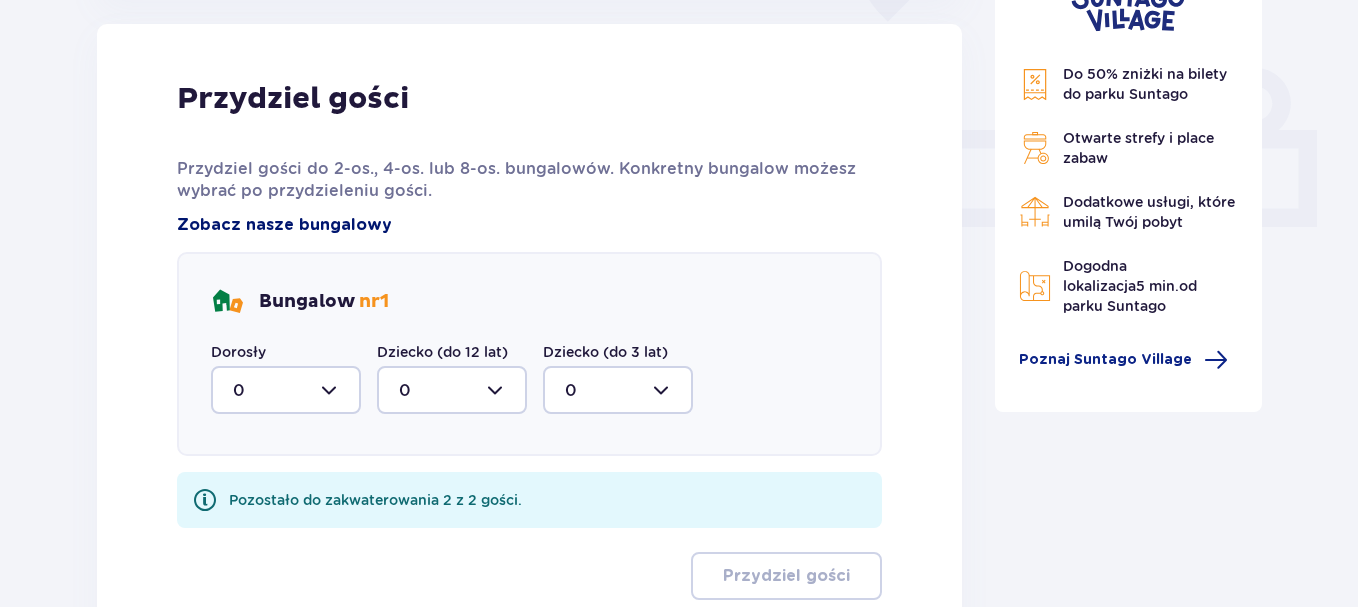 click on "Zobacz nasze bungalowy" at bounding box center (284, 225) 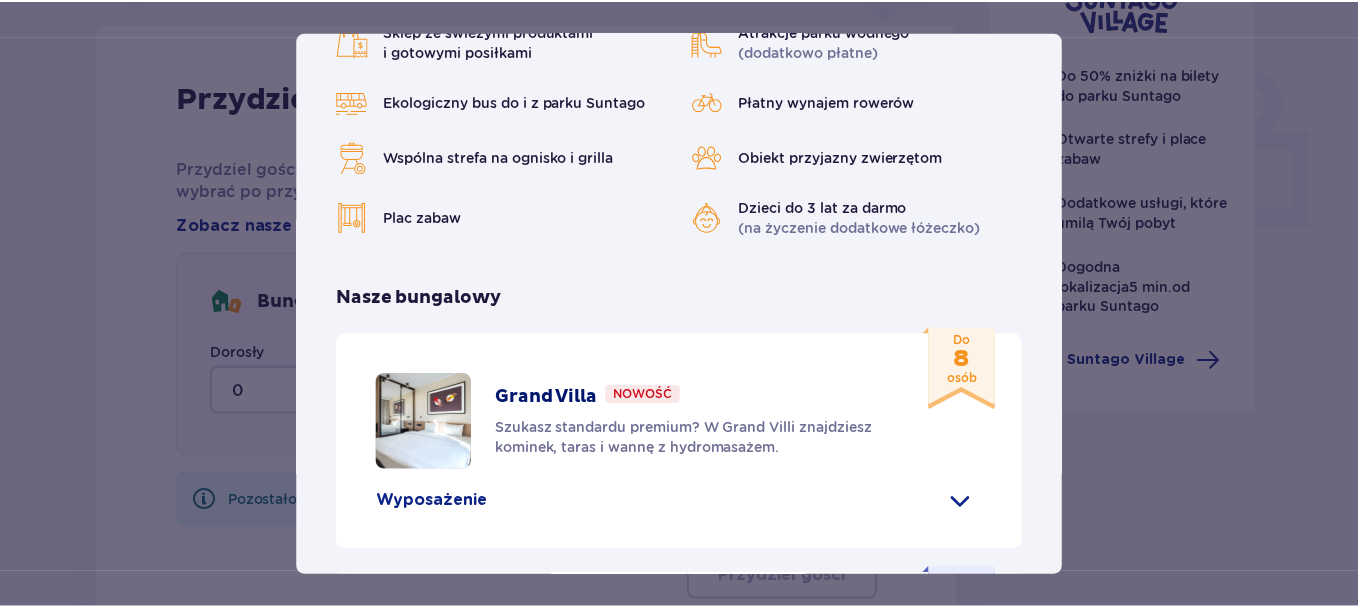 scroll, scrollTop: 0, scrollLeft: 0, axis: both 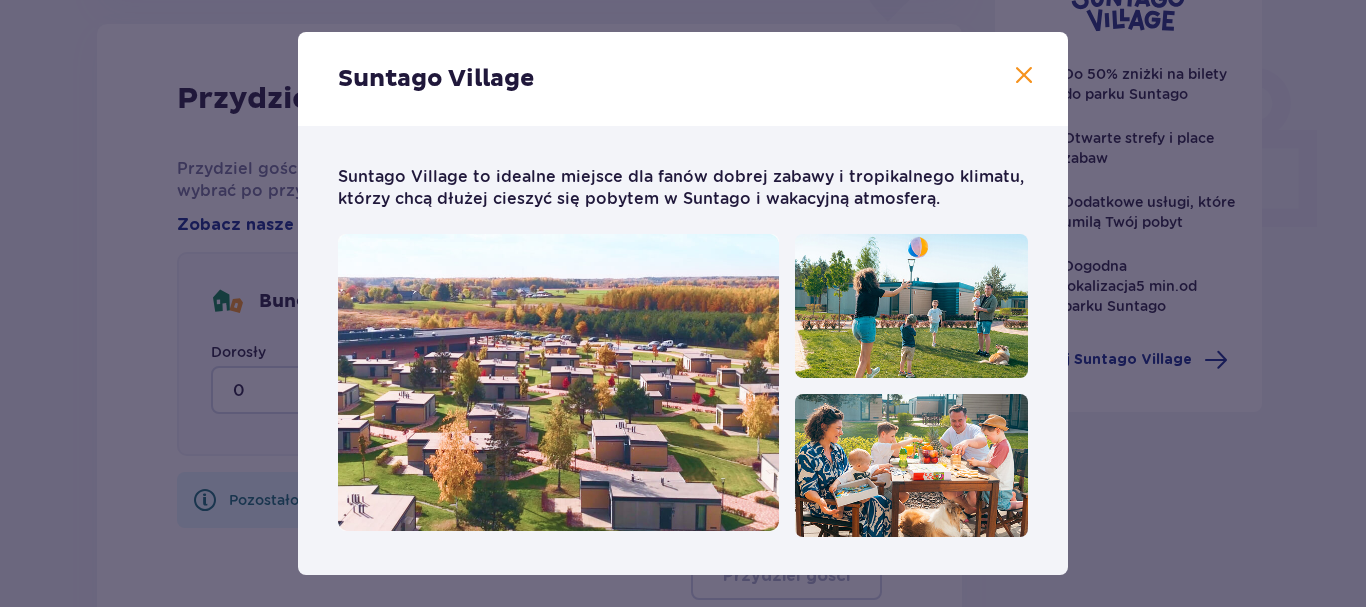 click on "Suntago Village Suntago Village to idealne miejsce dla fanów dobrej zabawy i tropikalnego klimatu, którzy chcą dłużej cieszyć się pobytem w Suntago i wakacyjną atmosferą. Udogodnienia Sklep ze świeżymi produktami i gotowymi posiłkami   Atrakcje parku wodnego   (dodatkowo płatne) Ekologiczny bus do i z parku Suntago   Płatny wynajem rowerów   Wspólna strefa na ognisko i grilla   Obiekt przyjazny zwierzętom   Plac zabaw   Dzieci do 3 lat za darmo   (na życzenie dodatkowe łóżeczko) Nasze bungalowy Grand Villa Nowość Szukasz standardu premium? W Grand Villi znajdziesz kominek, taras i wannę z hydromasażem. Do  8  osób Wyposażenie Aneks kuchenny   2 sypialnie z podwójnym łóżkiem   1 sypialnia z 2 pojedynczymi łóżkami   Rozkładana sofa   Skrytka depozytowa   Bezpłatne WiFi   Łóżeczko dziecięce   (na życzenie) Suszarka do włosów   Klimatyzacja   2x Smart TV   Kapcie hotelowe   Zestaw do prasowania   (na życzenie) Szlafrok   (na życzenie) Wanna z hydromasażem   Kominek" at bounding box center [683, 303] 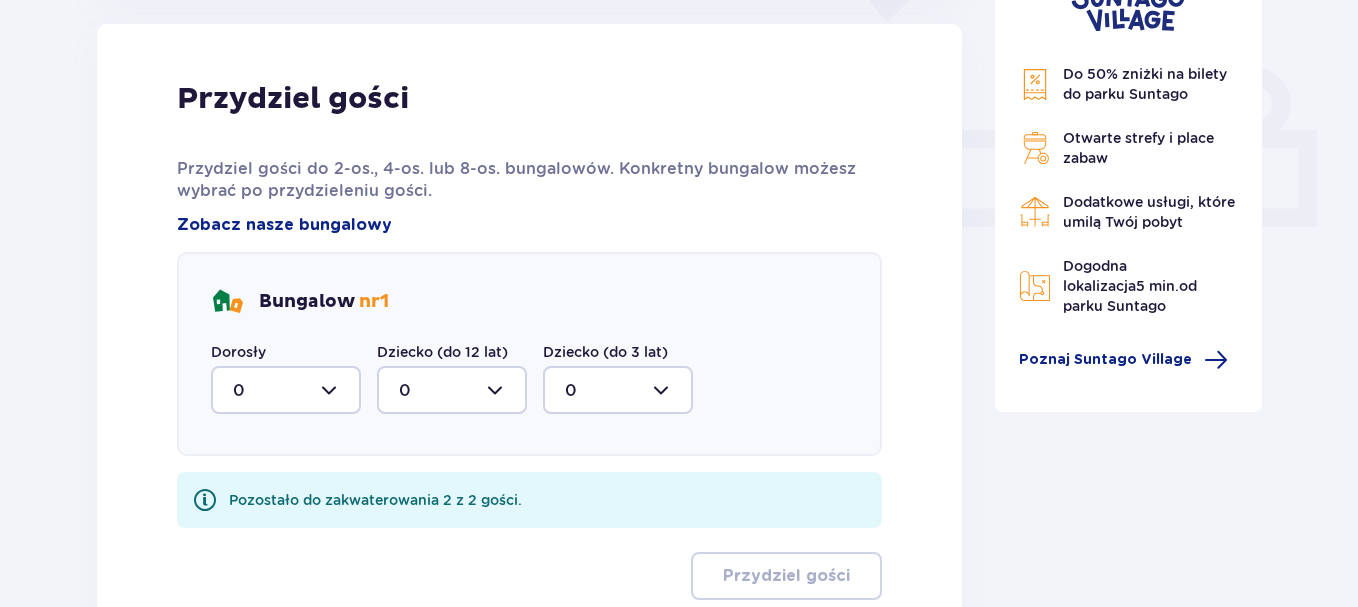 click at bounding box center (286, 390) 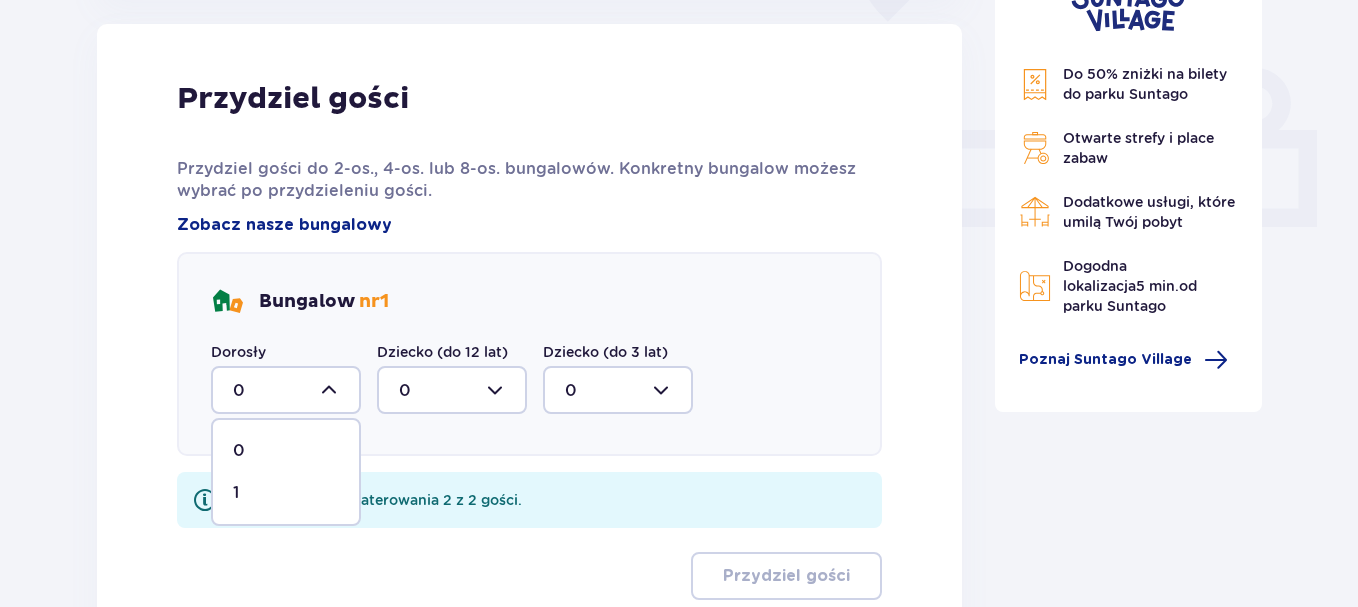 click on "1" at bounding box center (286, 493) 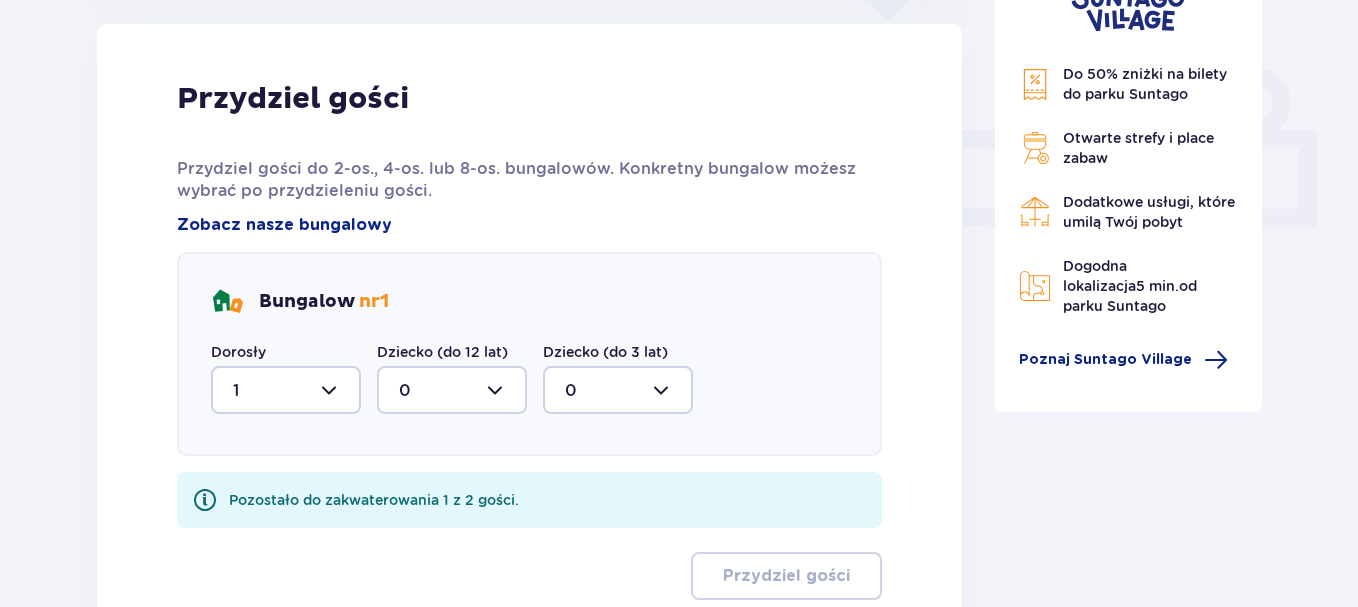 click at bounding box center (452, 390) 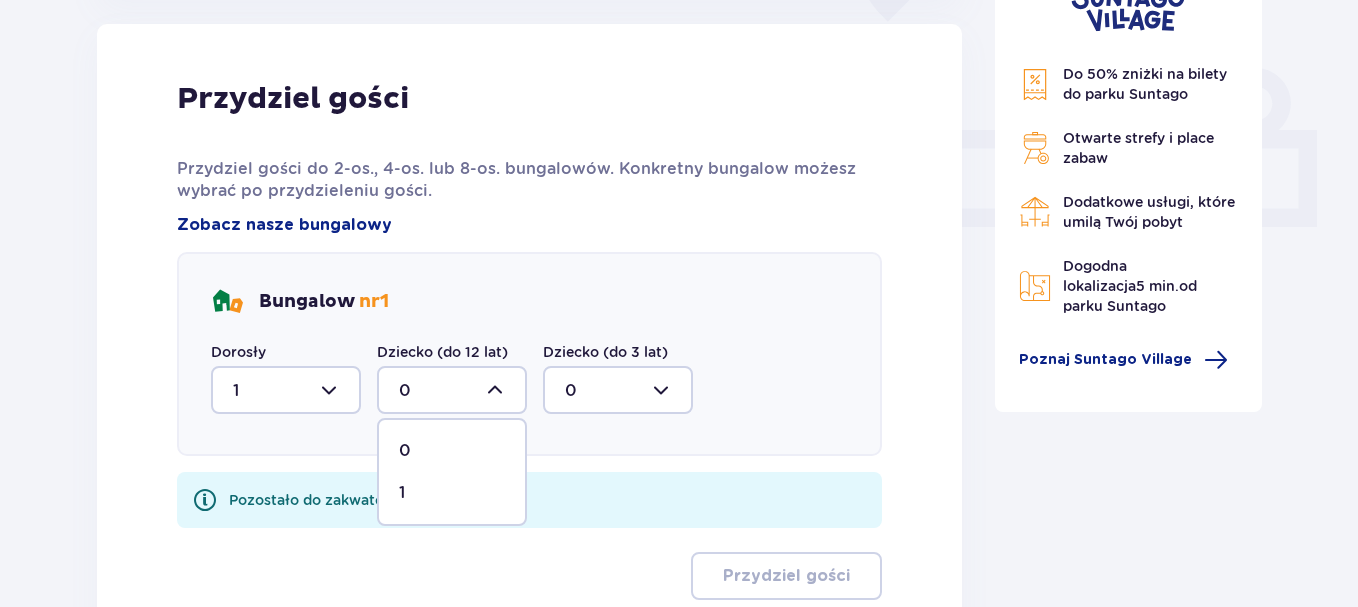 click on "1" at bounding box center (452, 493) 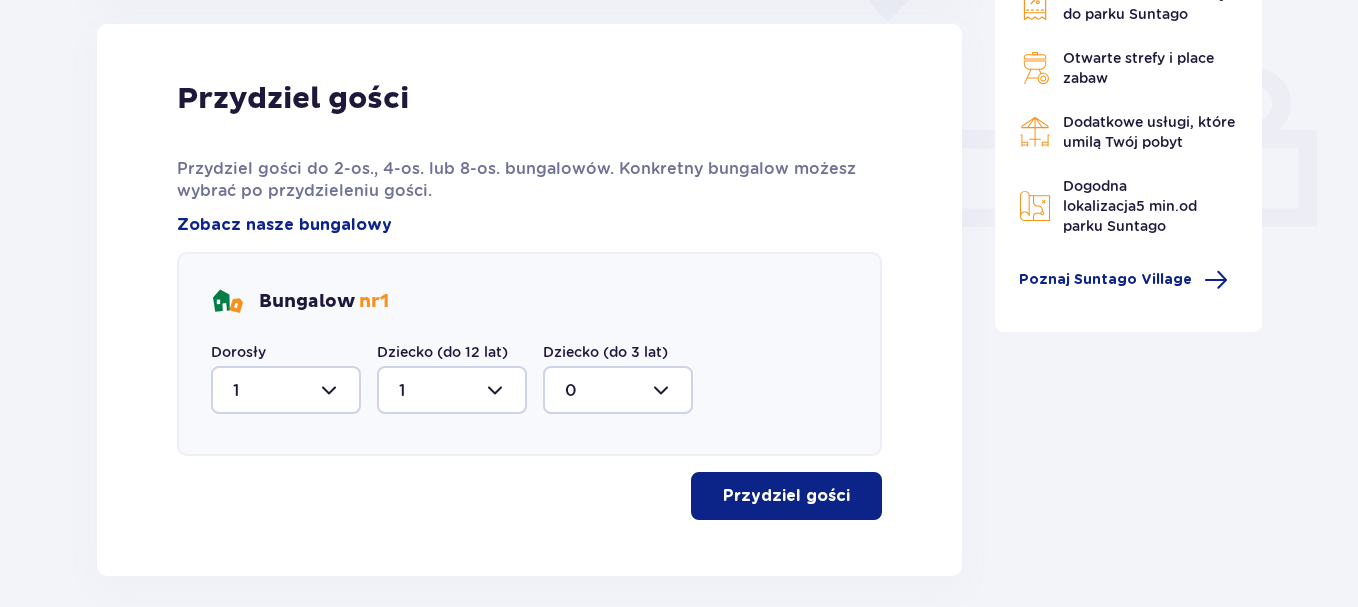 click on "Przydziel gości" at bounding box center (786, 496) 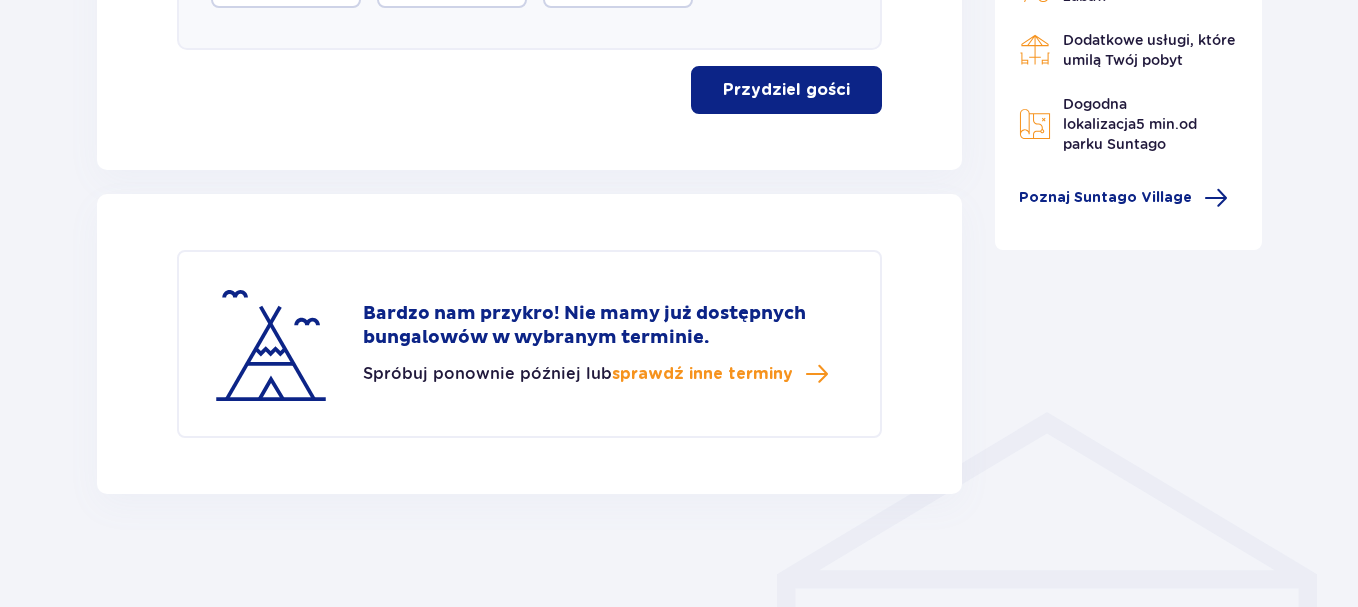 scroll, scrollTop: 1219, scrollLeft: 0, axis: vertical 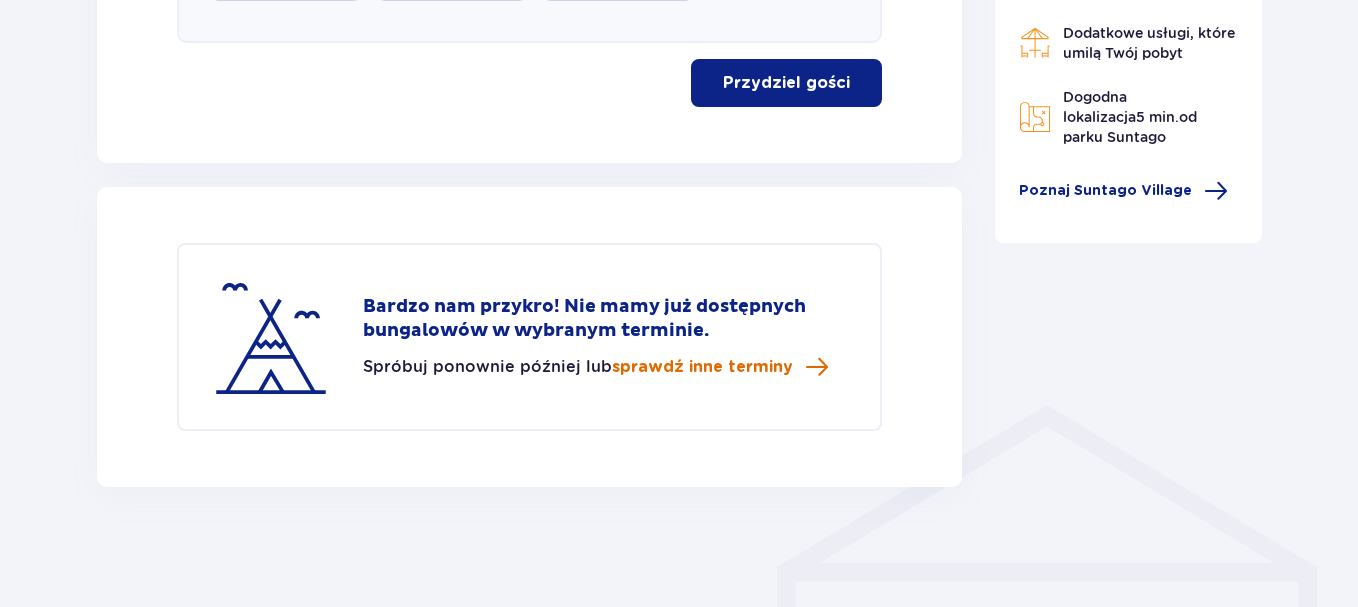 click on "sprawdź inne terminy" at bounding box center [702, 367] 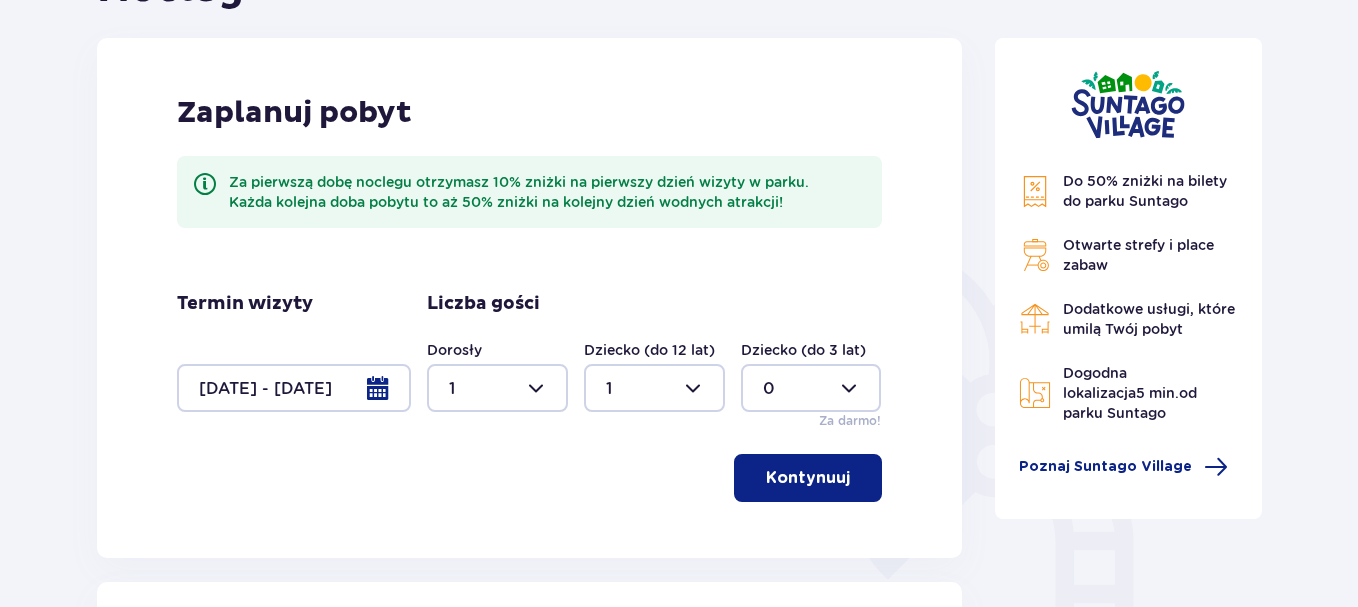 scroll, scrollTop: 236, scrollLeft: 0, axis: vertical 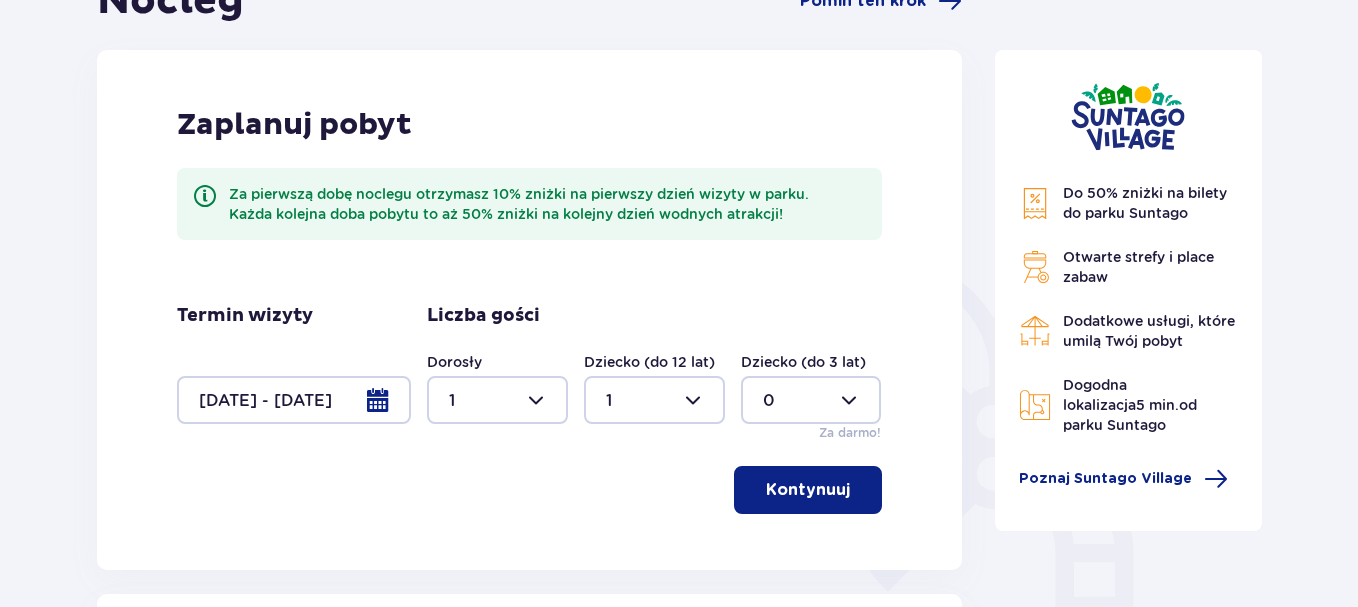 click at bounding box center [294, 400] 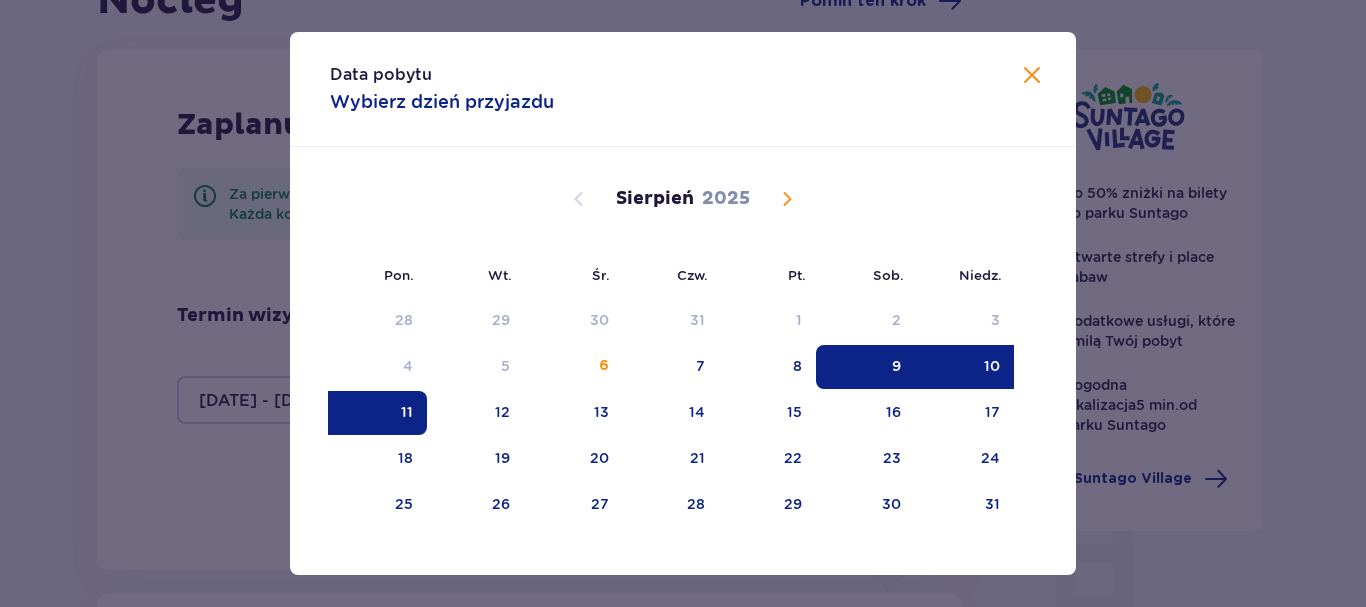 click on "10" at bounding box center [992, 366] 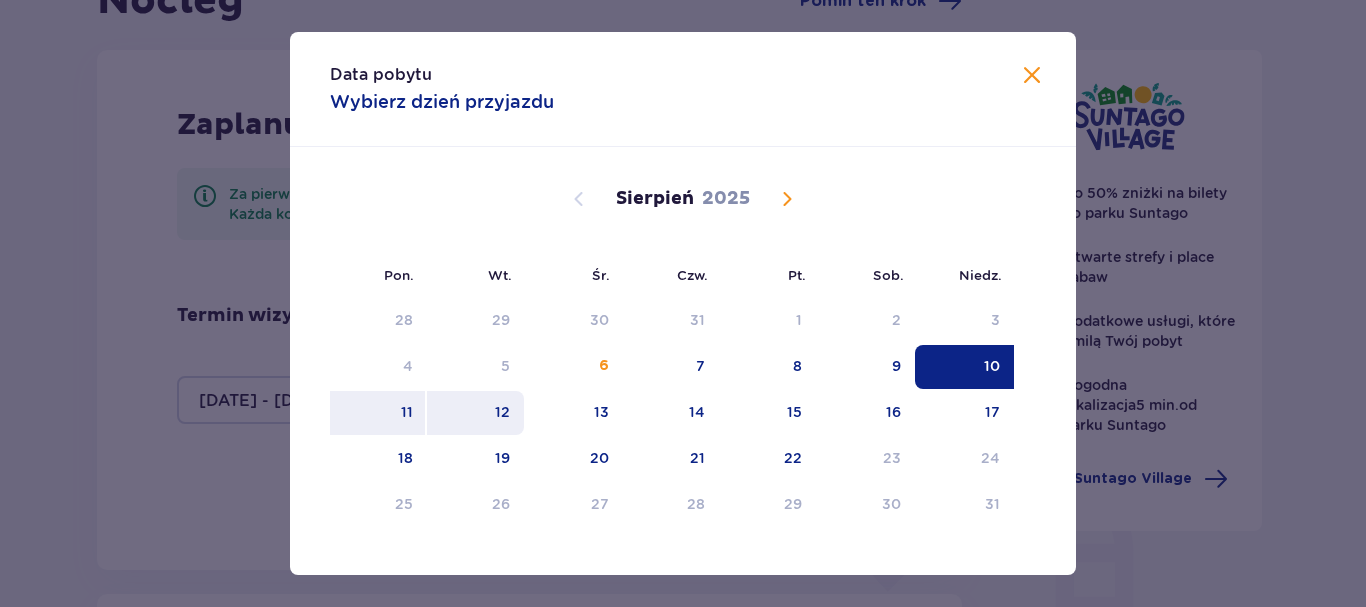 click on "12" at bounding box center [475, 413] 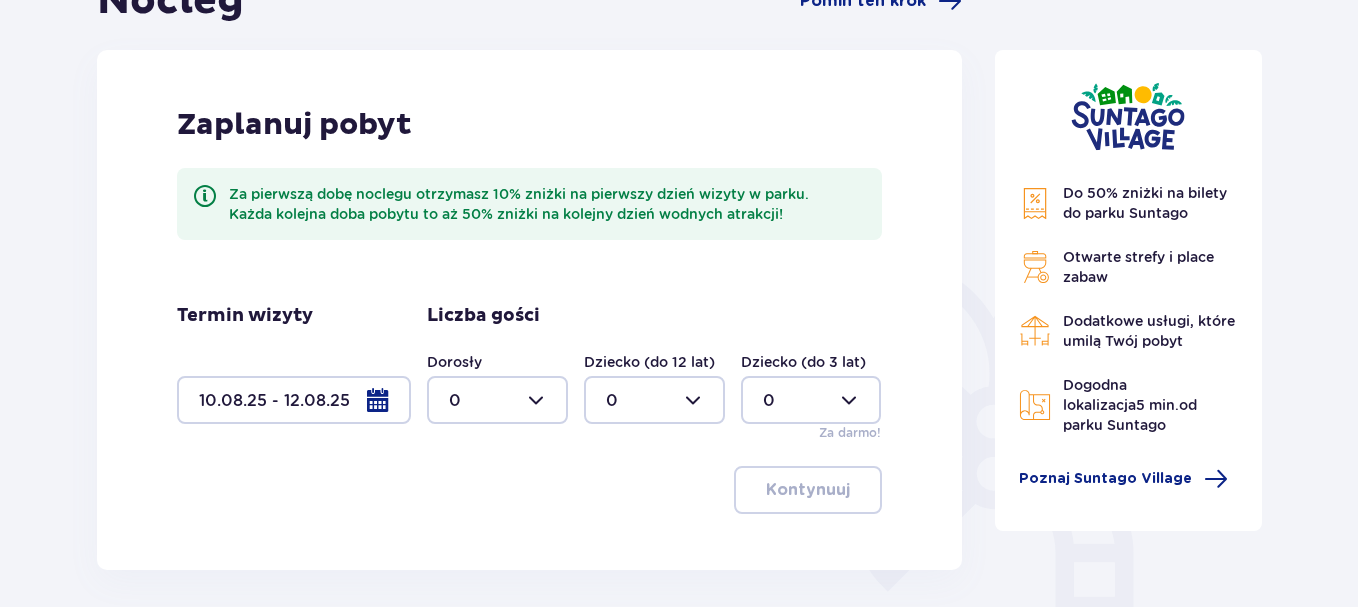 click at bounding box center [497, 400] 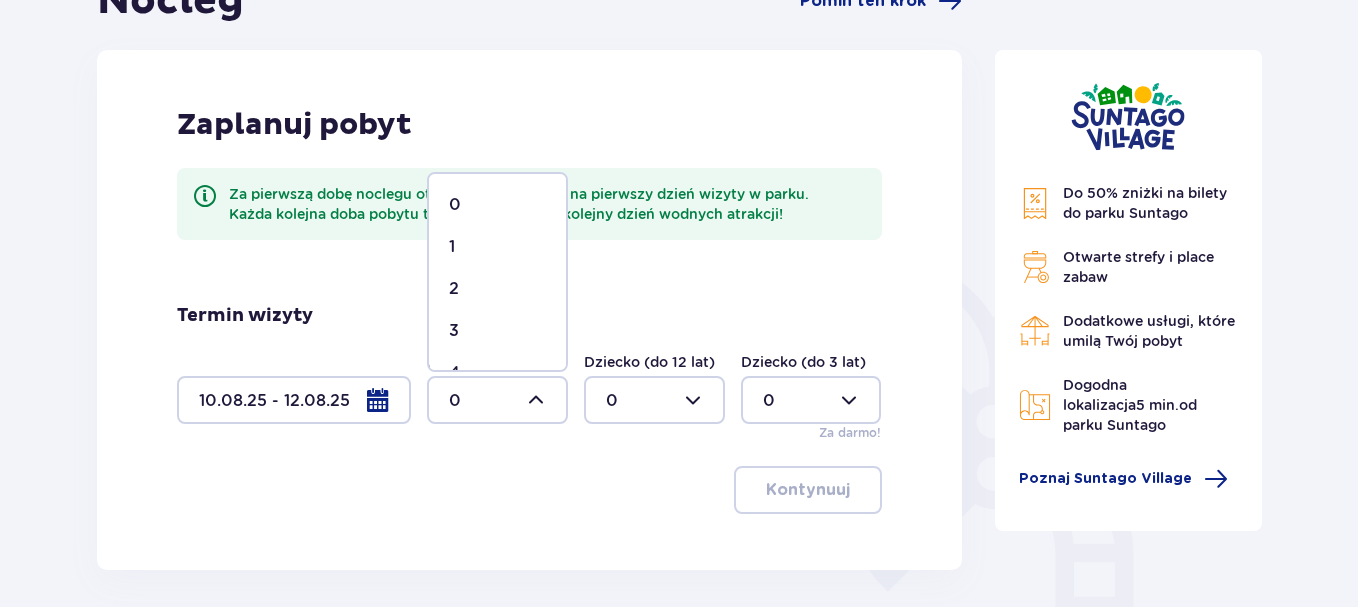 click on "1" at bounding box center (497, 247) 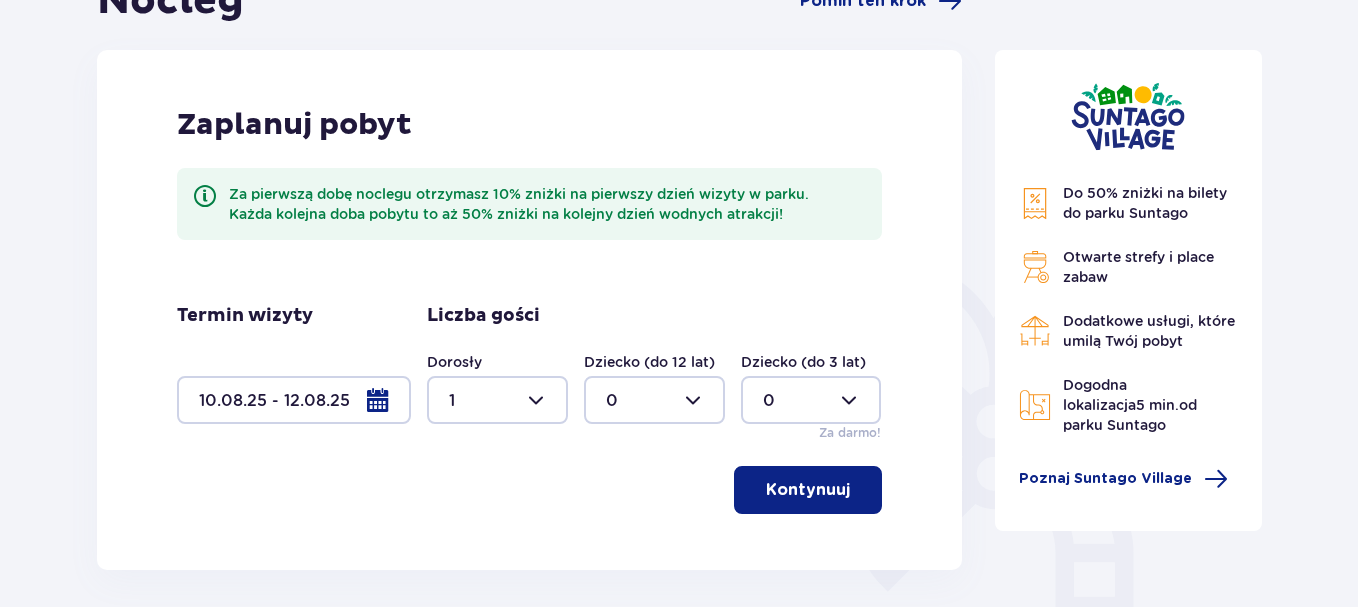 click at bounding box center (654, 400) 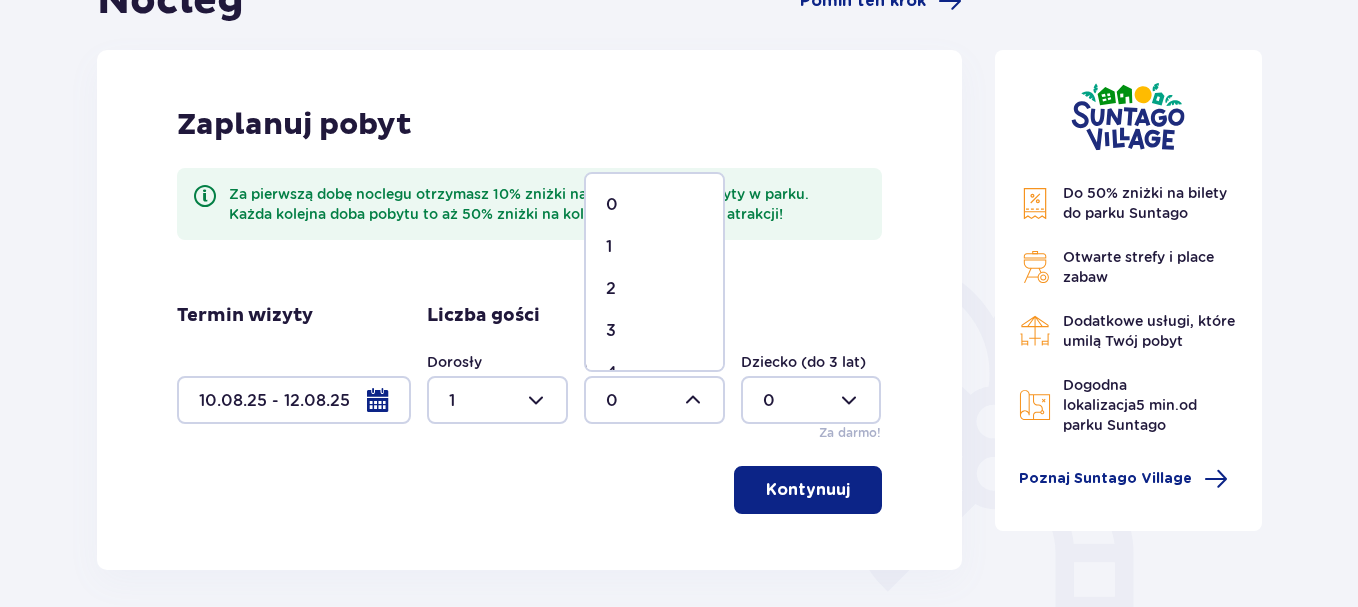 click on "1" at bounding box center (654, 247) 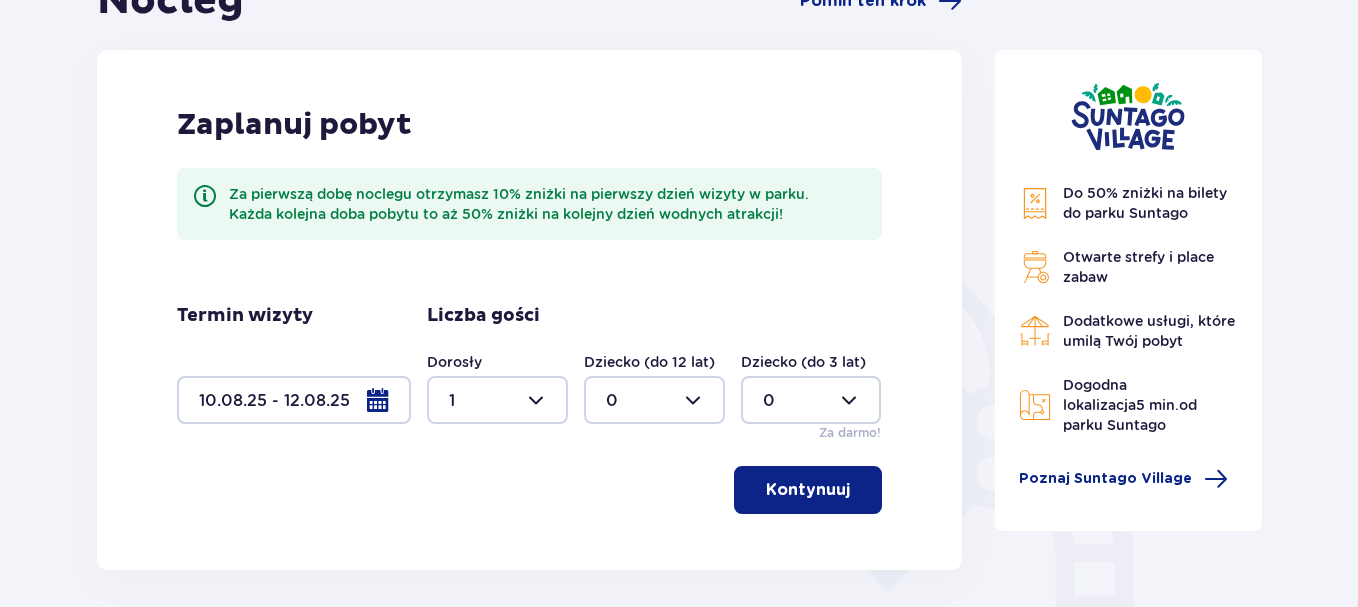 type on "1" 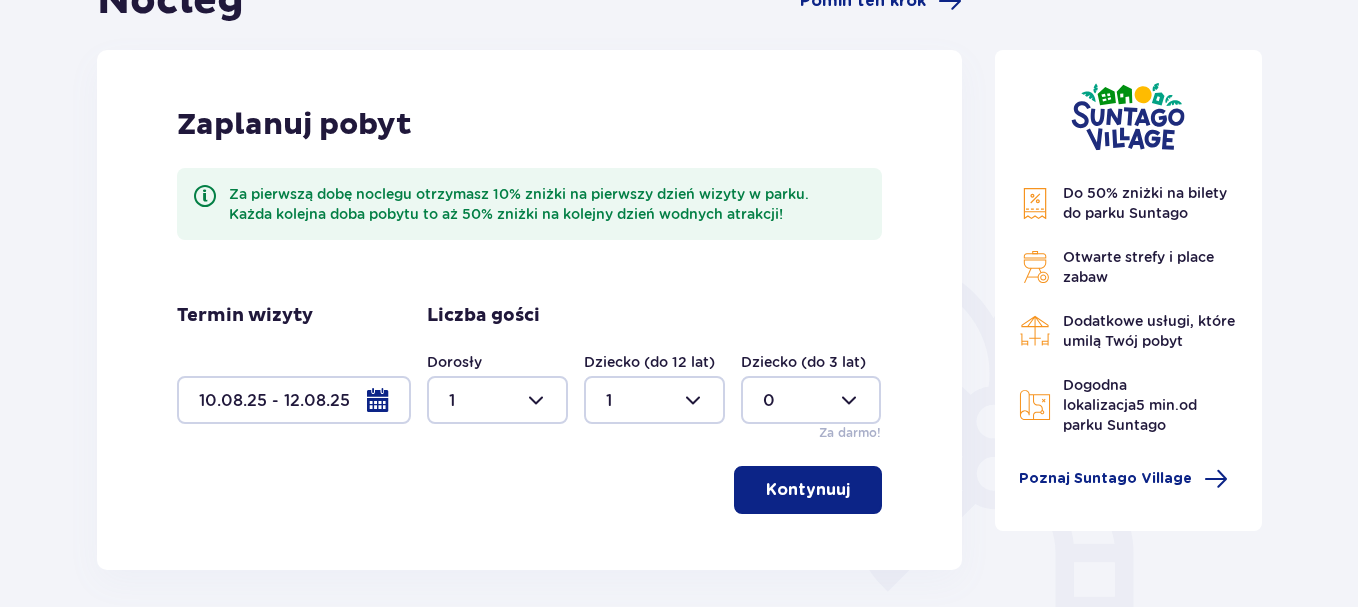 click on "Kontynuuj" at bounding box center (529, 490) 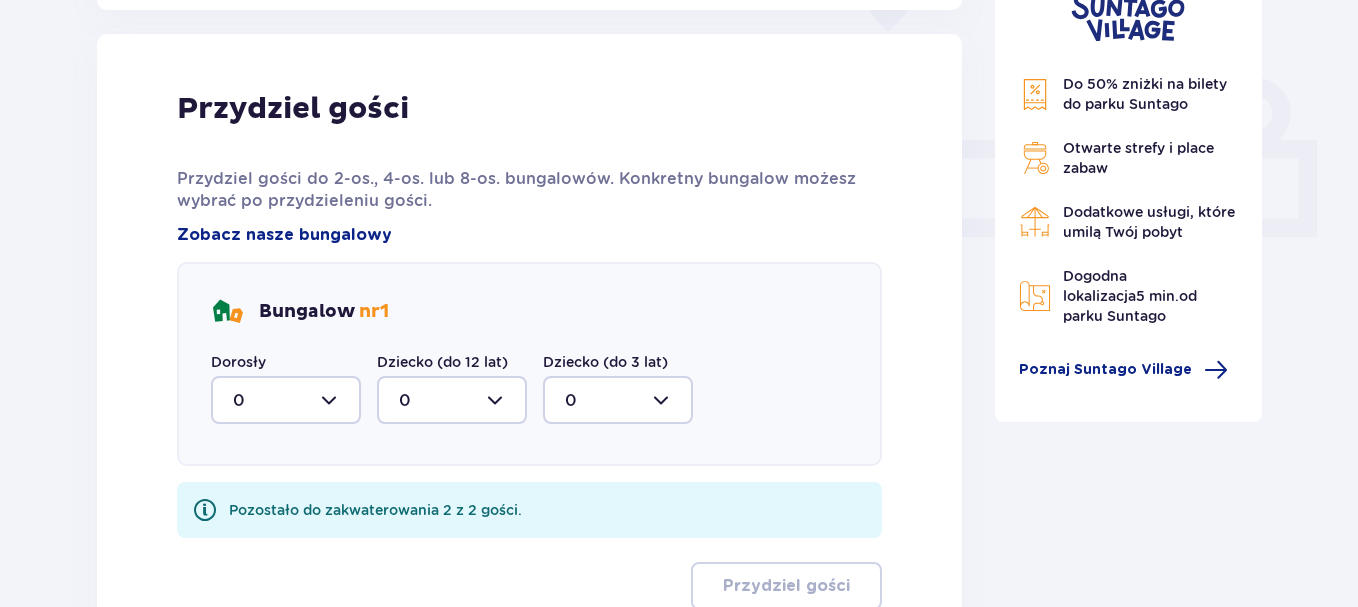 scroll, scrollTop: 806, scrollLeft: 0, axis: vertical 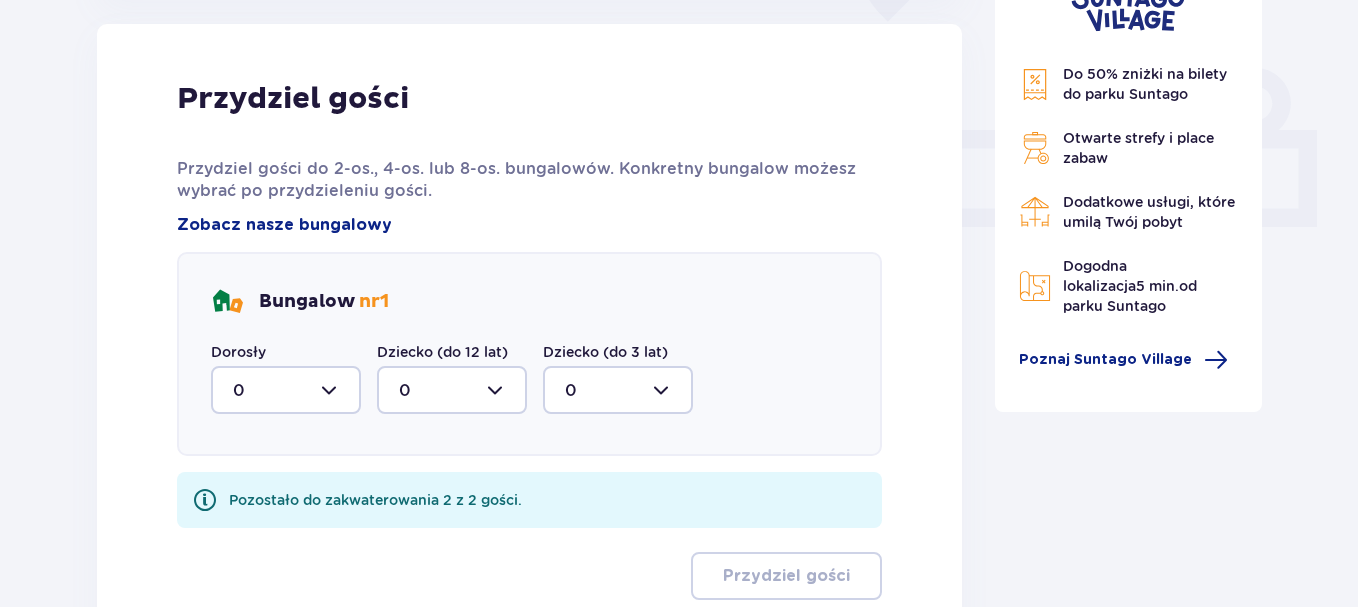 click at bounding box center (286, 390) 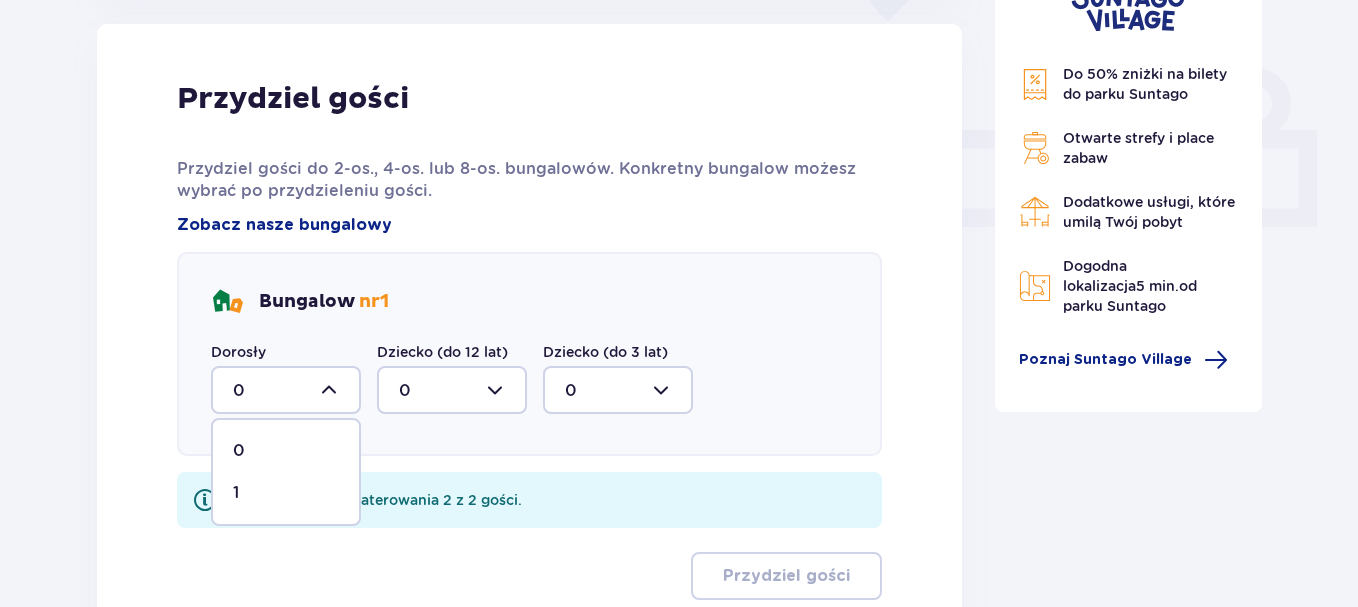 click on "1" at bounding box center [286, 493] 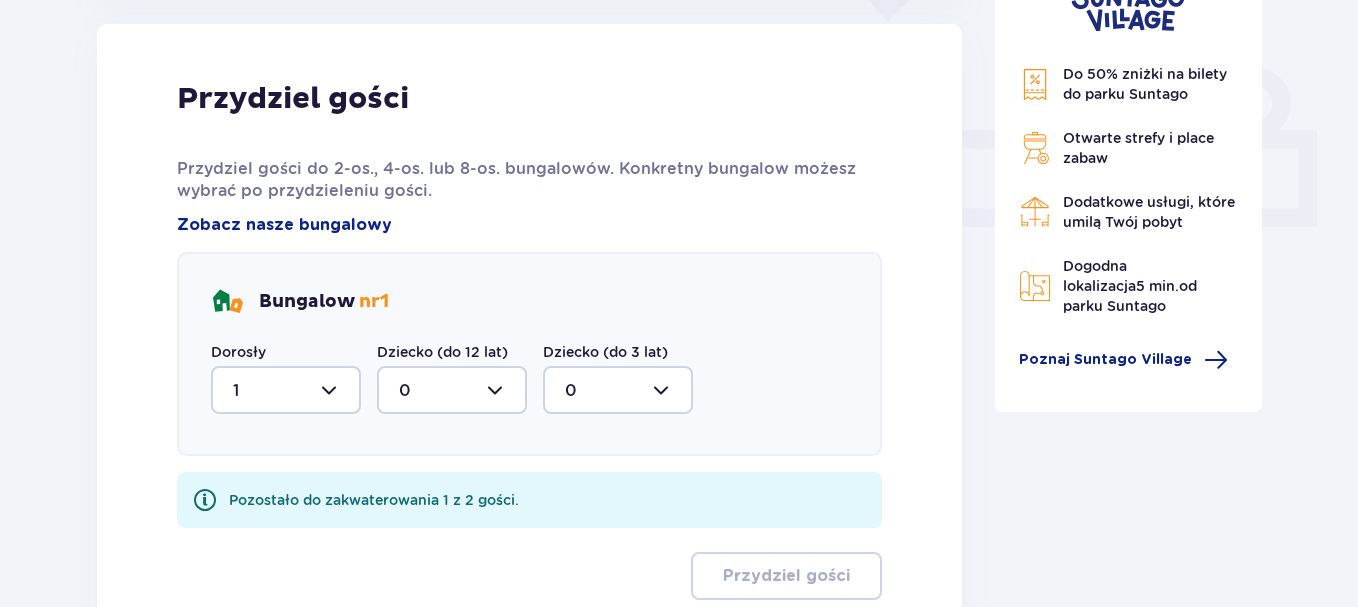 click at bounding box center [452, 390] 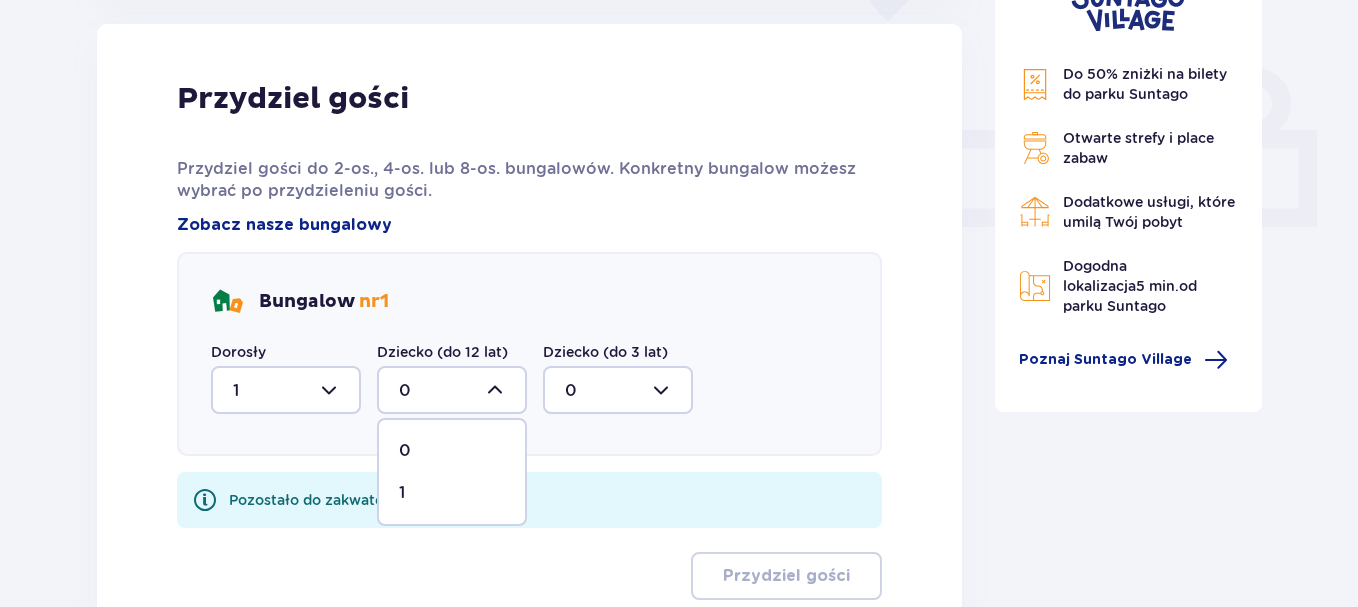 click on "1" at bounding box center [452, 493] 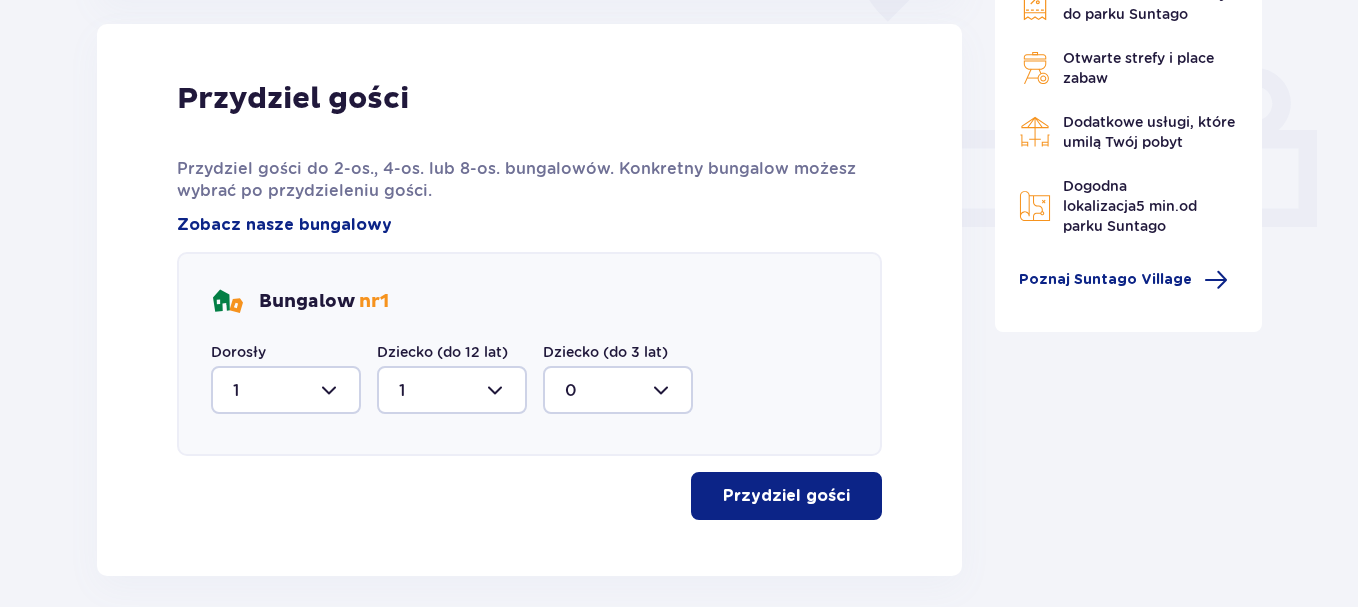 click on "Przydziel gości" at bounding box center (786, 496) 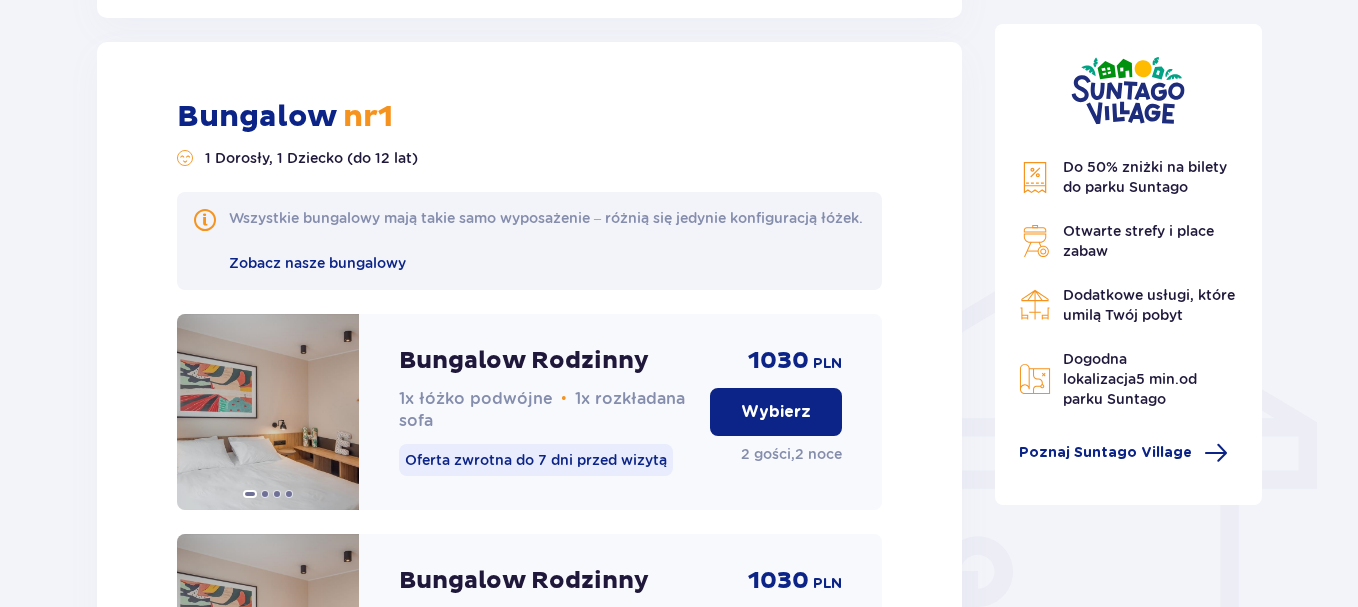 scroll, scrollTop: 1323, scrollLeft: 0, axis: vertical 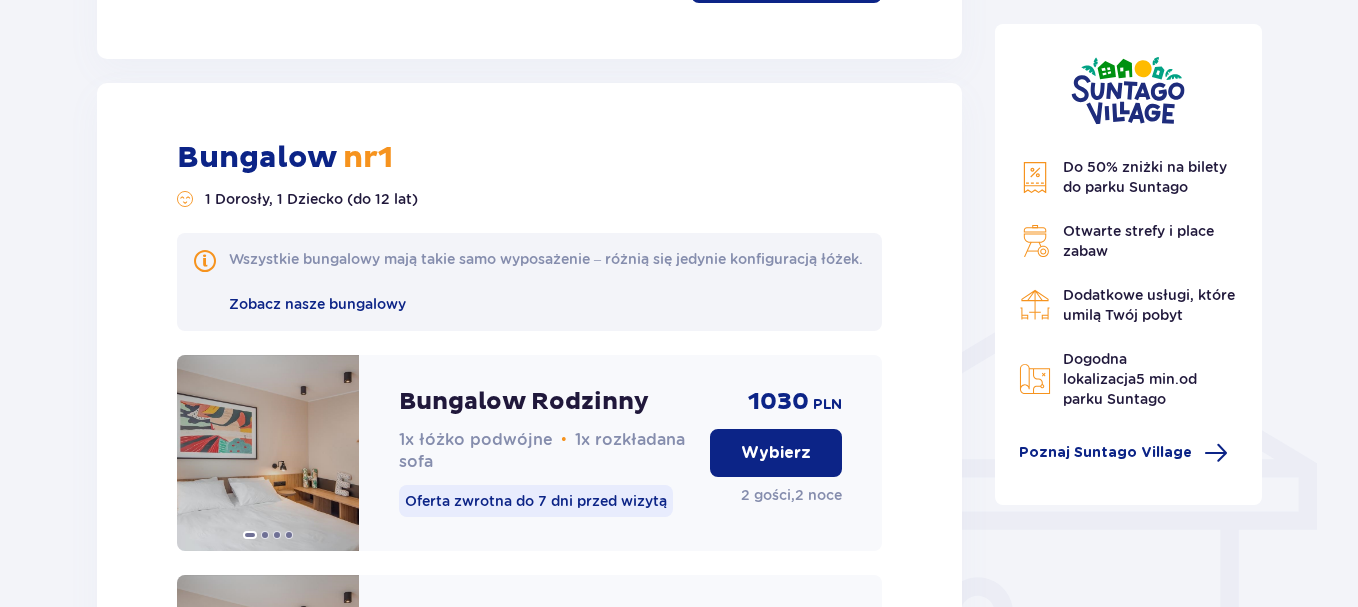 click on "Bungalow   nr  1   1 Dorosły, 1 Dziecko (do 12 lat) Wszystkie bungalowy mają takie samo wyposażenie – różnią się jedynie konfiguracją łóżek. Zobacz nasze bungalowy Bungalow Rodzinny 1x łóżko podwójne • 1x rozkładana sofa Oferta zwrotna do 7 dni przed wizytą 1030 PLN Wybierz 2 gości ,  2 noce Bungalow Rodzinny 1x łóżko podwójne • 1x rozkładana sofa Oferta zwrotna do 7 dni przed wizytą 1030 PLN Wybierz 2 gości ,  2 noce Bungalow Rodzinny ze śniadaniem 1x łóżko podwójne • 1x rozkładana sofa Oferta zwrotna do 7 dni przed wizytą 1210 PLN Wybierz 2 gości ,  2 noce Bungalow Rodzinny ze śniadaniem 1x łóżko podwójne • 1x rozkładana sofa Oferta zwrotna do 7 dni przed wizytą 1210 PLN Wybierz 2 gości ,  2 noce" at bounding box center [529, 725] 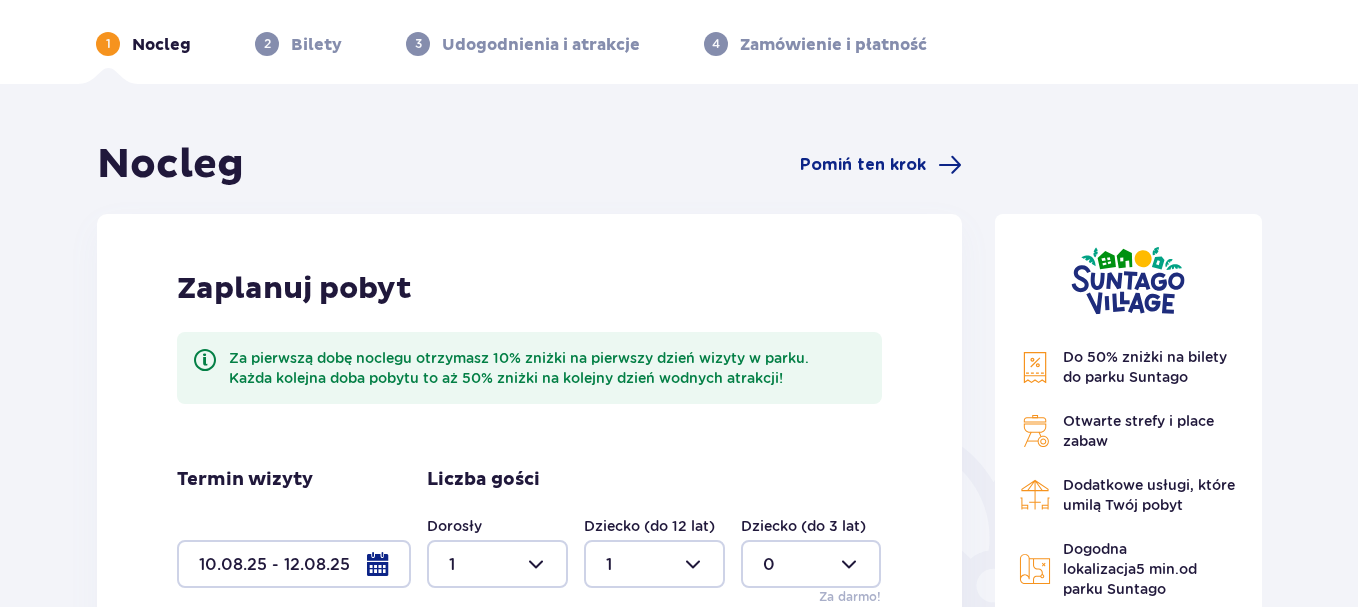 scroll, scrollTop: 0, scrollLeft: 0, axis: both 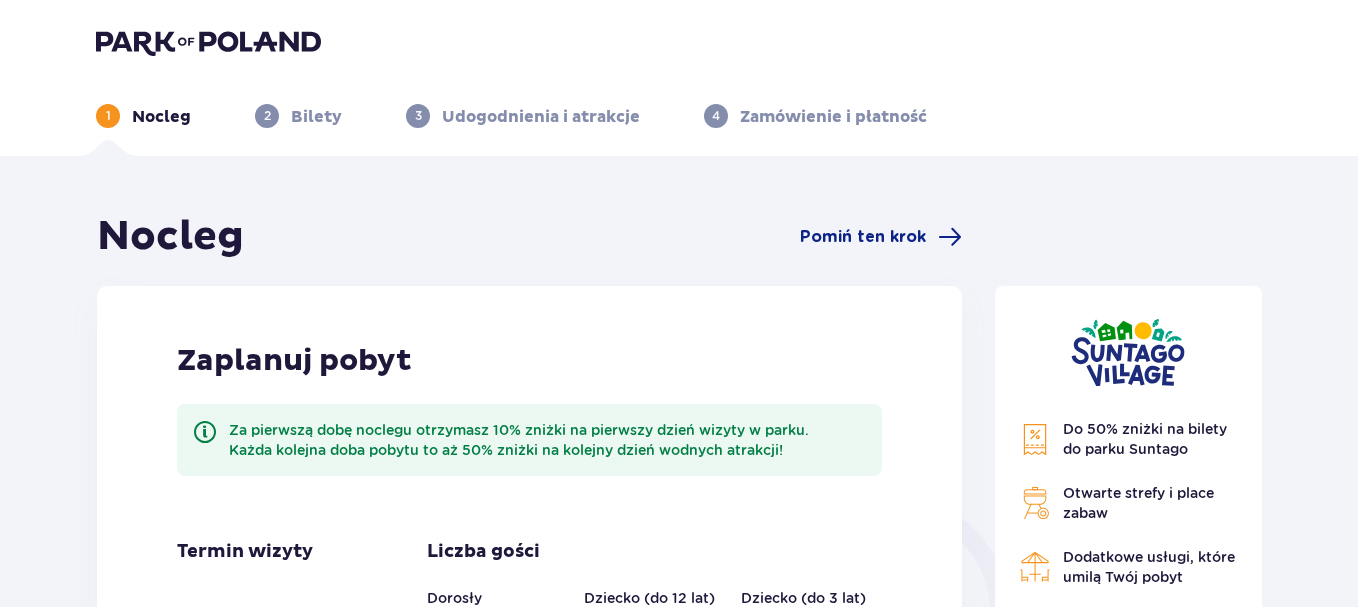 click on "1" at bounding box center (108, 116) 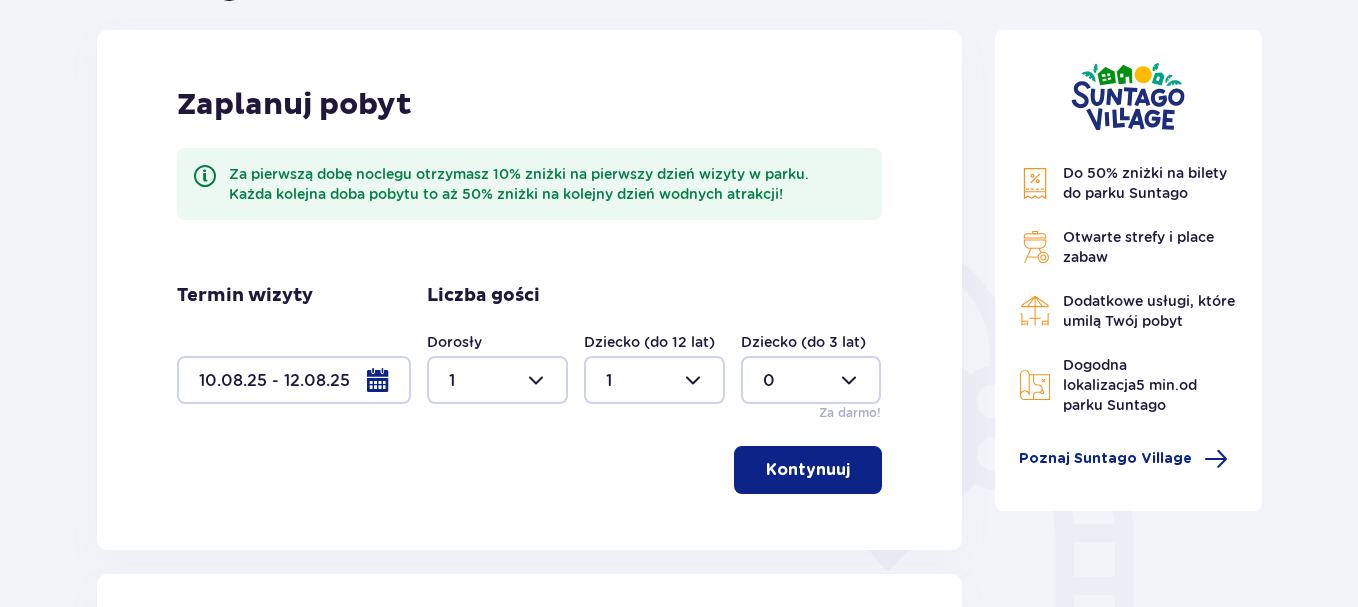 scroll, scrollTop: 300, scrollLeft: 0, axis: vertical 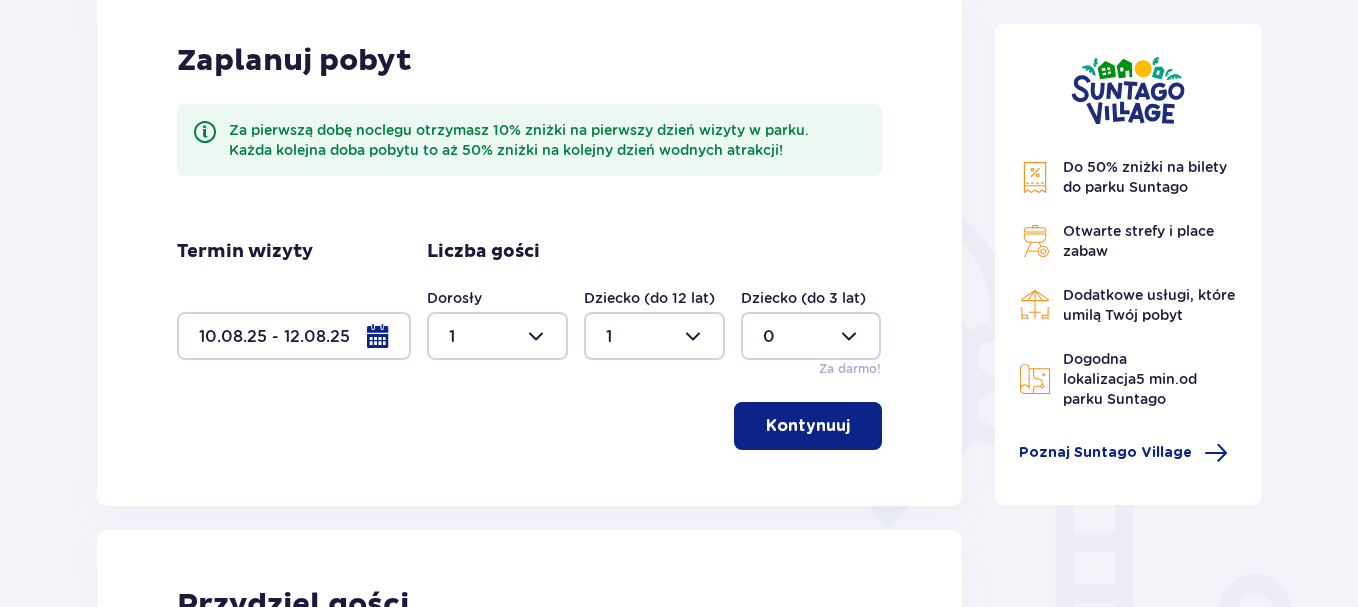 click on "Zaplanuj pobyt Za pierwszą dobę noclegu otrzymasz 10% zniżki na pierwszy dzień wizyty w parku. Każda kolejna doba pobytu to aż 50% zniżki na kolejny dzień wodnych atrakcji! Termin wizyty 10.08.25 - 12.08.25 Liczba gości Dorosły   1 Dziecko (do 12 lat)   1 Dziecko (do 3 lat)   0 Za darmo! Kontynuuj" at bounding box center [529, 246] 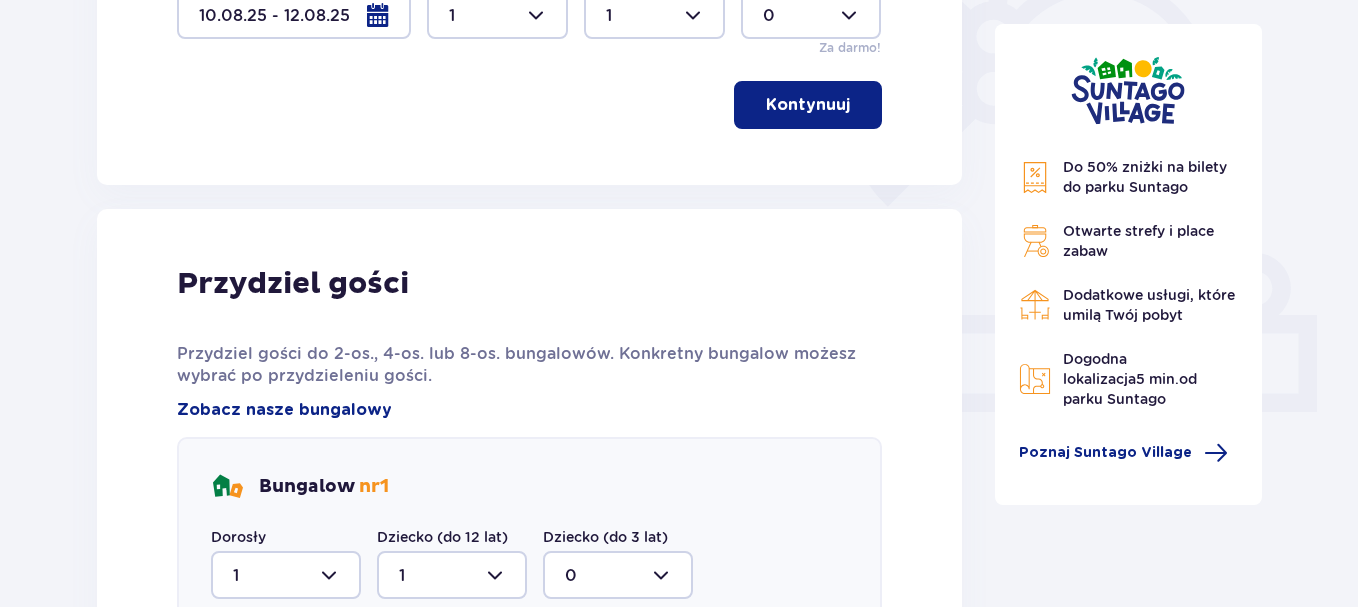 scroll, scrollTop: 700, scrollLeft: 0, axis: vertical 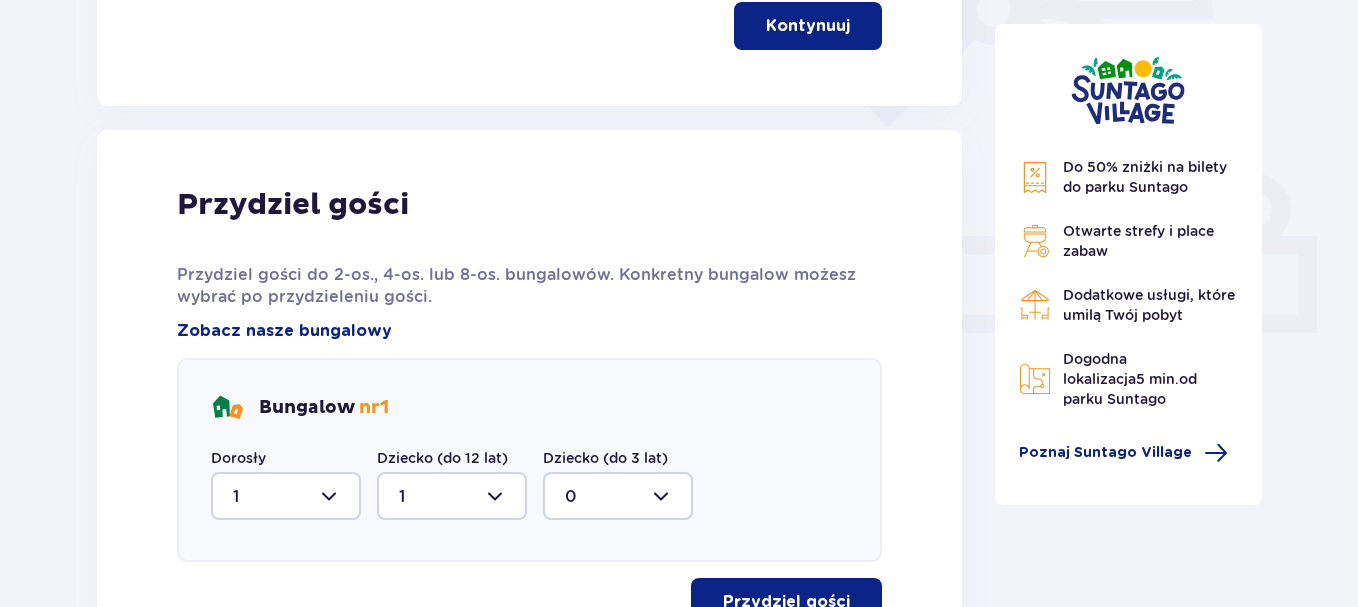 click on "Bungalow   nr  1 Dorosły   1 Dziecko (do 12 lat)   1 Dziecko (do 3 lat)   0" at bounding box center [529, 460] 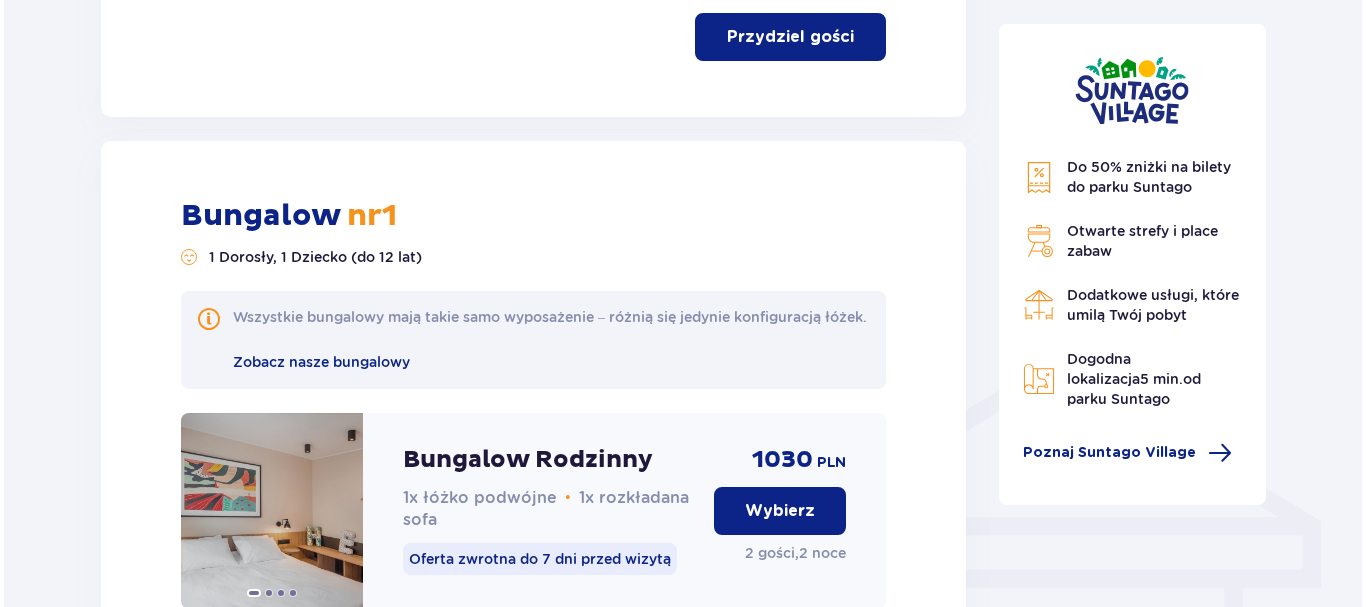 scroll, scrollTop: 1300, scrollLeft: 0, axis: vertical 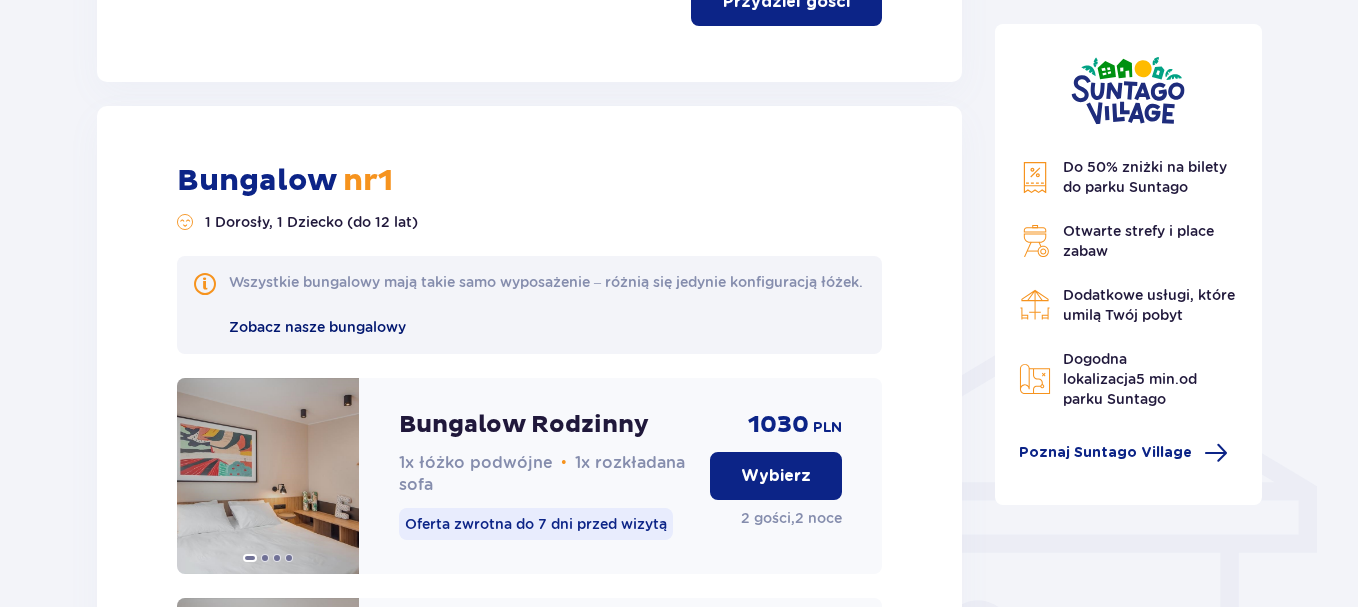 click on "Zobacz nasze bungalowy" at bounding box center (317, 327) 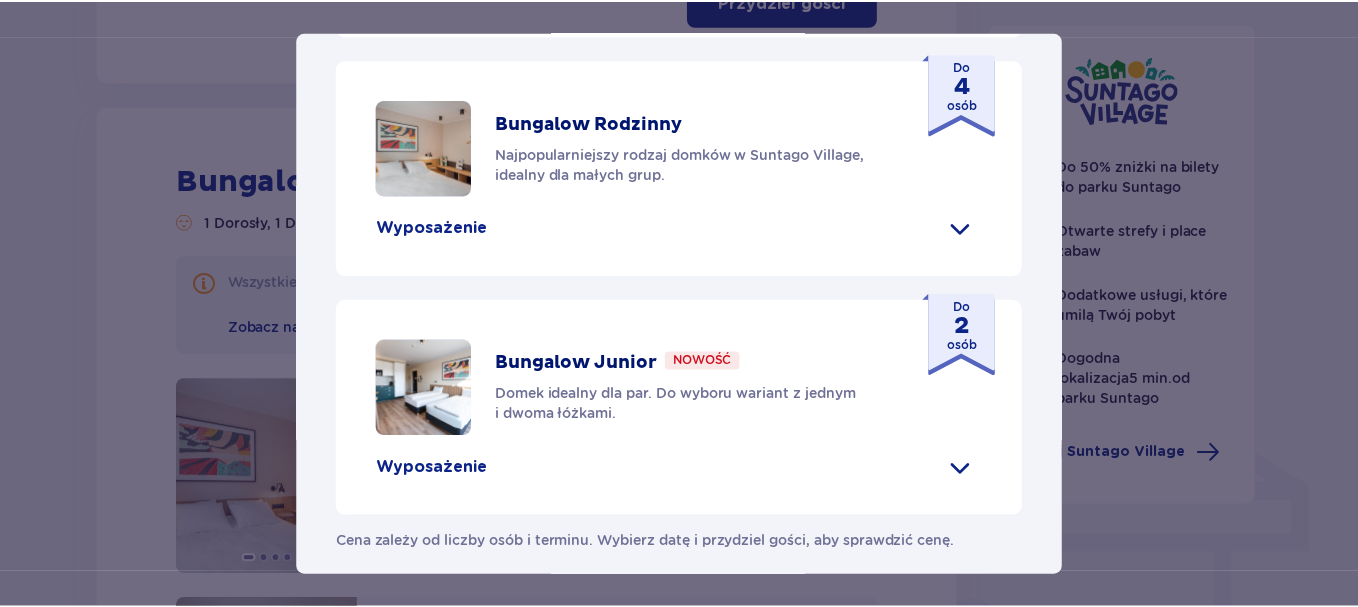 scroll, scrollTop: 1136, scrollLeft: 0, axis: vertical 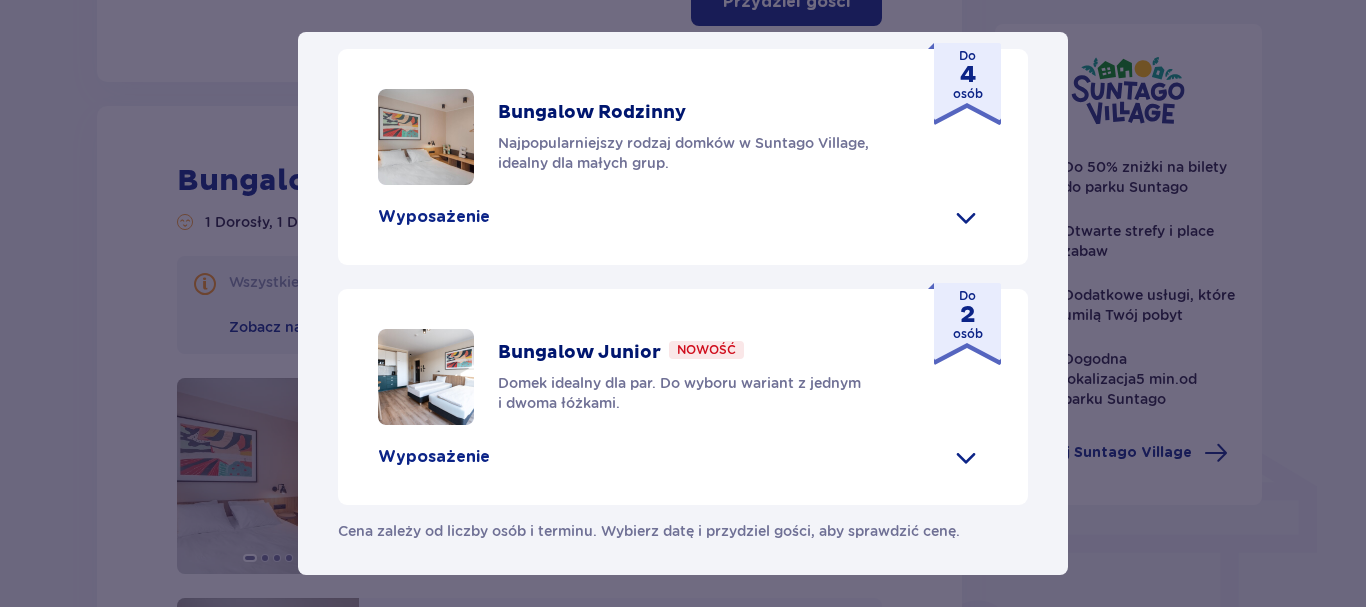 click at bounding box center (966, 457) 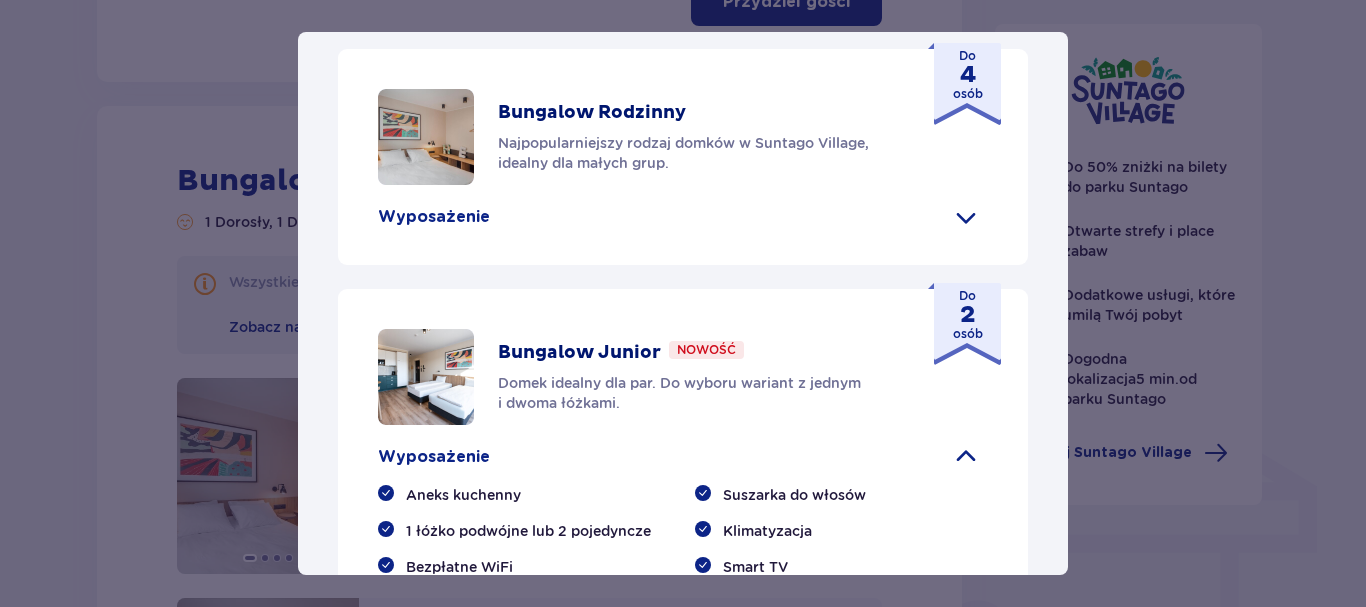click on "Suntago Village Suntago Village to idealne miejsce dla fanów dobrej zabawy i tropikalnego klimatu, którzy chcą dłużej cieszyć się pobytem w Suntago i wakacyjną atmosferą. Udogodnienia Sklep ze świeżymi produktami i gotowymi posiłkami   Atrakcje parku wodnego   (dodatkowo płatne) Ekologiczny bus do i z parku Suntago   Płatny wynajem rowerów   Wspólna strefa na ognisko i grilla   Obiekt przyjazny zwierzętom   Plac zabaw   Dzieci do 3 lat za darmo   (na życzenie dodatkowe łóżeczko) Nasze bungalowy Grand Villa Nowość Szukasz standardu premium? W Grand Villi znajdziesz kominek, taras i wannę z hydromasażem. Do  8  osób Wyposażenie Aneks kuchenny   2 sypialnie z podwójnym łóżkiem   1 sypialnia z 2 pojedynczymi łóżkami   Rozkładana sofa   Skrytka depozytowa   Bezpłatne WiFi   Łóżeczko dziecięce   (na życzenie) Suszarka do włosów   Klimatyzacja   2x Smart TV   Kapcie hotelowe   Zestaw do prasowania   (na życzenie) Szlafrok   (na życzenie) Wanna z hydromasażem   Kominek" at bounding box center (683, 303) 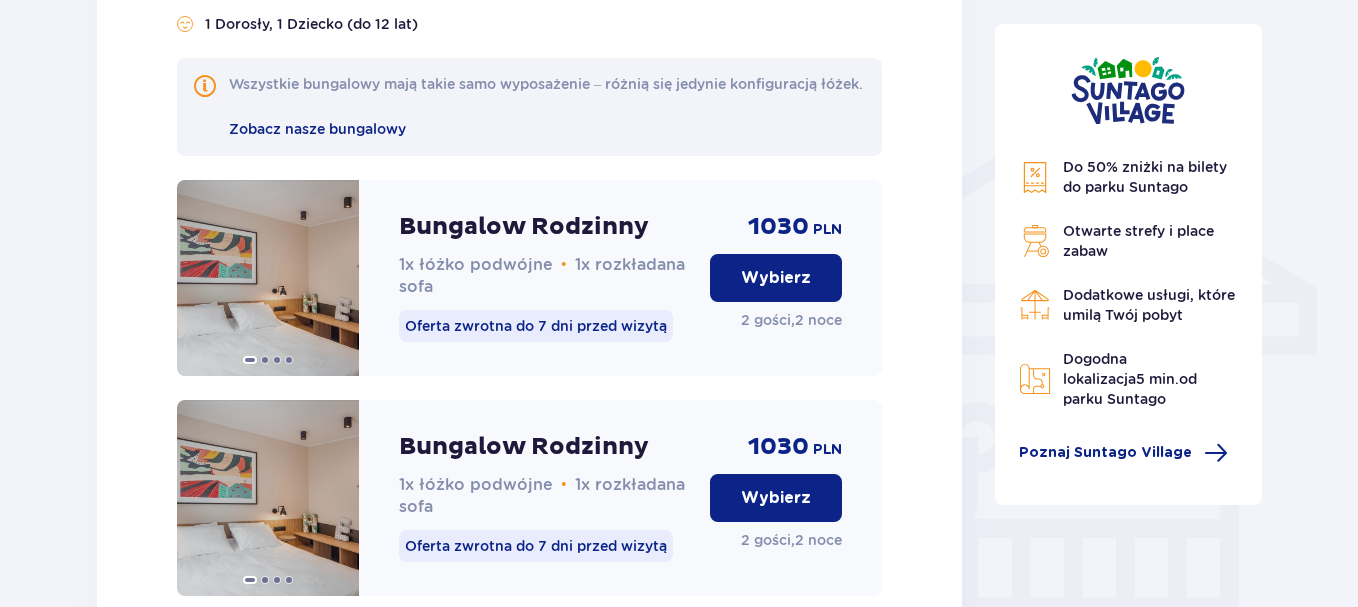 scroll, scrollTop: 1500, scrollLeft: 0, axis: vertical 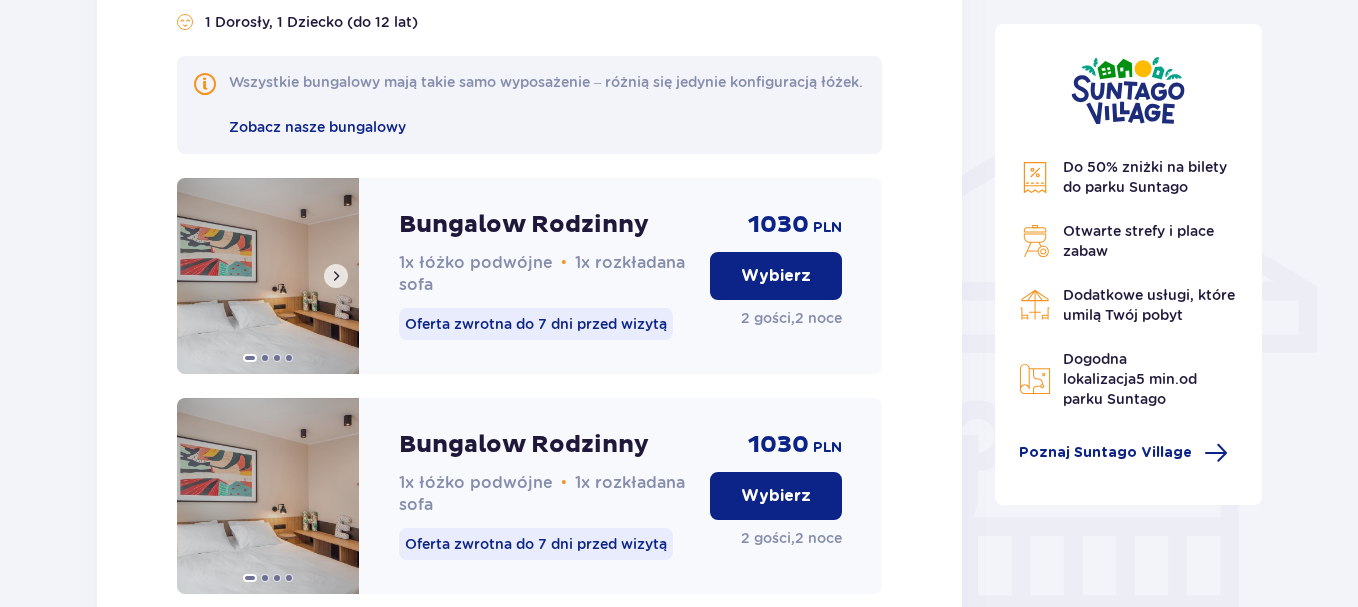 click at bounding box center [336, 276] 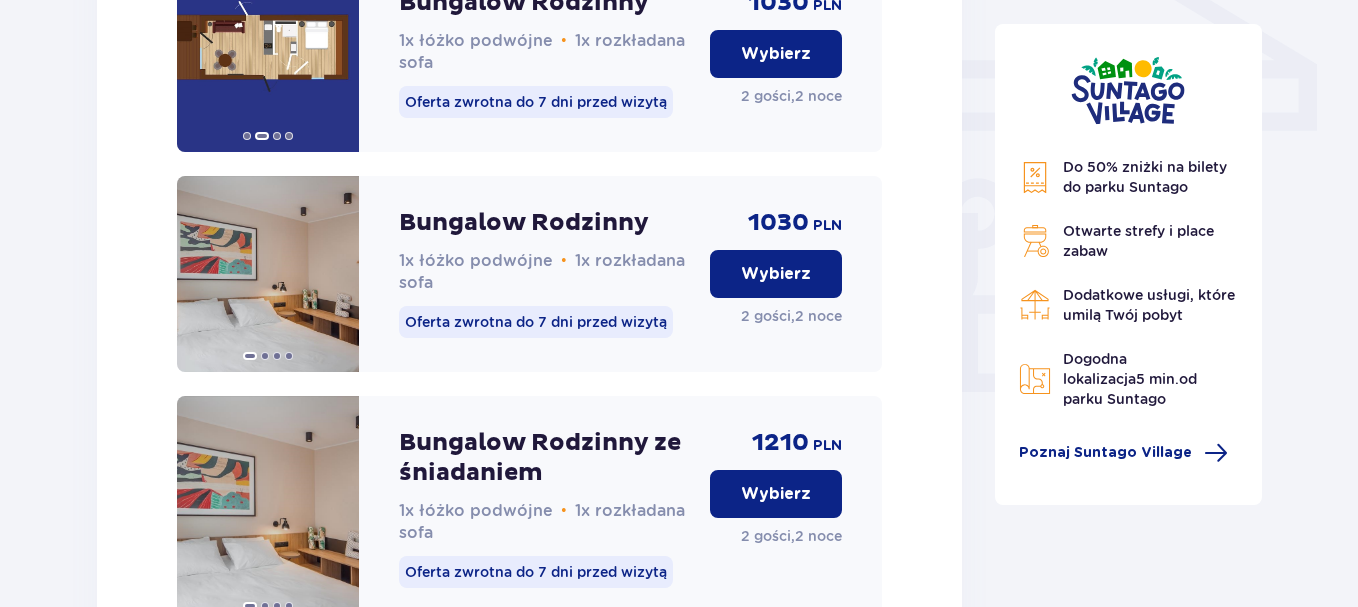 scroll, scrollTop: 1600, scrollLeft: 0, axis: vertical 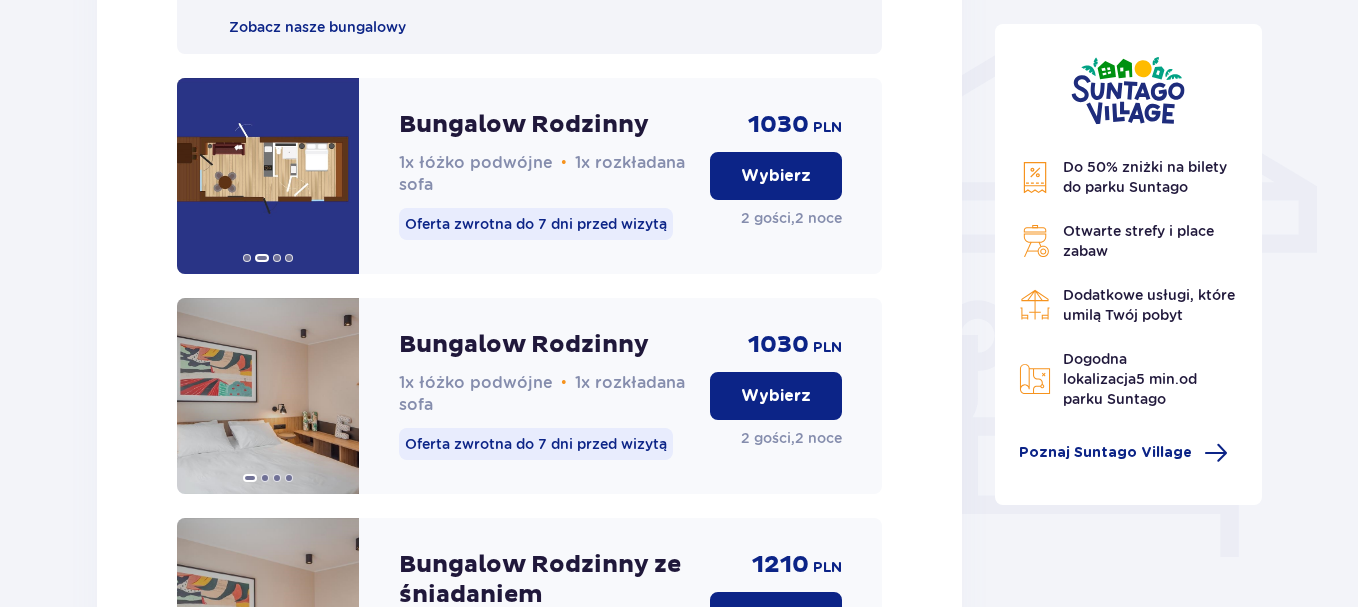 click on "Bungalow   nr  1   1 Dorosły, 1 Dziecko (do 12 lat) Wszystkie bungalowy mają takie samo wyposażenie – różnią się jedynie konfiguracją łóżek. Zobacz nasze bungalowy Bungalow Rodzinny 1x łóżko podwójne • 1x rozkładana sofa Oferta zwrotna do 7 dni przed wizytą 1030 PLN Wybierz 2 gości ,  2 noce Bungalow Rodzinny 1x łóżko podwójne • 1x rozkładana sofa Oferta zwrotna do 7 dni przed wizytą 1030 PLN Wybierz 2 gości ,  2 noce Bungalow Rodzinny ze śniadaniem 1x łóżko podwójne • 1x rozkładana sofa Oferta zwrotna do 7 dni przed wizytą 1210 PLN Wybierz 2 gości ,  2 noce Bungalow Rodzinny ze śniadaniem 1x łóżko podwójne • 1x rozkładana sofa Oferta zwrotna do 7 dni przed wizytą 1210 PLN Wybierz 2 gości ,  2 noce" at bounding box center (529, 448) 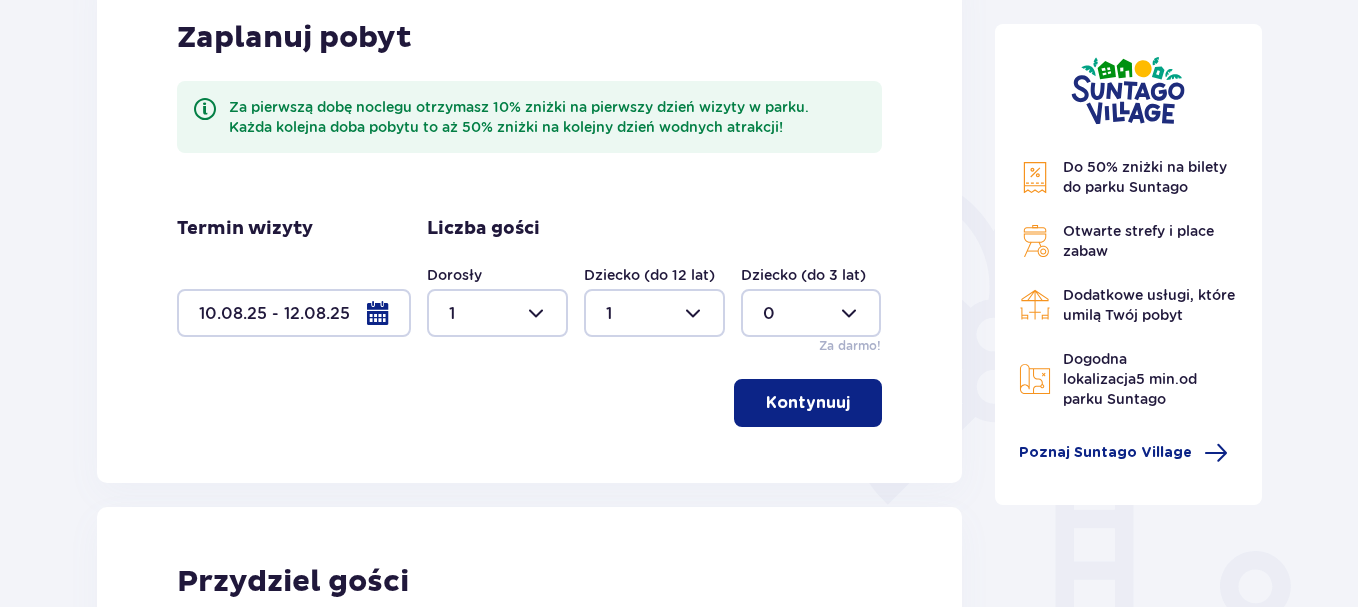 scroll, scrollTop: 0, scrollLeft: 0, axis: both 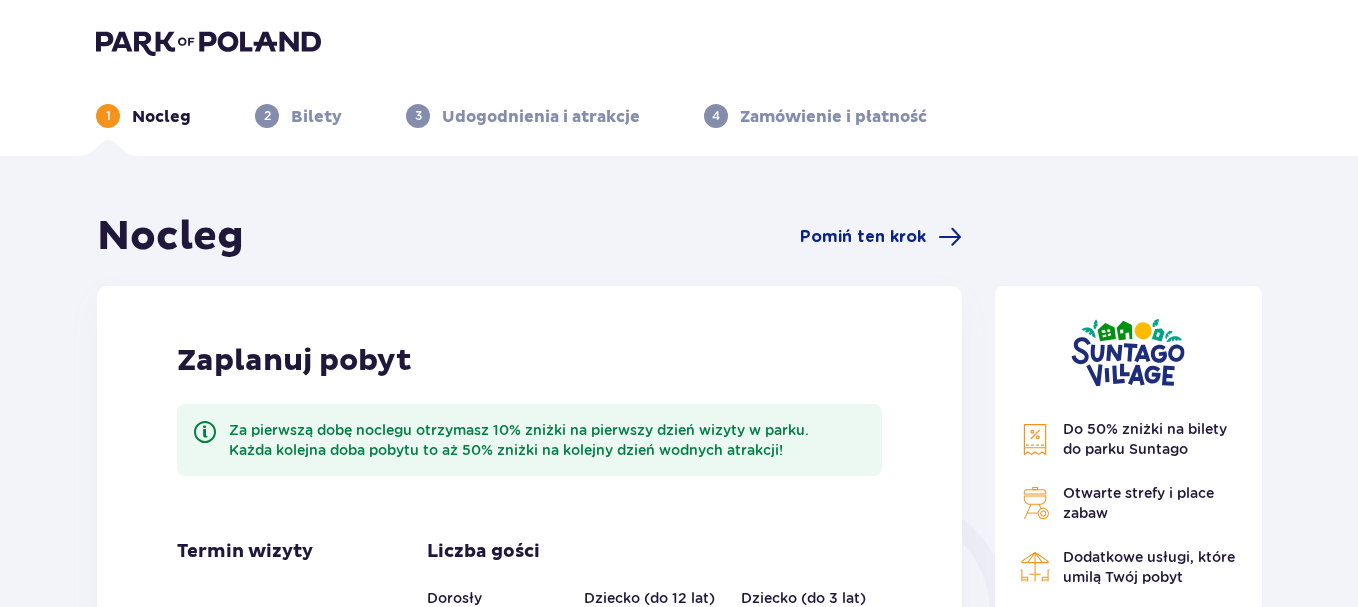 click at bounding box center [208, 42] 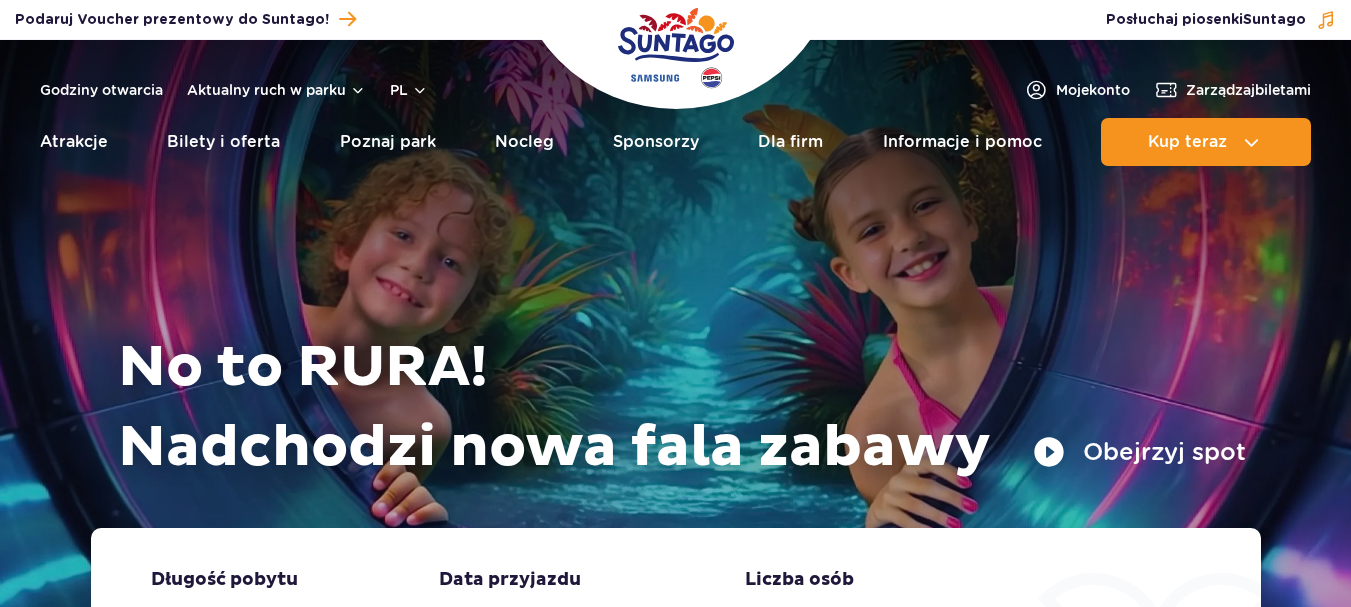 scroll, scrollTop: 0, scrollLeft: 0, axis: both 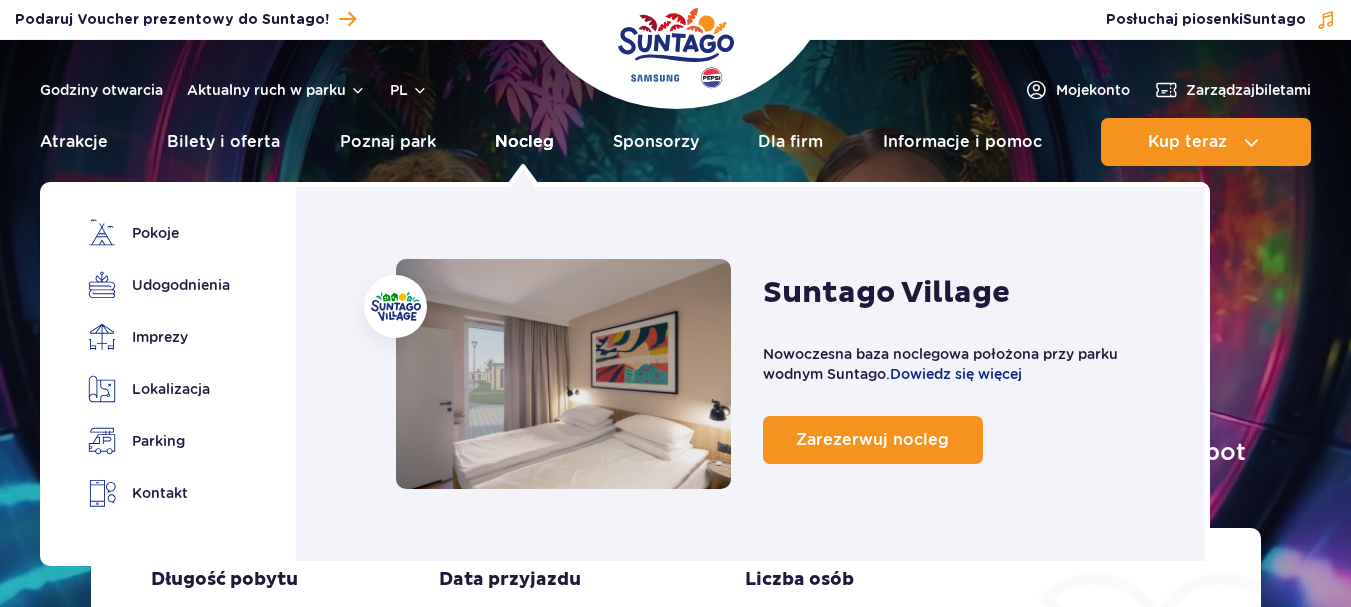 click on "Nocleg" at bounding box center (524, 142) 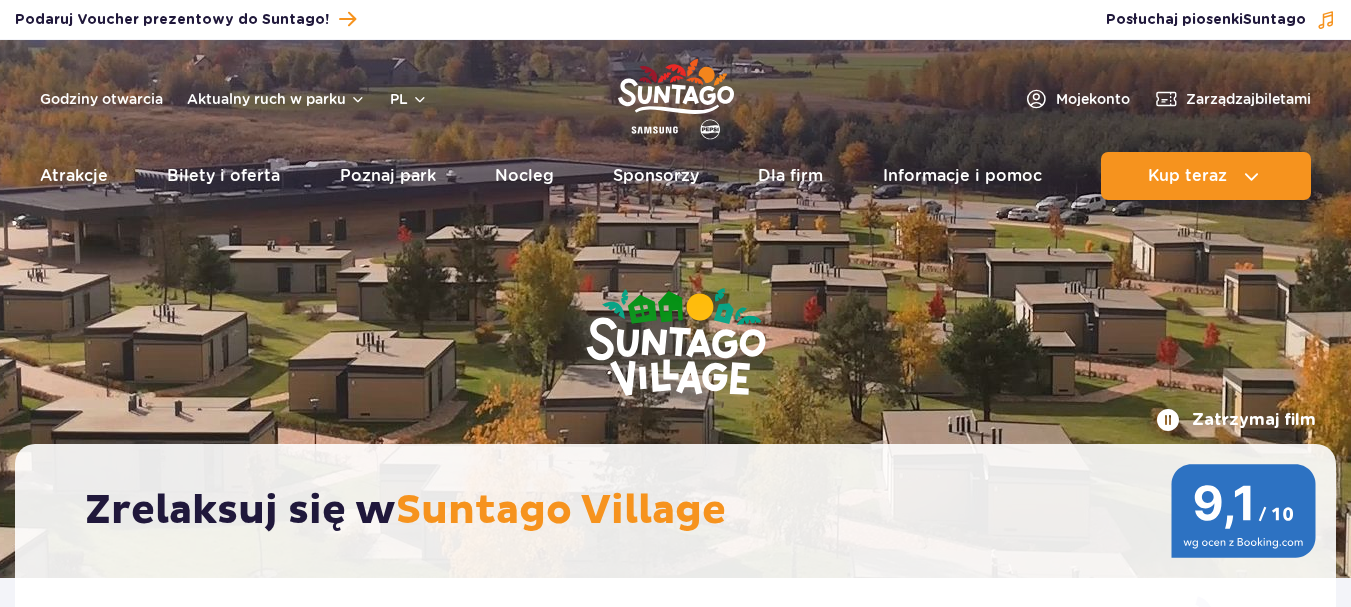 scroll, scrollTop: 0, scrollLeft: 0, axis: both 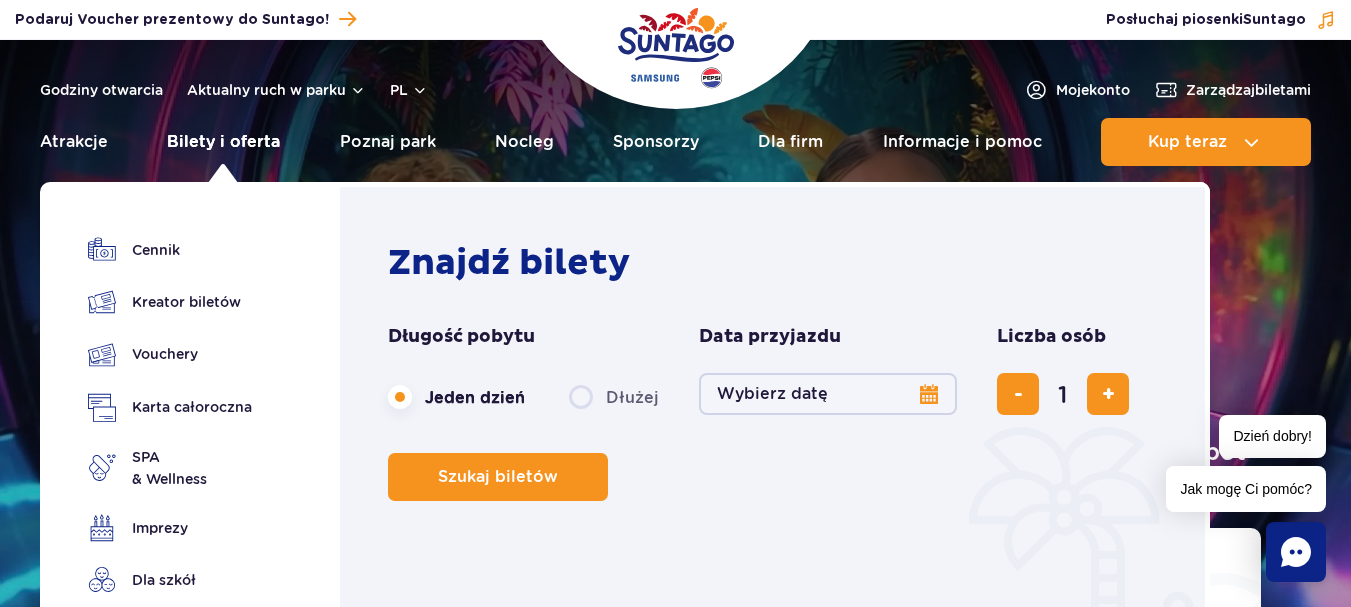 click on "Bilety i oferta" at bounding box center (223, 142) 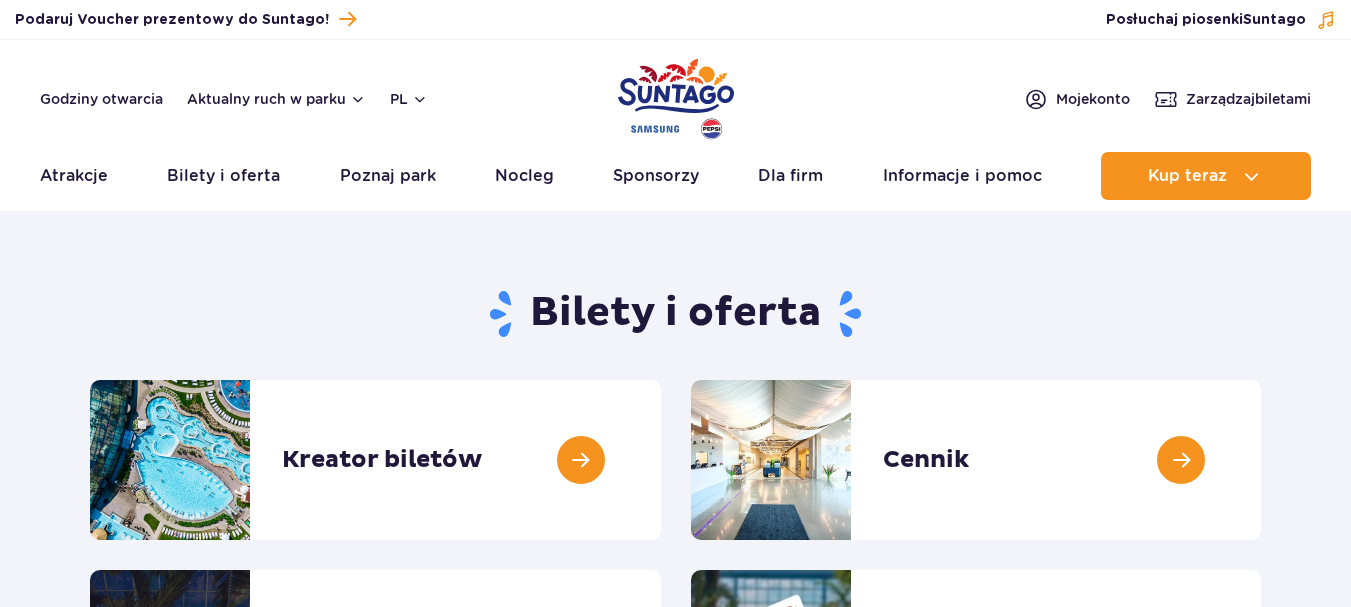 scroll, scrollTop: 0, scrollLeft: 0, axis: both 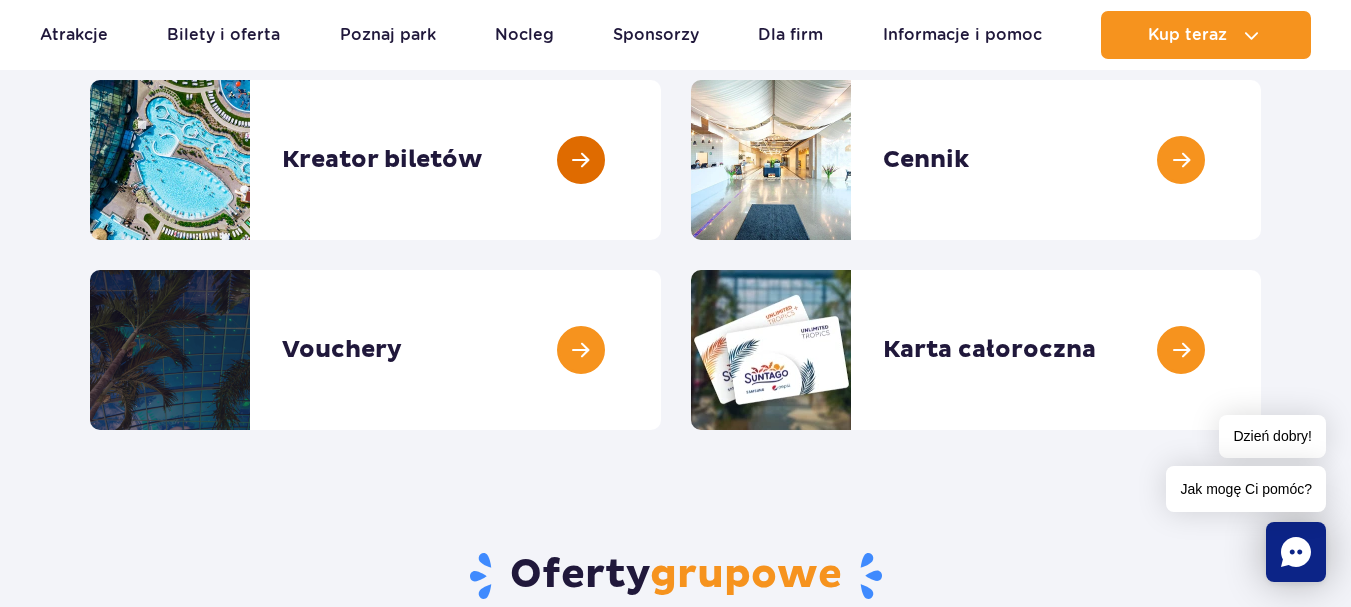 click at bounding box center [661, 160] 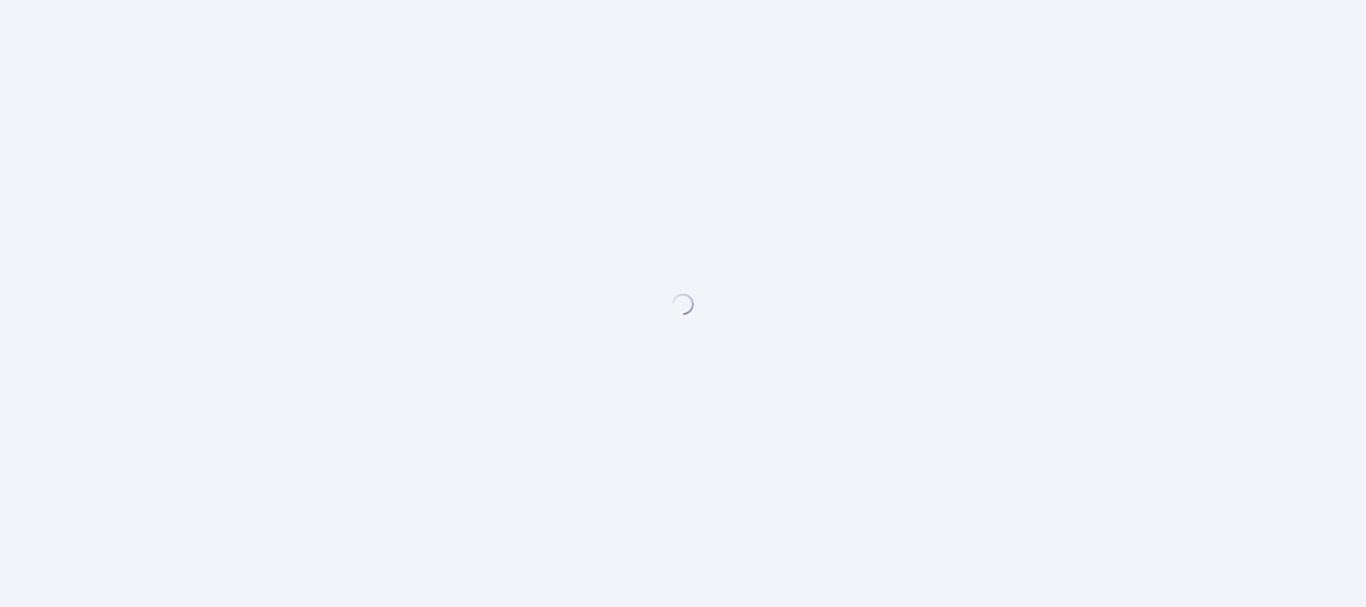 scroll, scrollTop: 0, scrollLeft: 0, axis: both 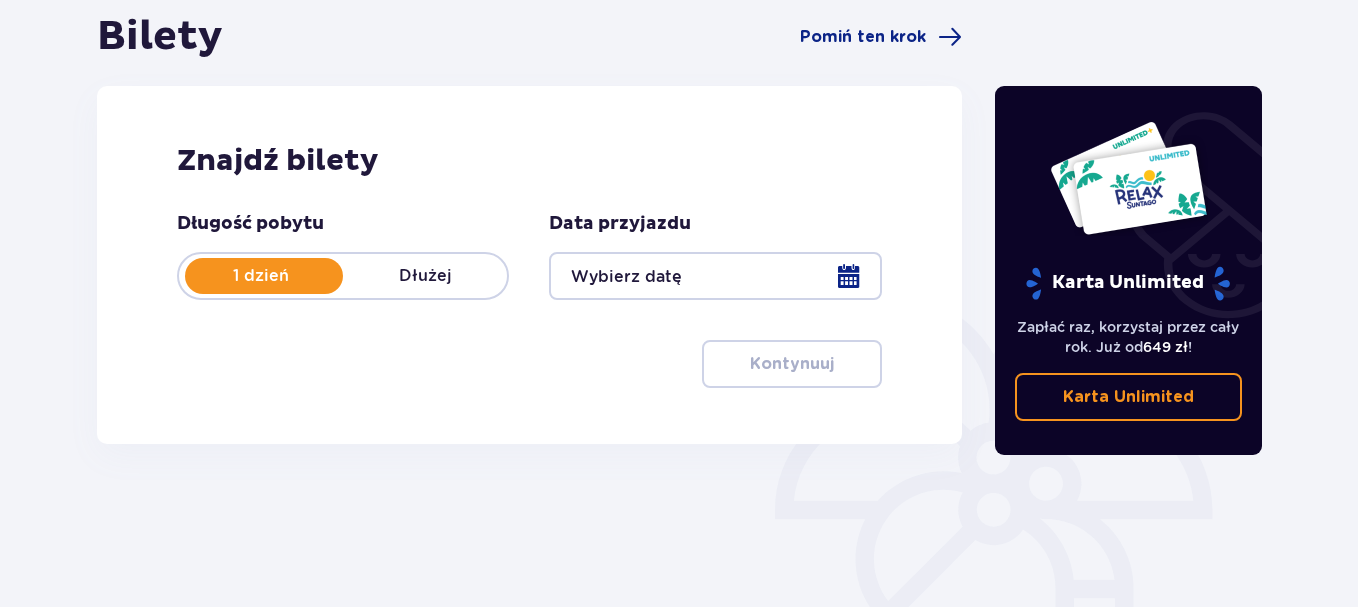 click on "Dłużej" at bounding box center [425, 276] 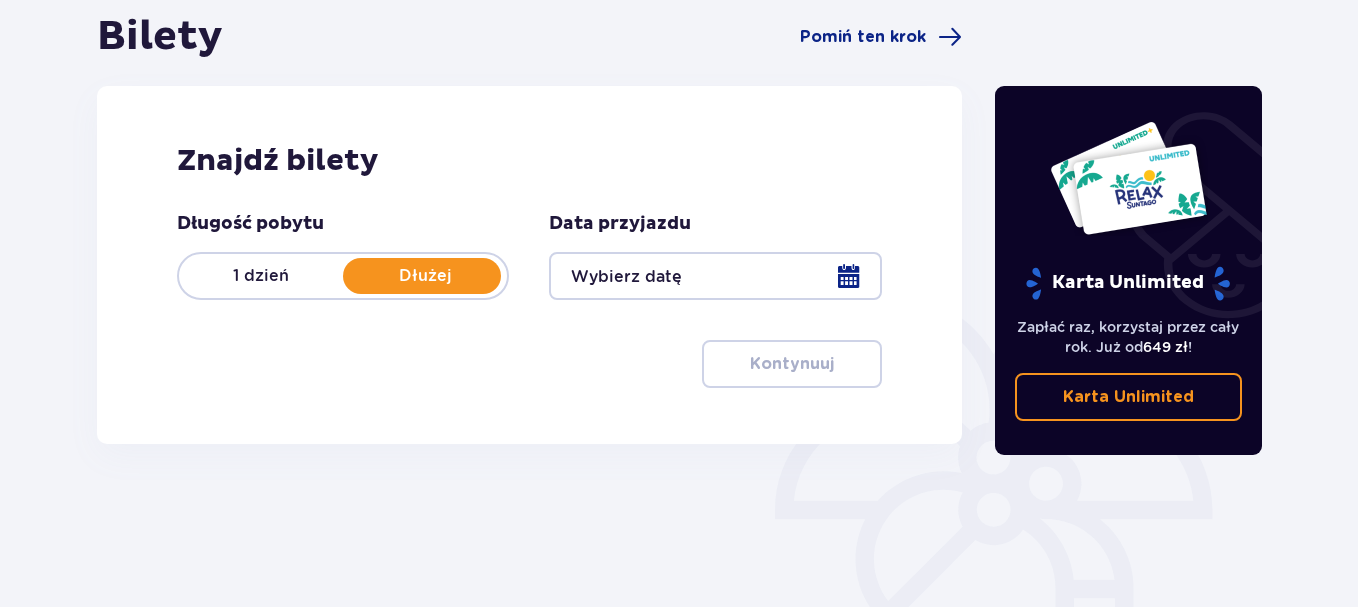 click at bounding box center (715, 276) 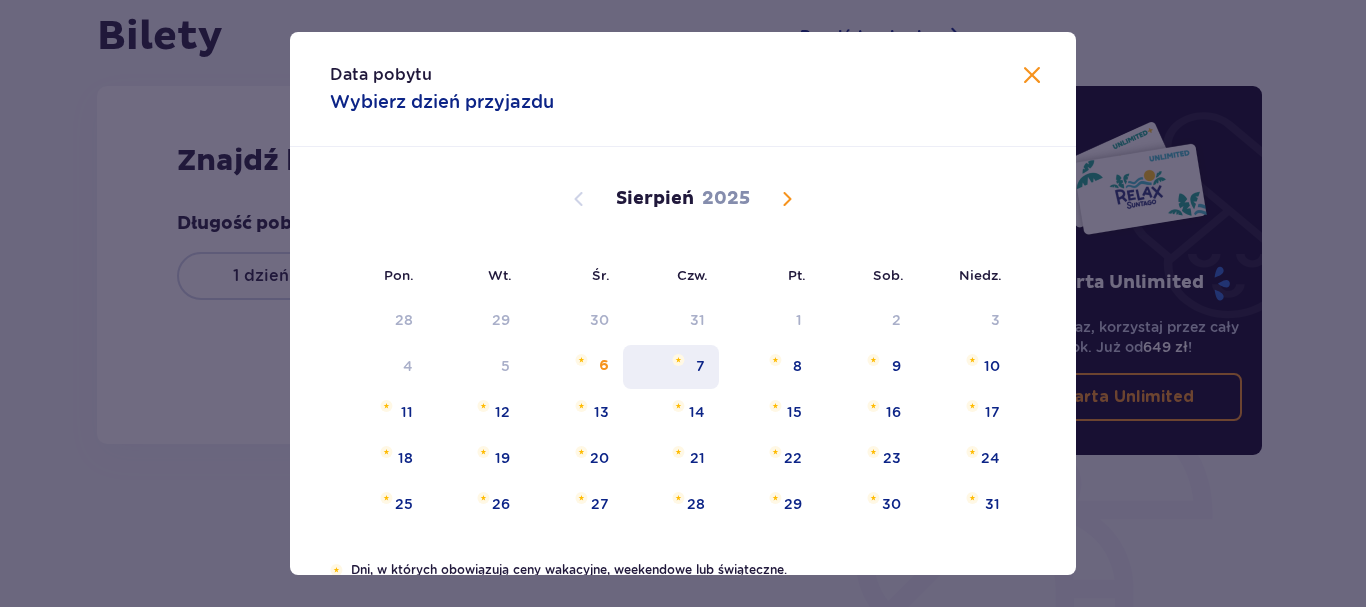 click on "7" at bounding box center [700, 366] 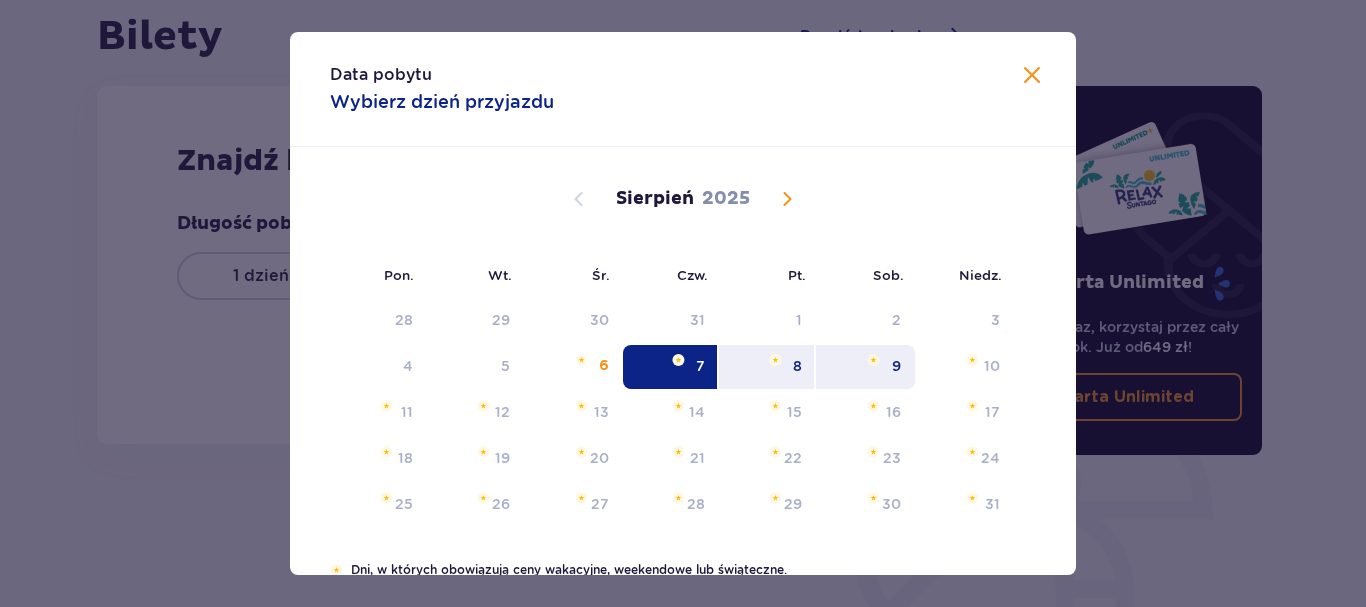 click on "9" at bounding box center (865, 367) 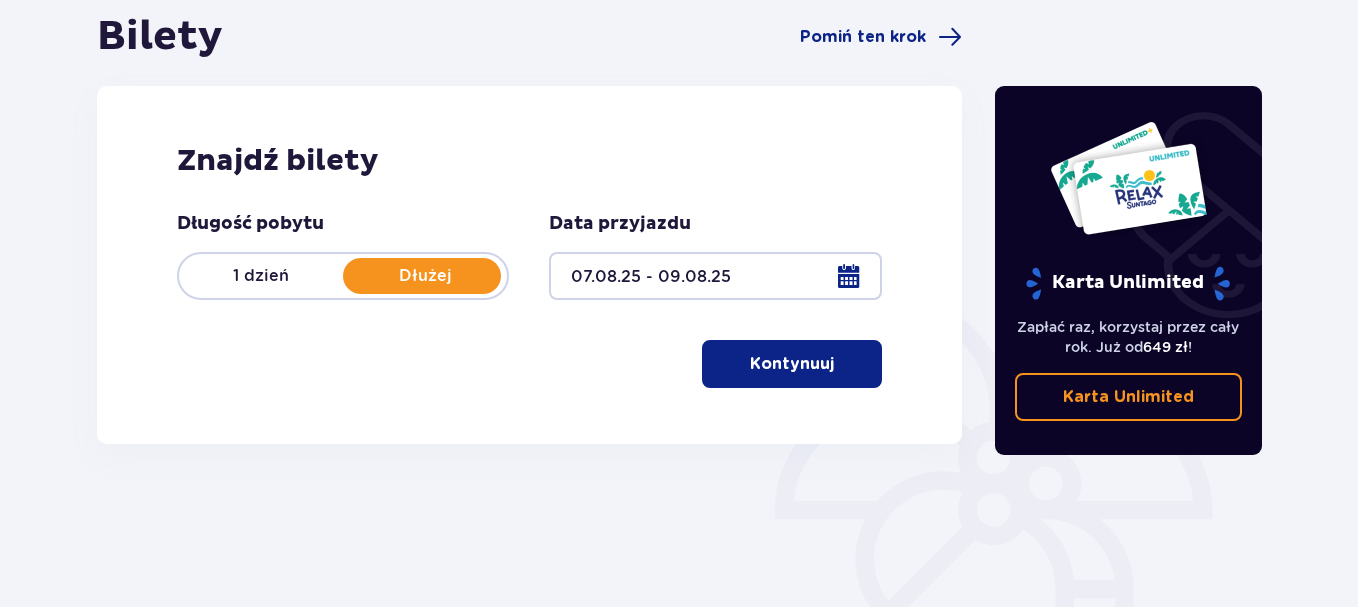 click on "Kontynuuj" at bounding box center (792, 364) 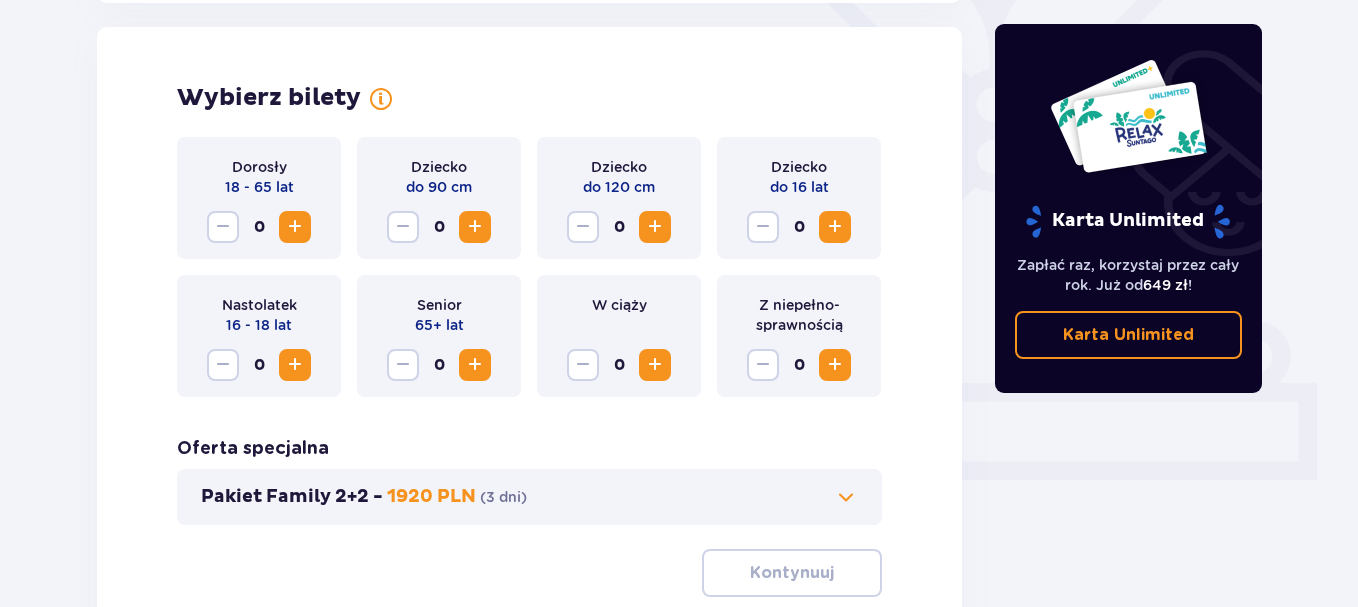 scroll, scrollTop: 556, scrollLeft: 0, axis: vertical 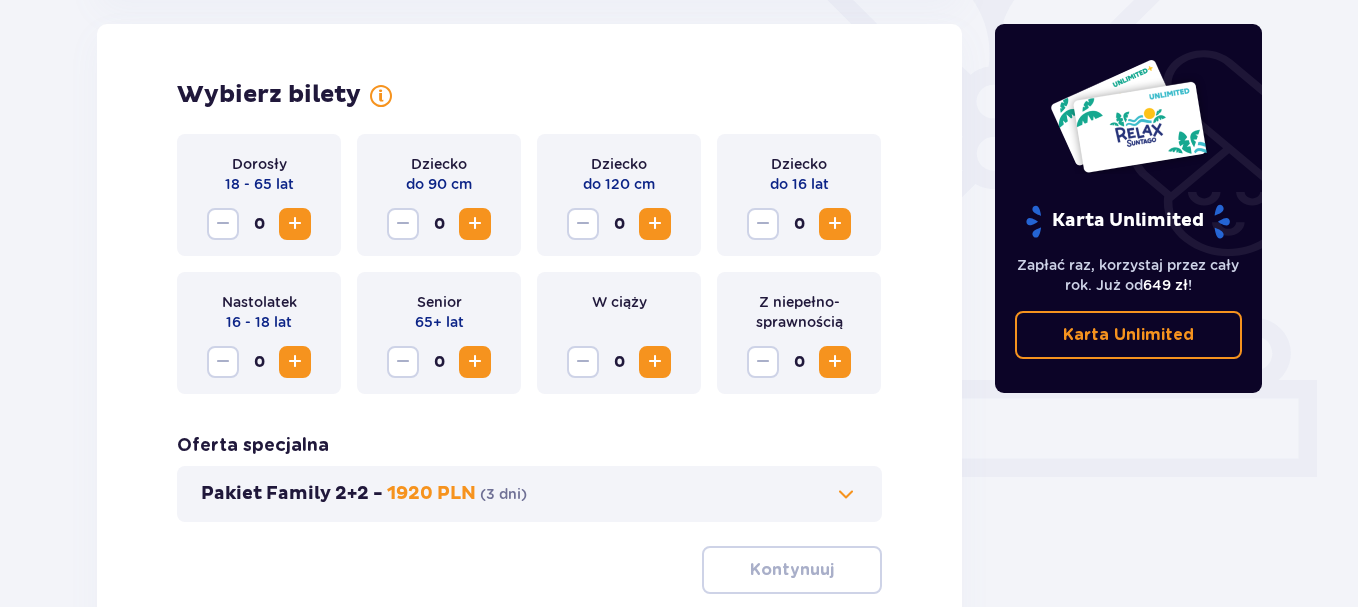 click at bounding box center (295, 224) 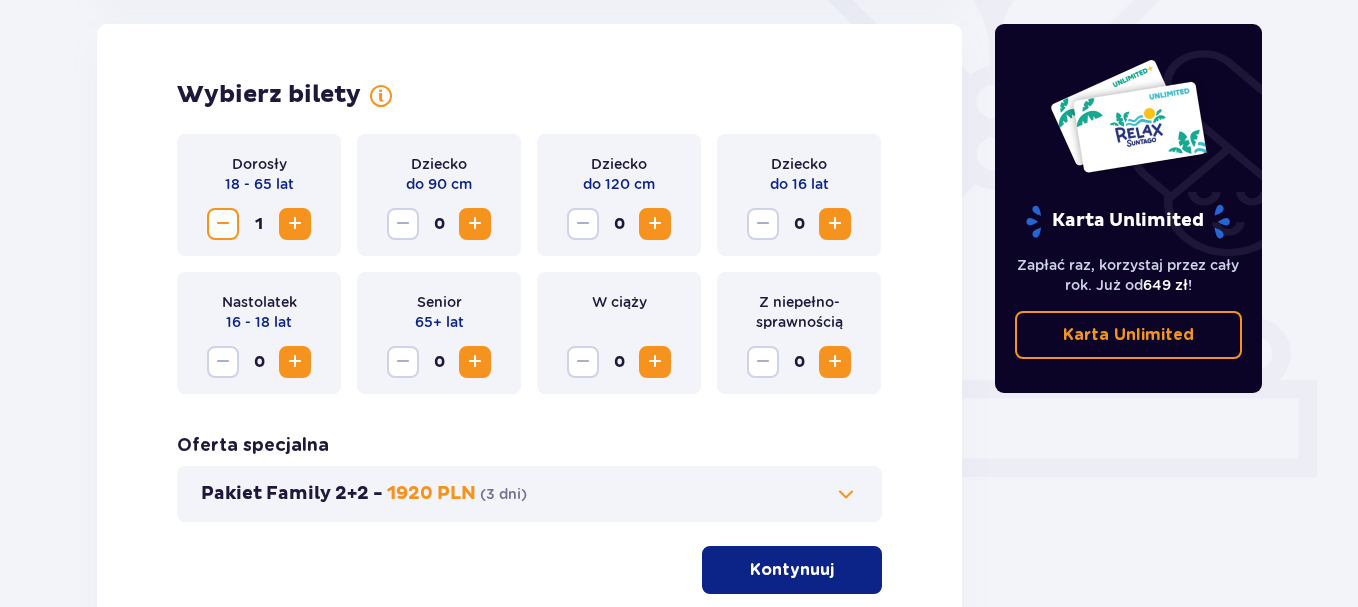 click at bounding box center (835, 224) 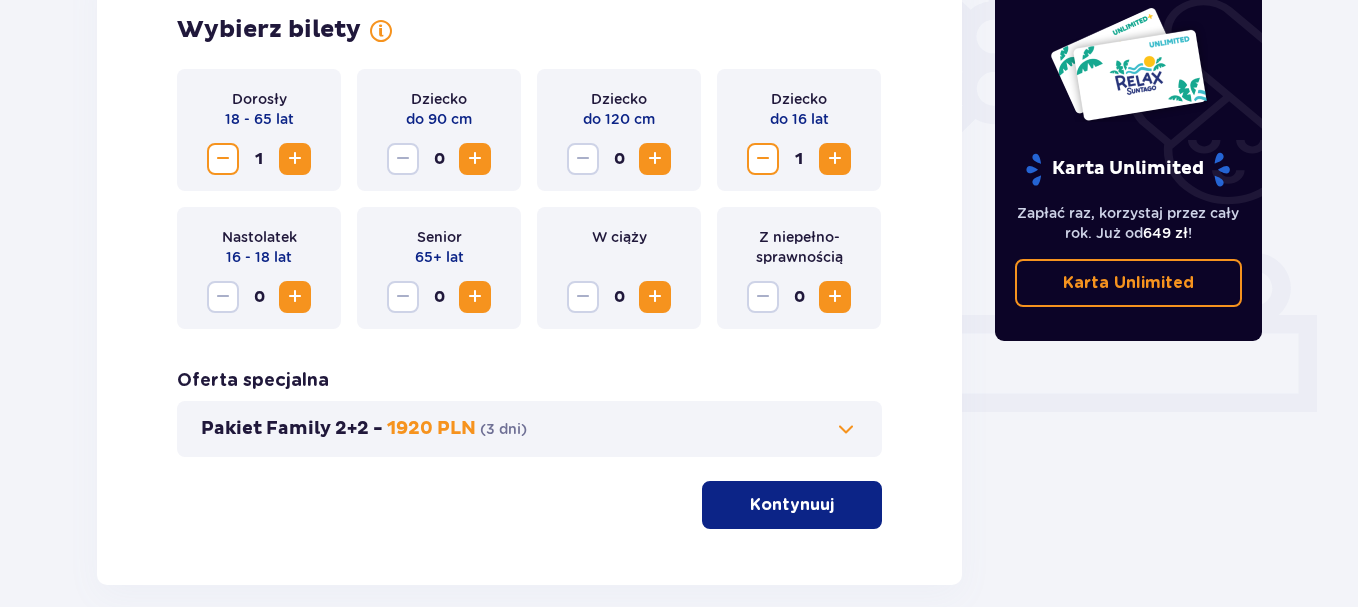 scroll, scrollTop: 656, scrollLeft: 0, axis: vertical 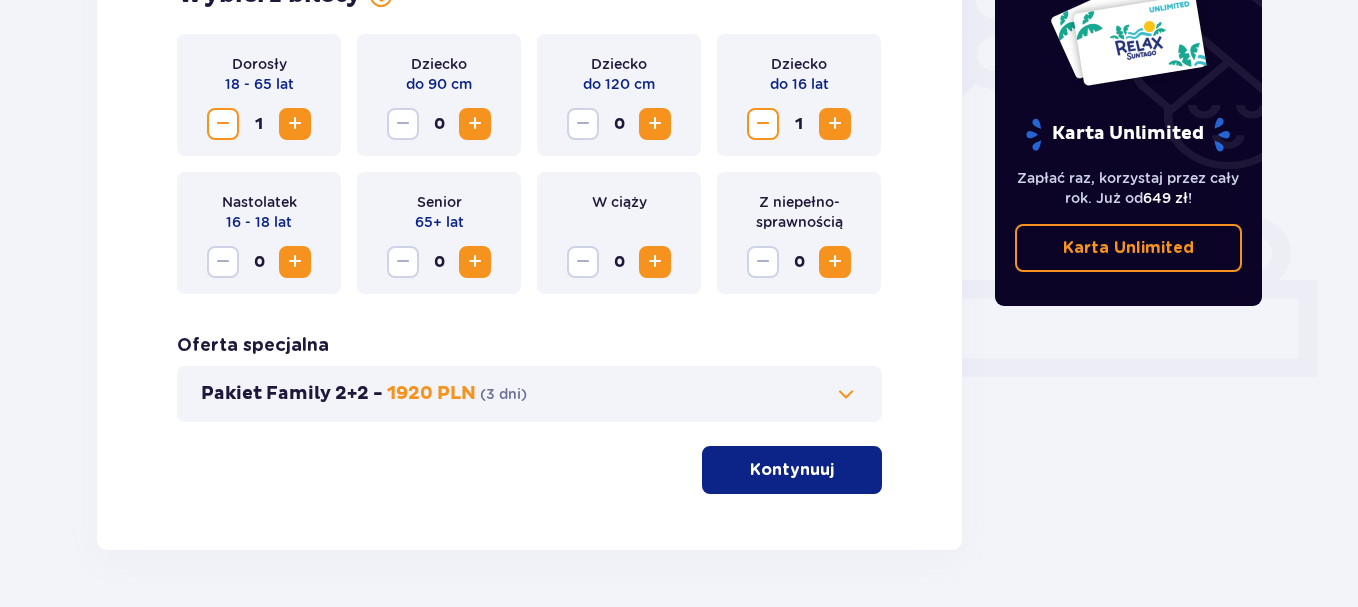 click on "Kontynuuj" at bounding box center [792, 470] 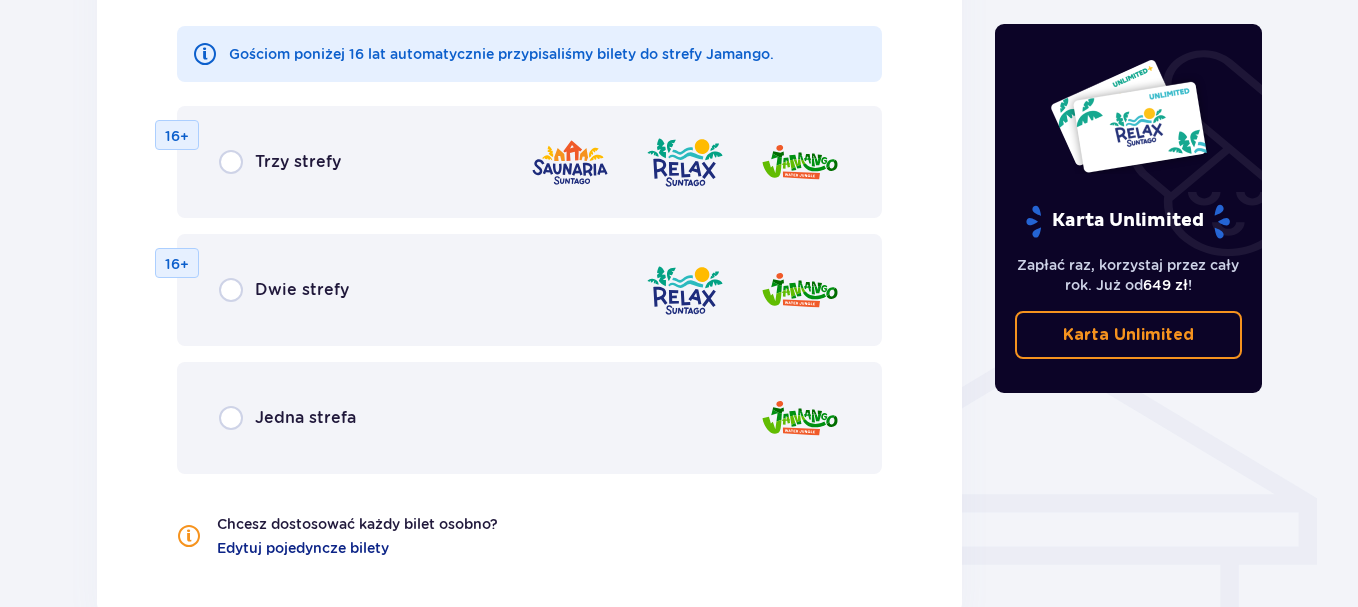 scroll, scrollTop: 1310, scrollLeft: 0, axis: vertical 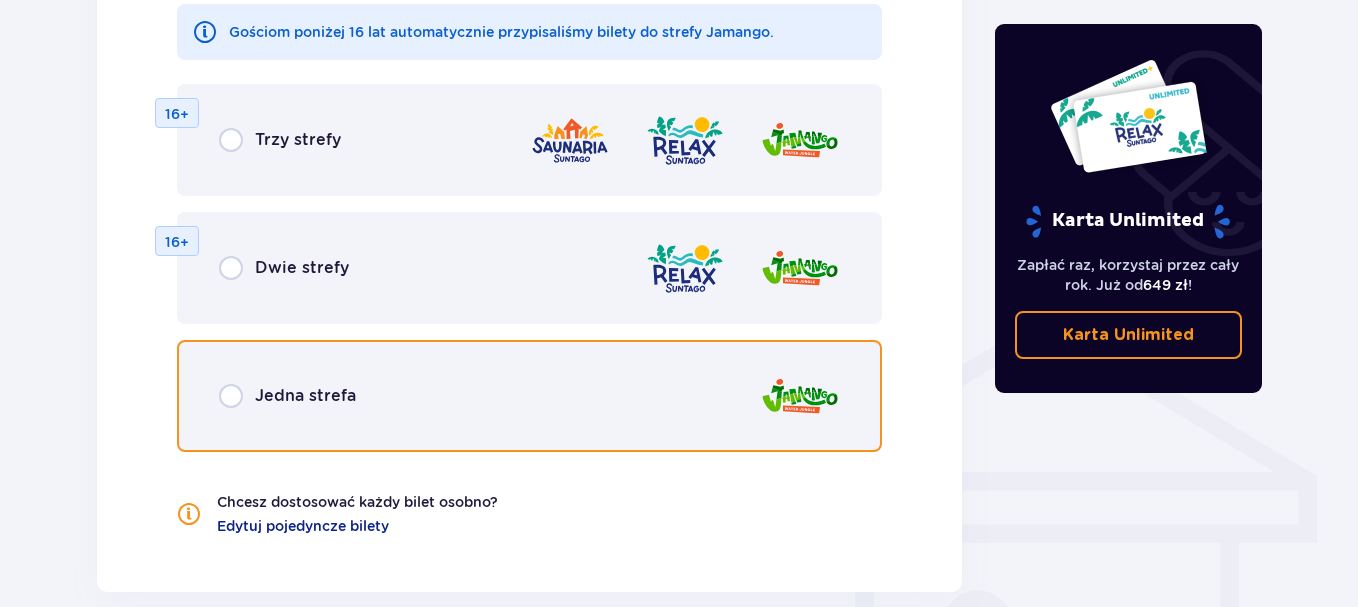 click at bounding box center (231, 396) 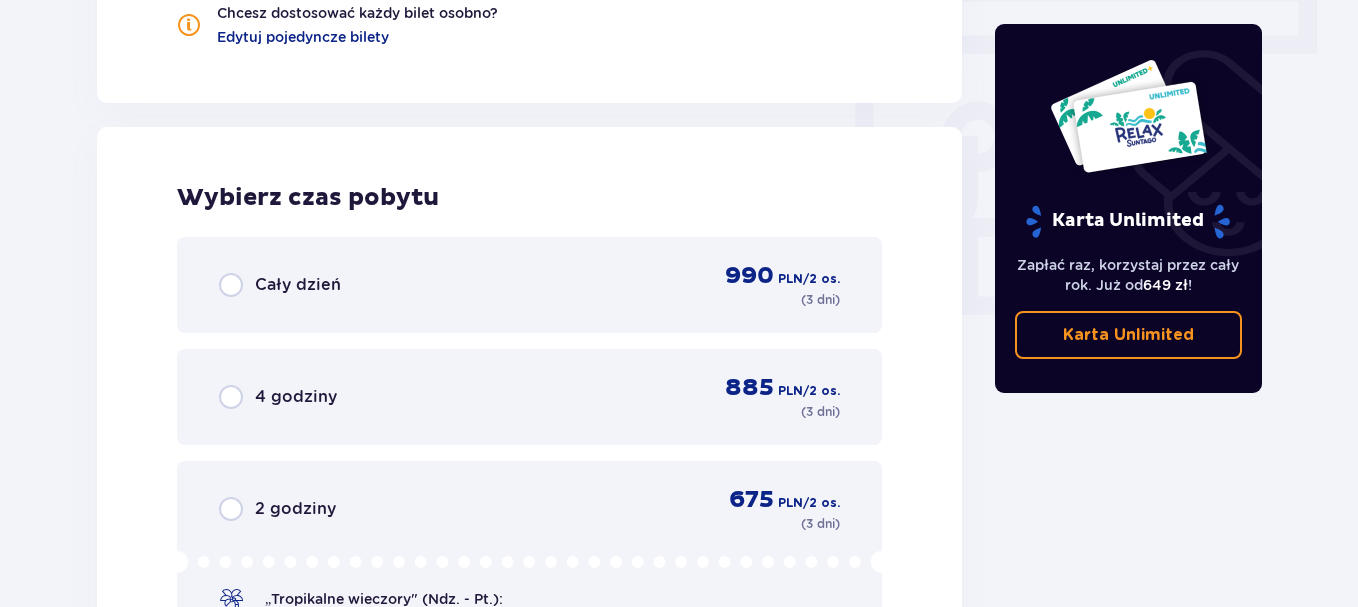 scroll, scrollTop: 1778, scrollLeft: 0, axis: vertical 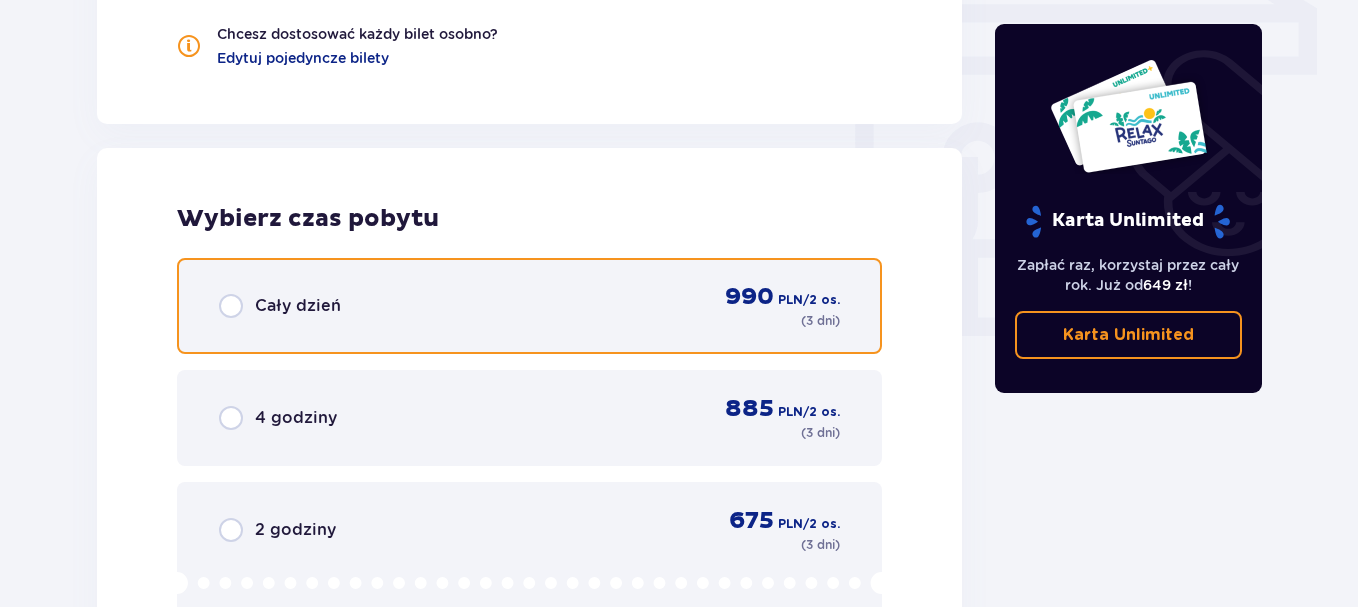 click at bounding box center [231, 306] 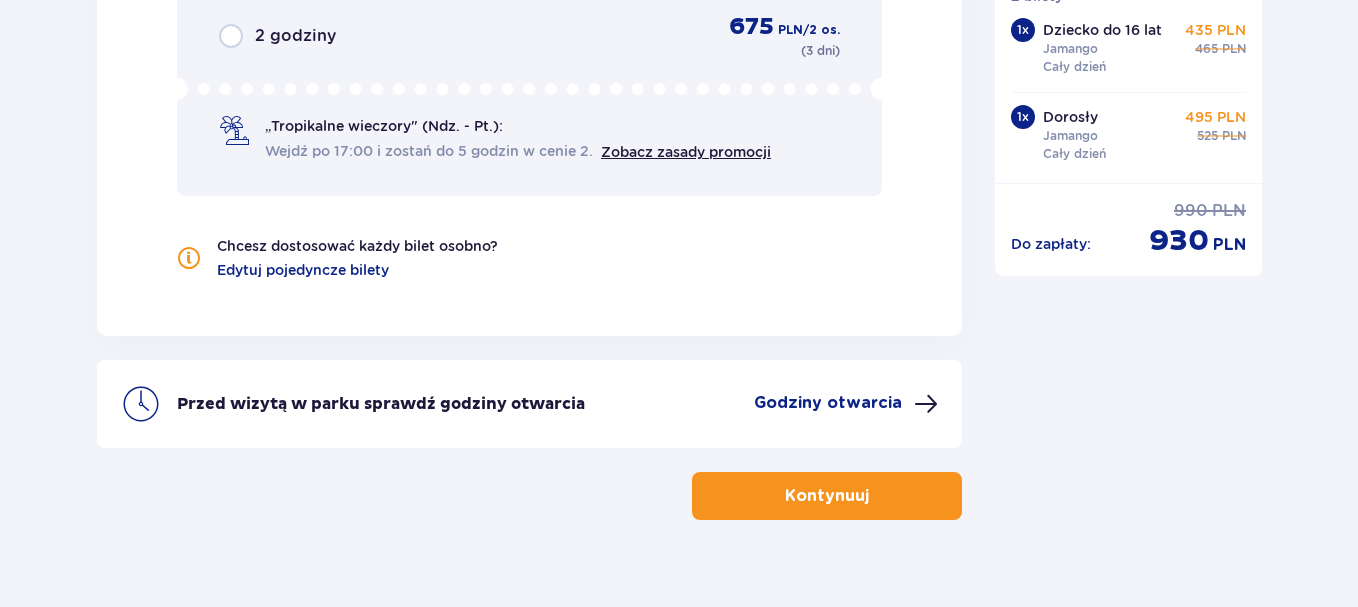 scroll, scrollTop: 2305, scrollLeft: 0, axis: vertical 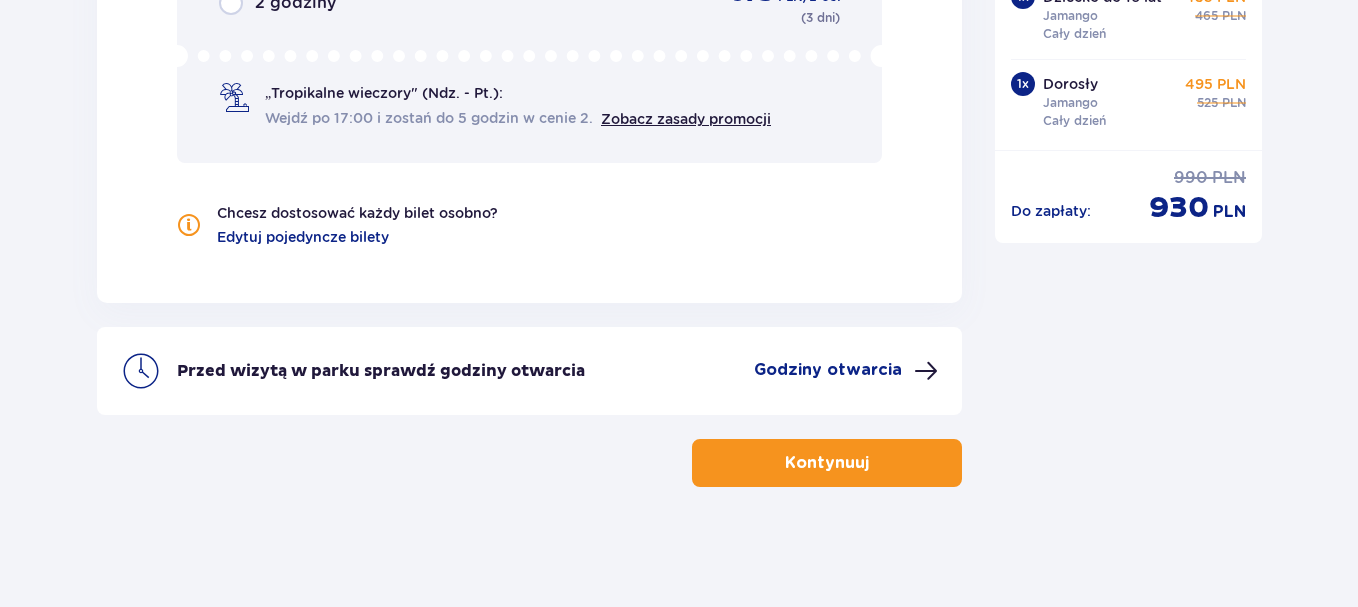 click on "Kontynuuj" at bounding box center [827, 463] 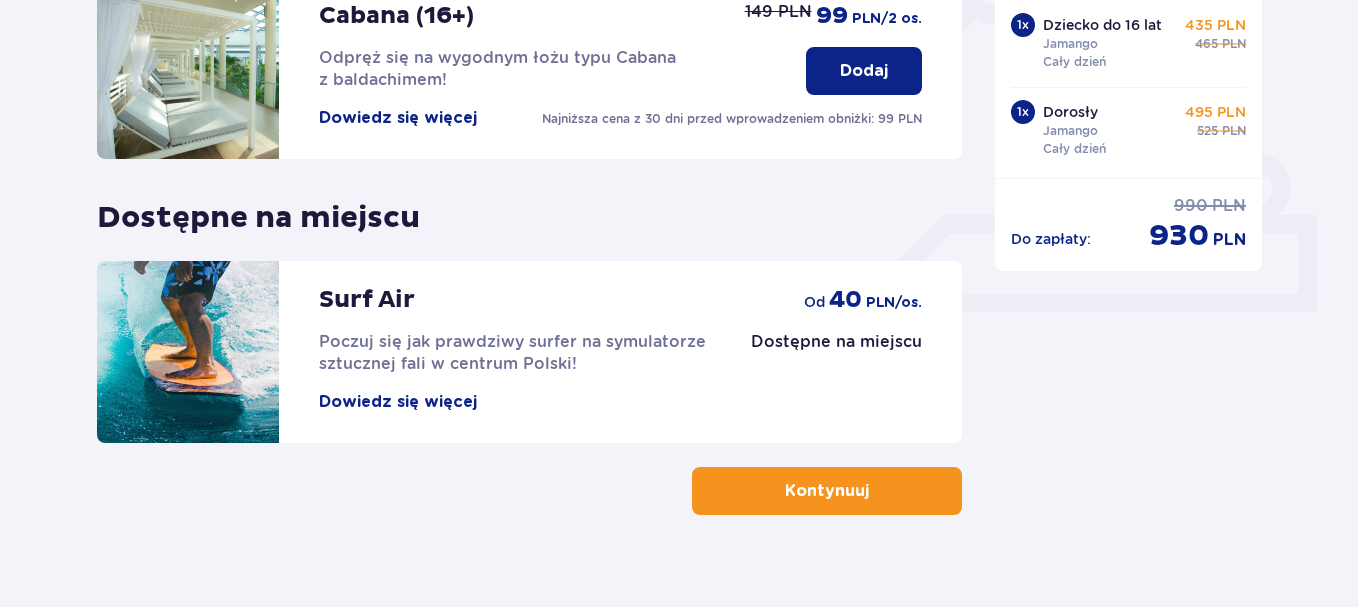 scroll, scrollTop: 749, scrollLeft: 0, axis: vertical 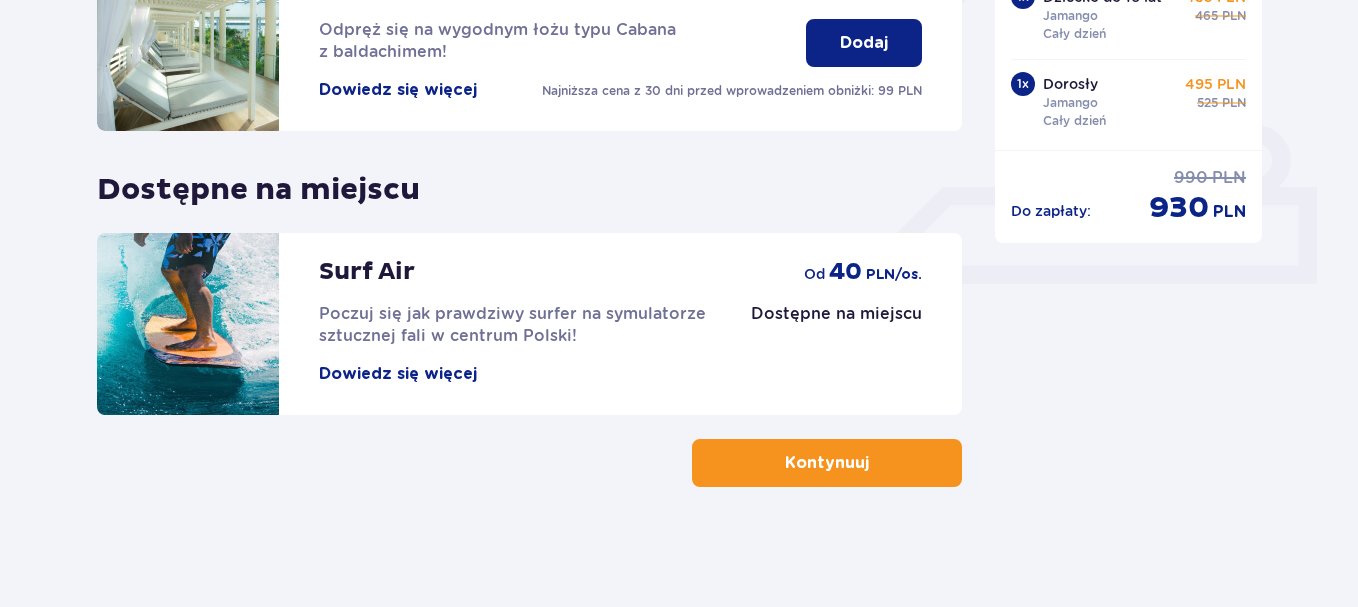 click at bounding box center [873, 463] 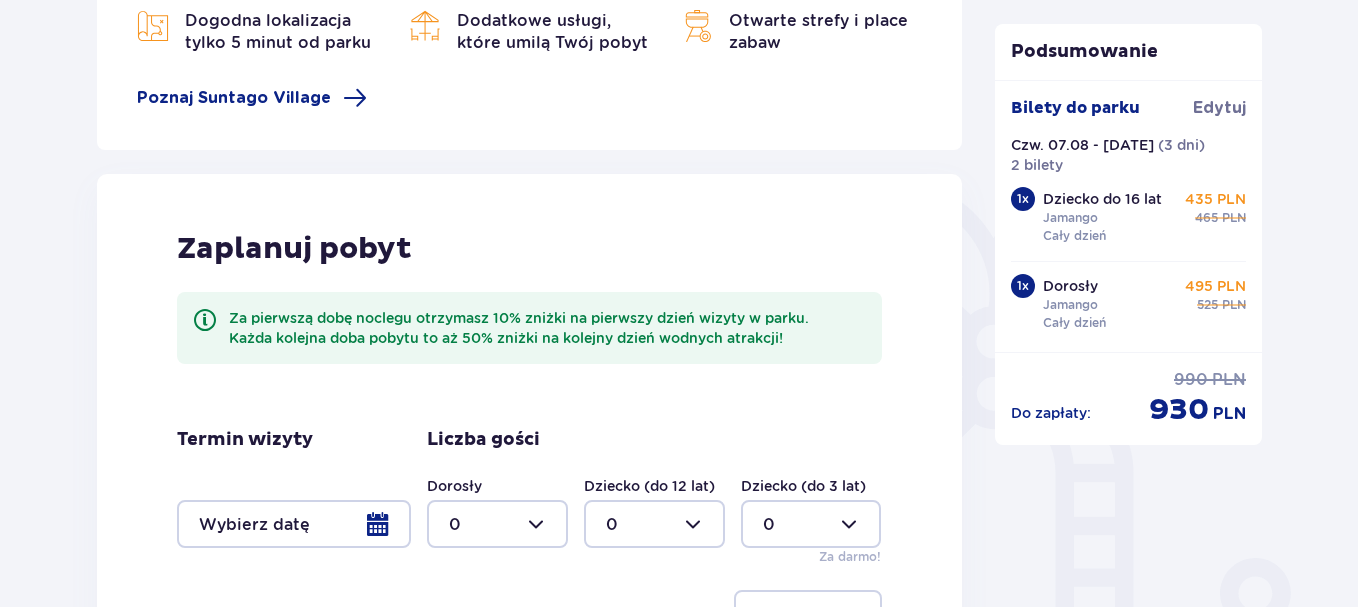 scroll, scrollTop: 595, scrollLeft: 0, axis: vertical 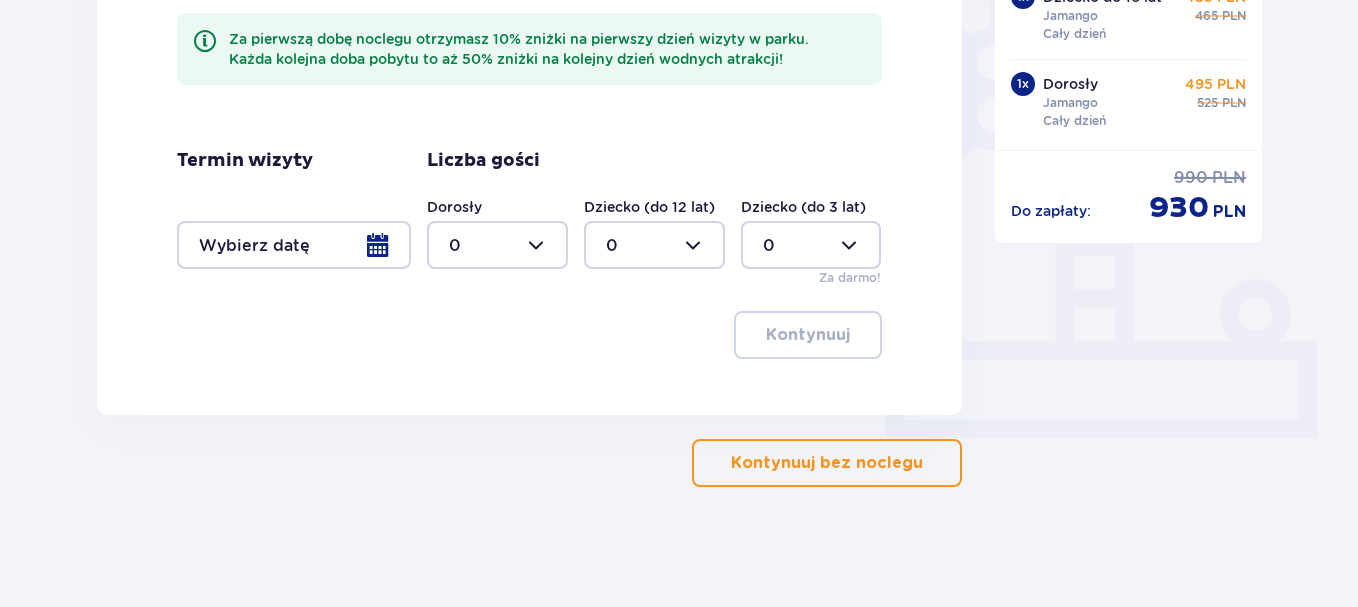 click on "Kontynuuj bez noclegu" at bounding box center [827, 463] 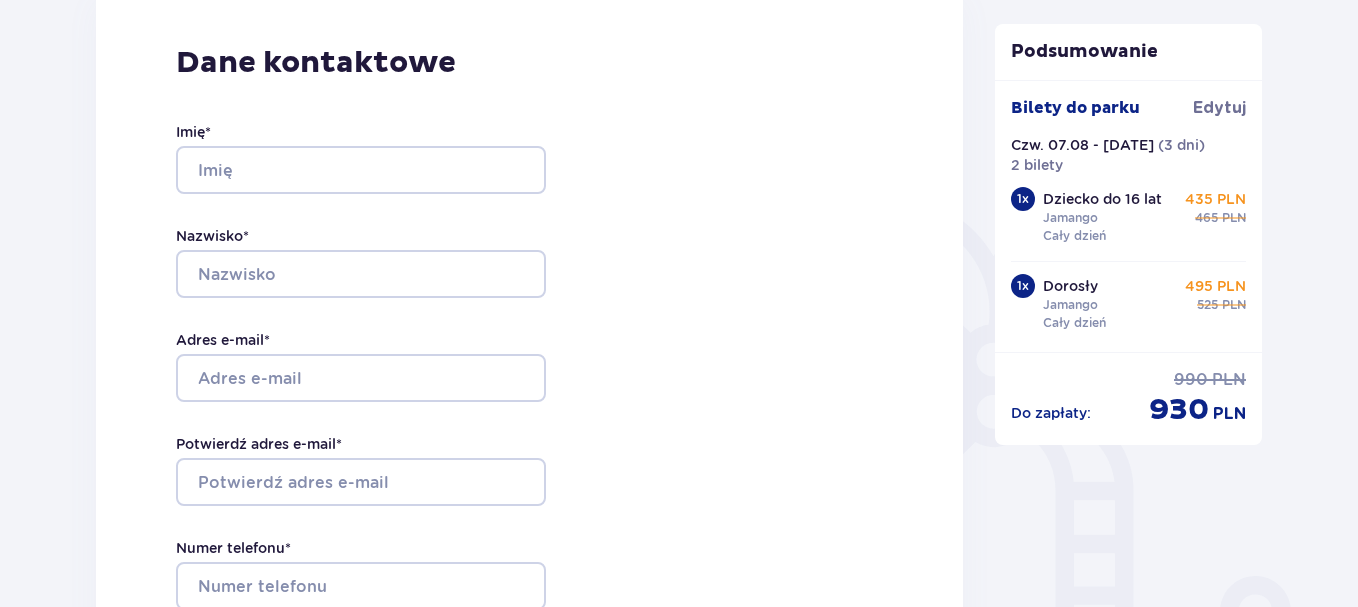 scroll, scrollTop: 300, scrollLeft: 0, axis: vertical 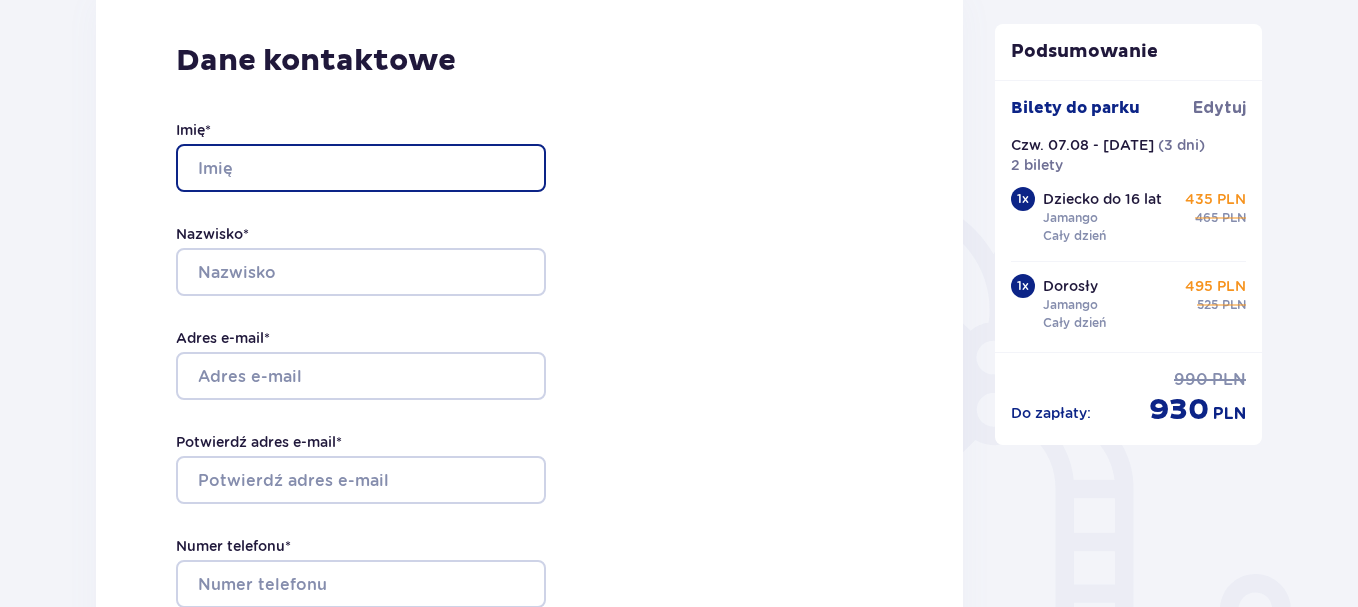 click on "Imię *" at bounding box center (361, 168) 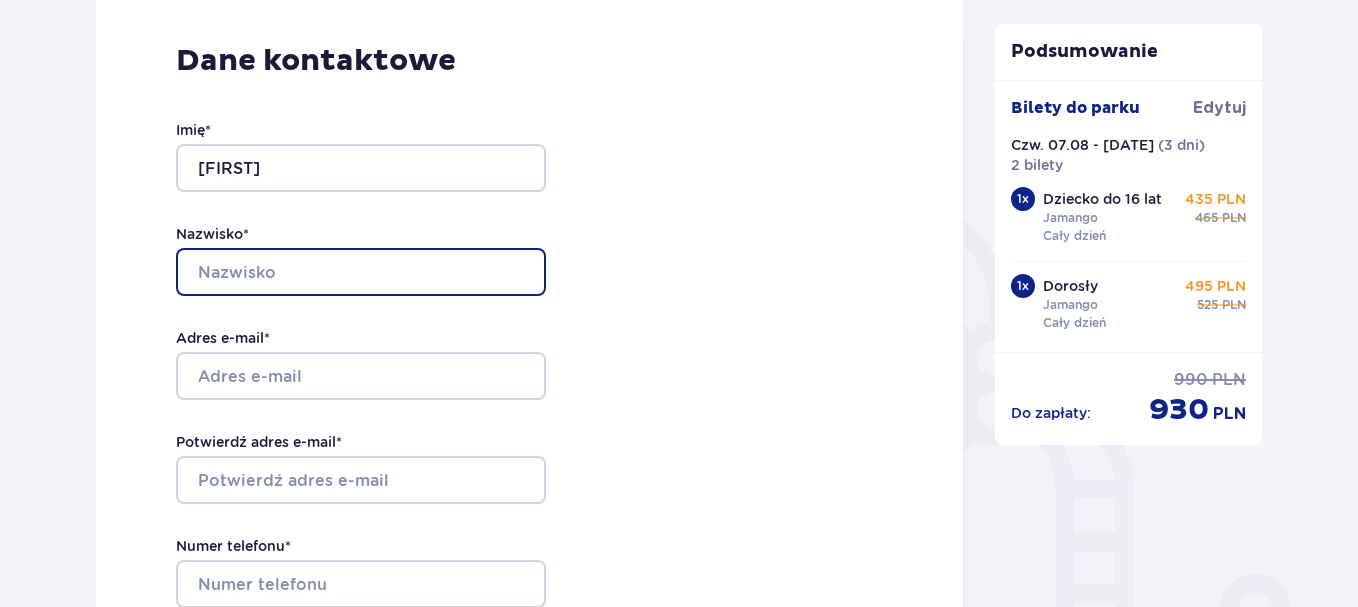 type on "Stańczyk" 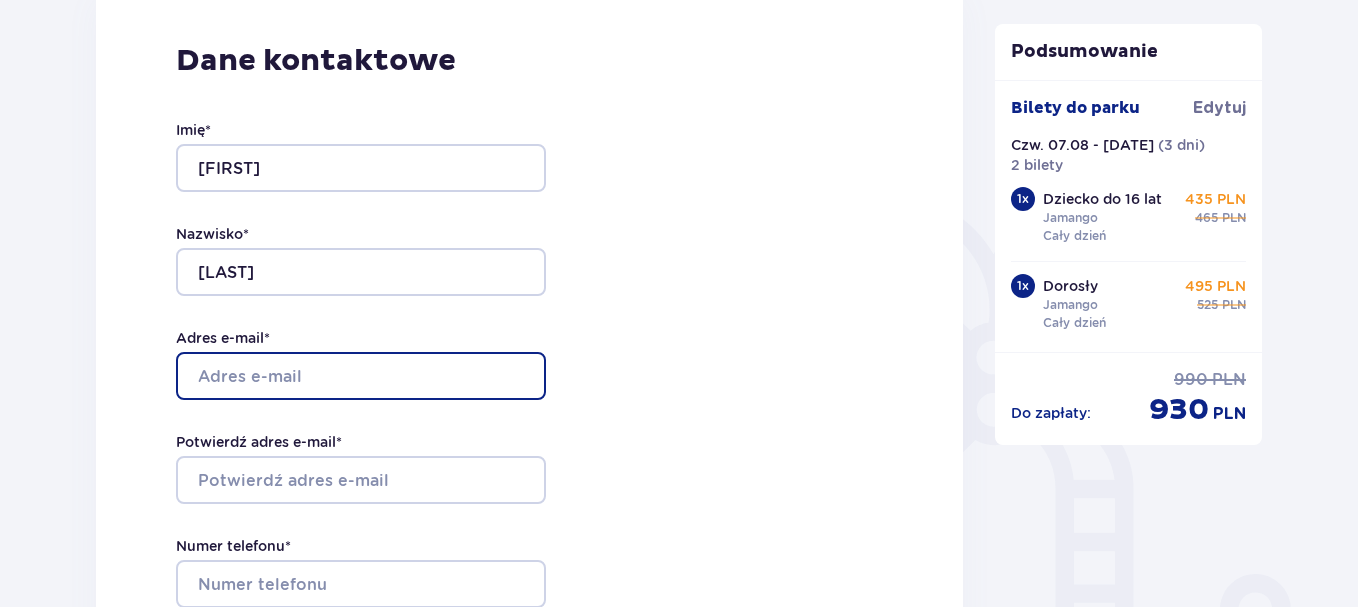 type on "[USERNAME]@[DOMAIN].com" 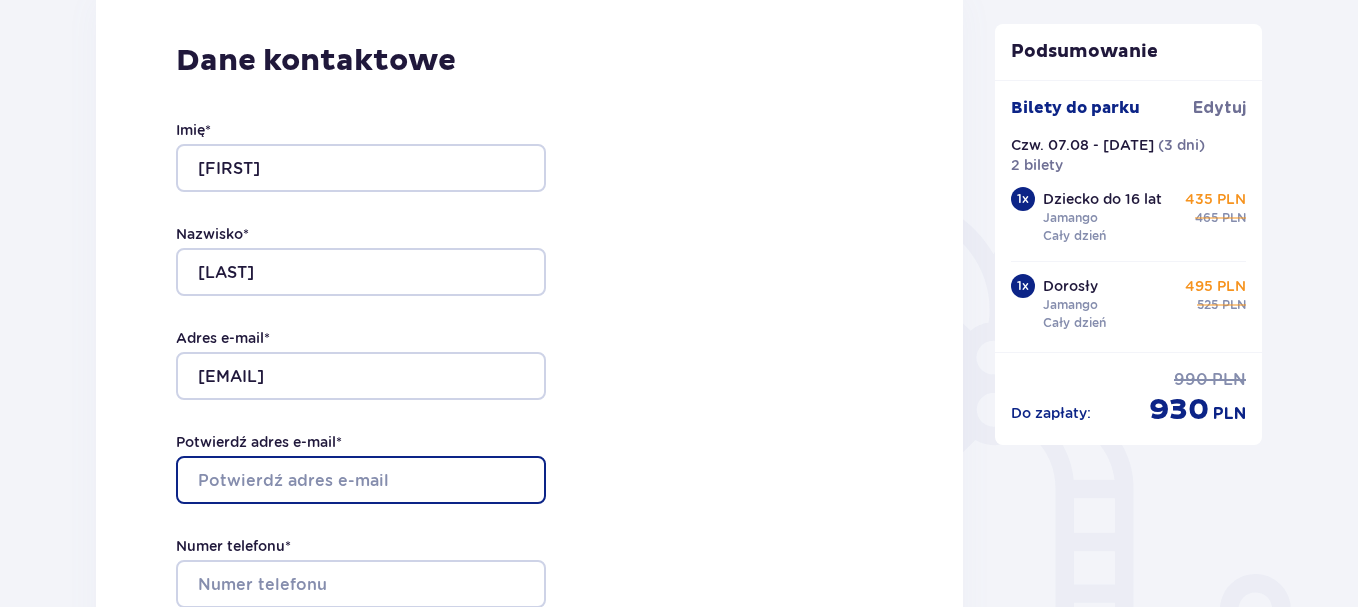 type on "[USERNAME]@[DOMAIN].com" 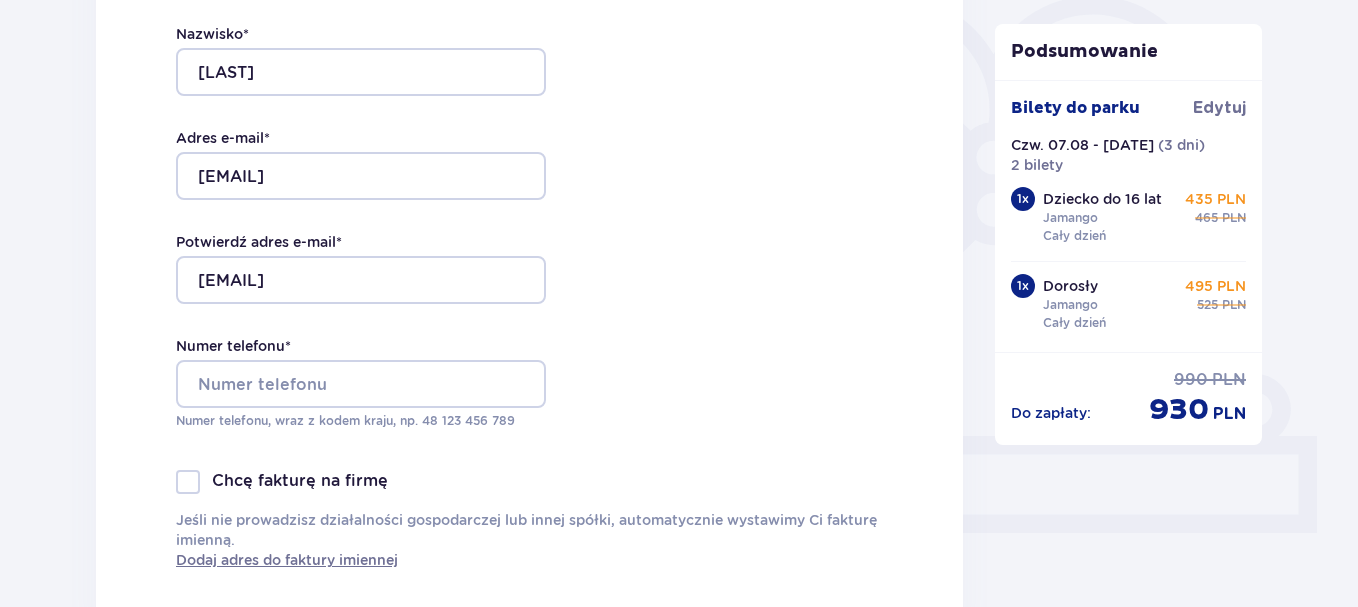 scroll, scrollTop: 600, scrollLeft: 0, axis: vertical 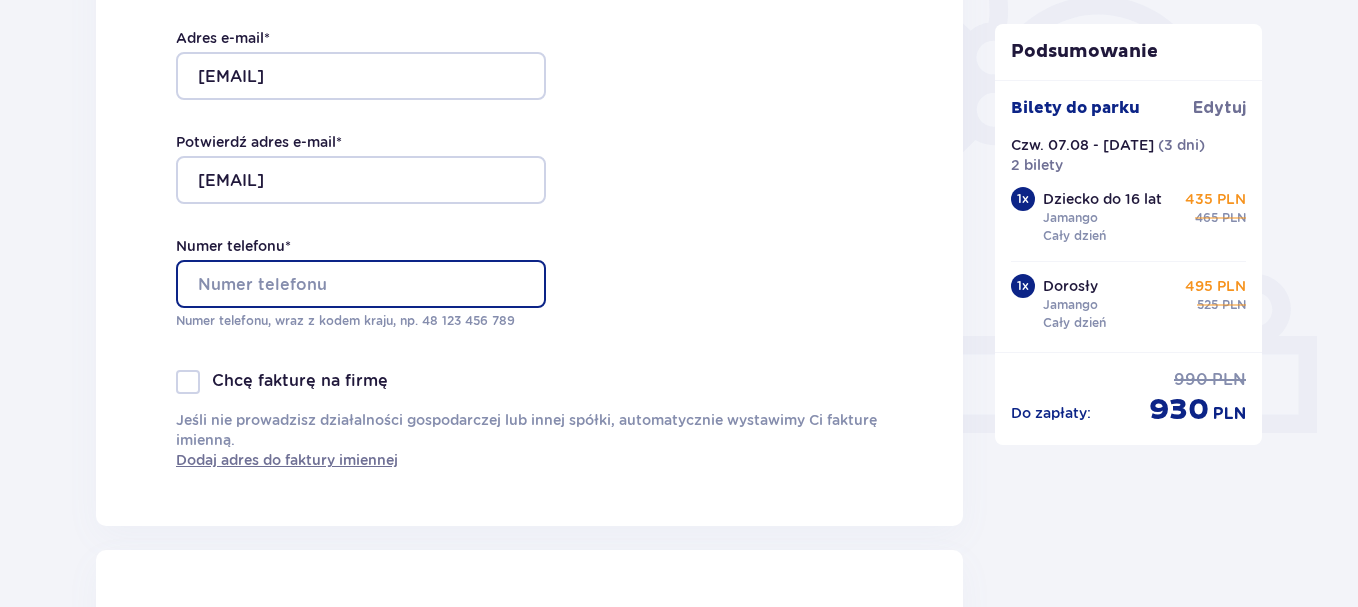 click on "Numer telefonu *" at bounding box center (361, 284) 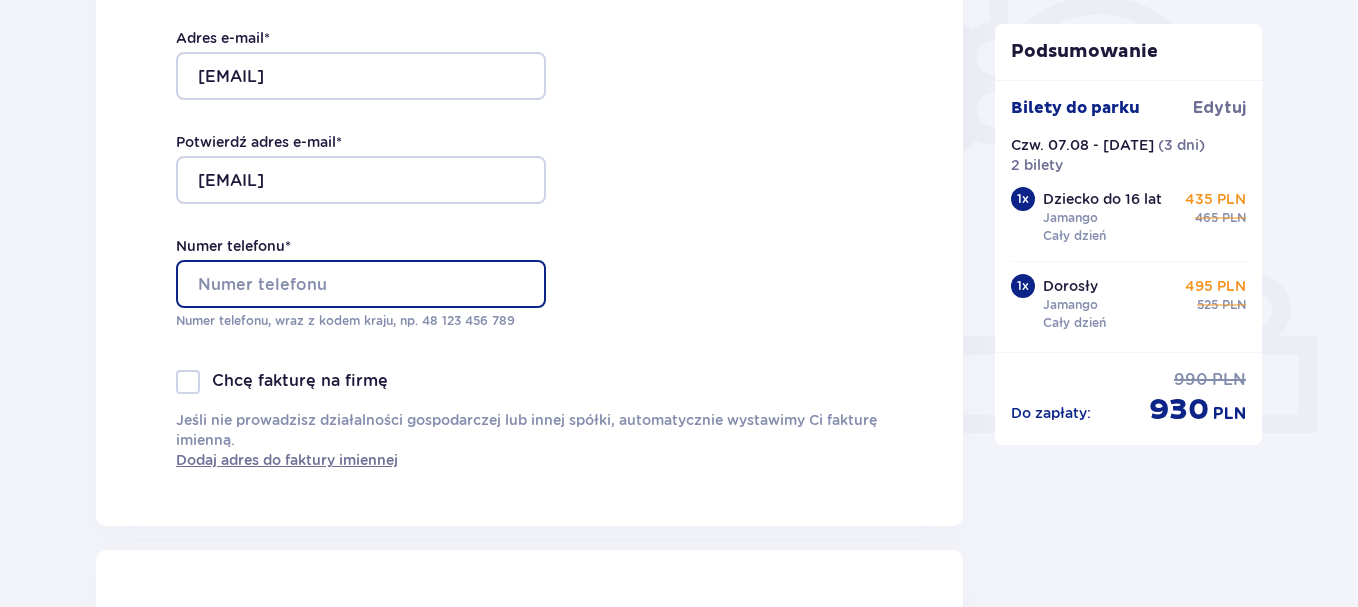 type on "48533523223" 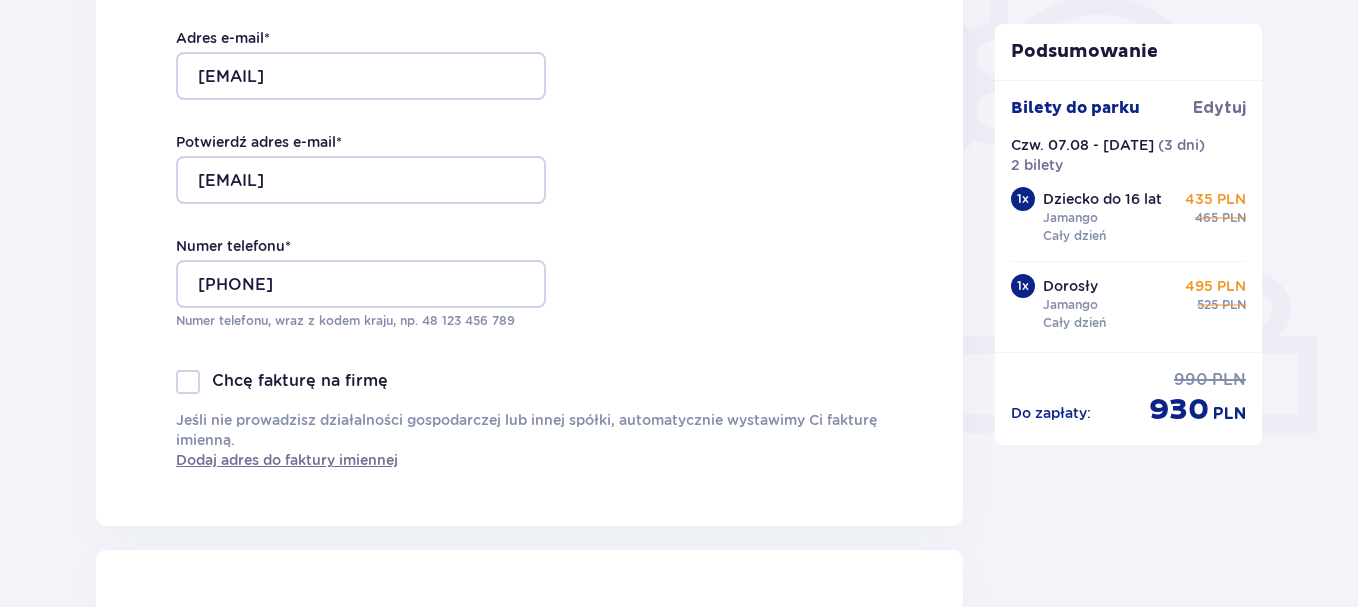 click on "Dane kontaktowe Imię * Bartosz Nazwisko * Stańczyk Adres e-mail * bstanczyk@onet.eu Potwierdź adres e-mail * bstanczyk@onet.eu Numer telefonu * 48533523223 Numer telefonu, wraz z kodem kraju, np. 48 ​123 ​456 ​789 Chcę fakturę na firmę Jeśli nie prowadzisz działalności gospodarczej lub innej spółki, automatycznie wystawimy Ci fakturę imienną. Dodaj adres do faktury imiennej" at bounding box center [529, 106] 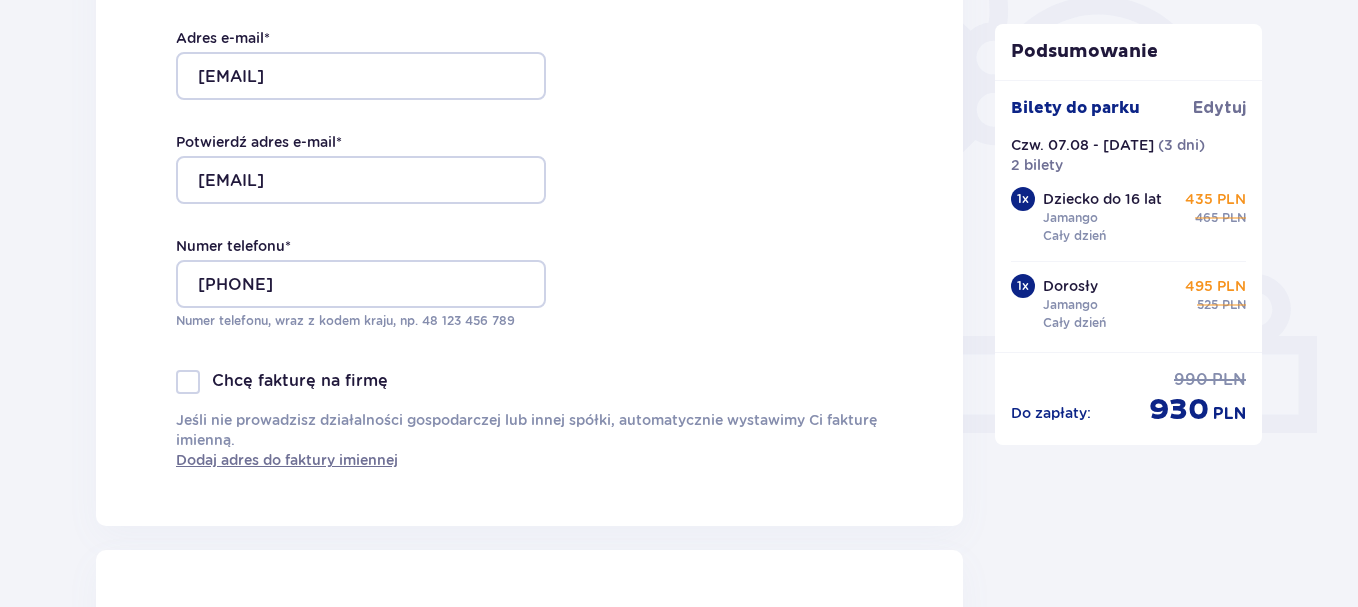 click at bounding box center (188, 382) 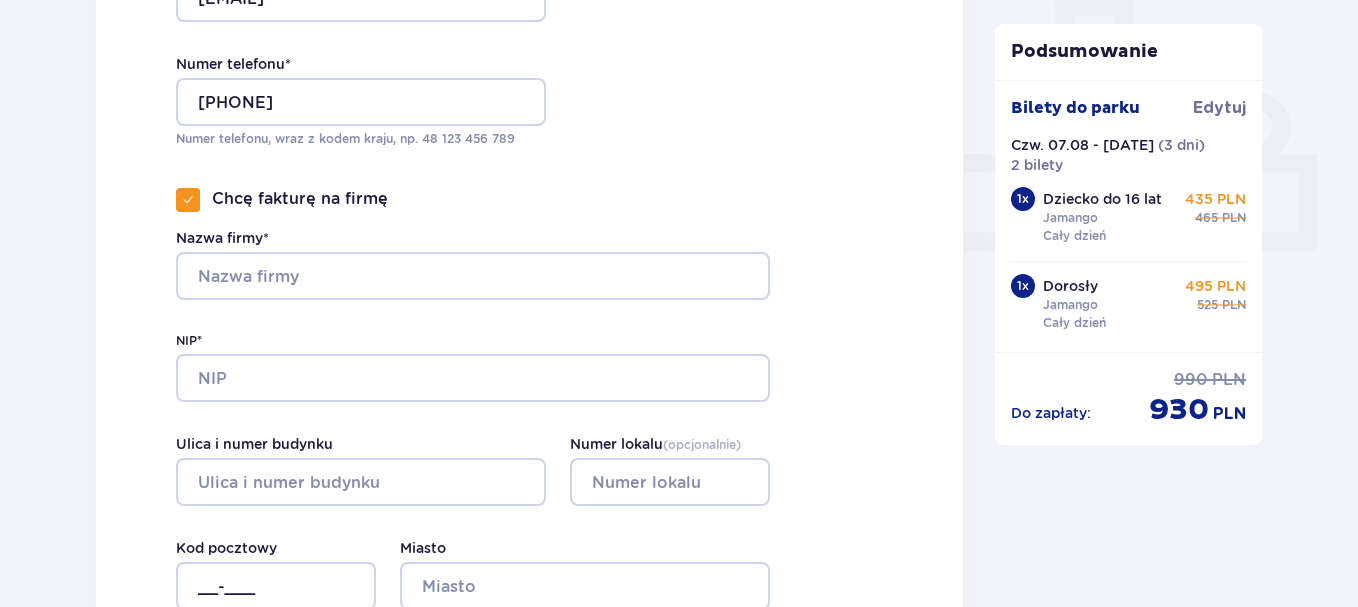 scroll, scrollTop: 800, scrollLeft: 0, axis: vertical 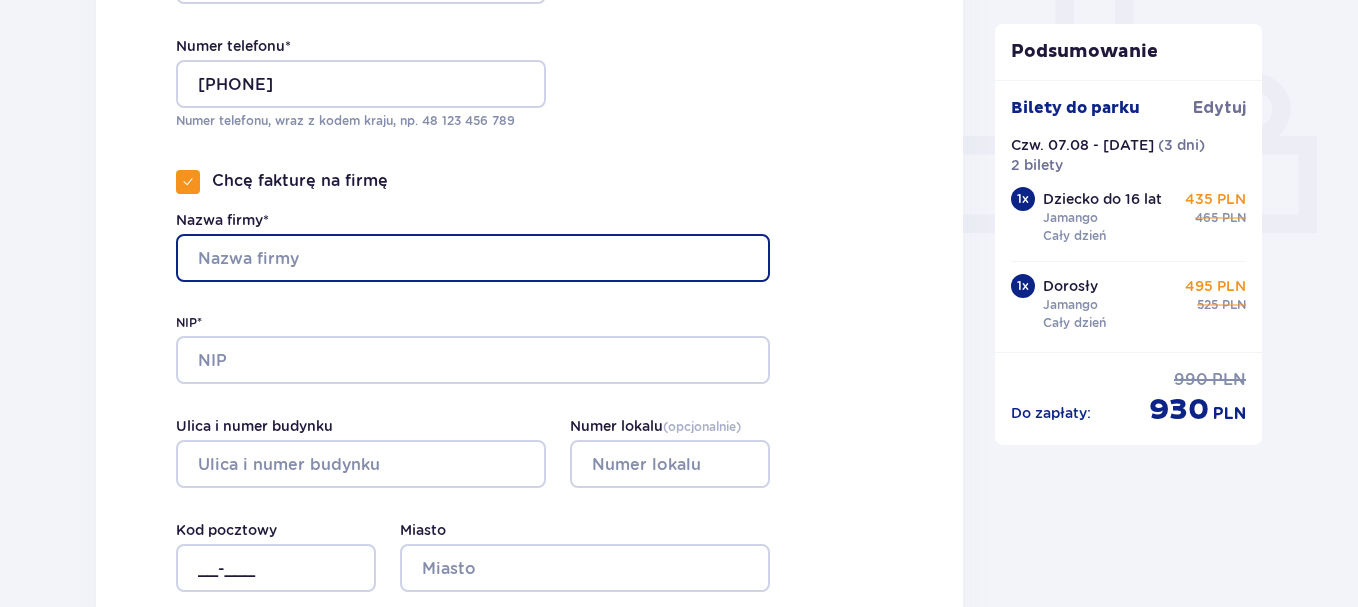 click on "Nazwa firmy*" at bounding box center [473, 258] 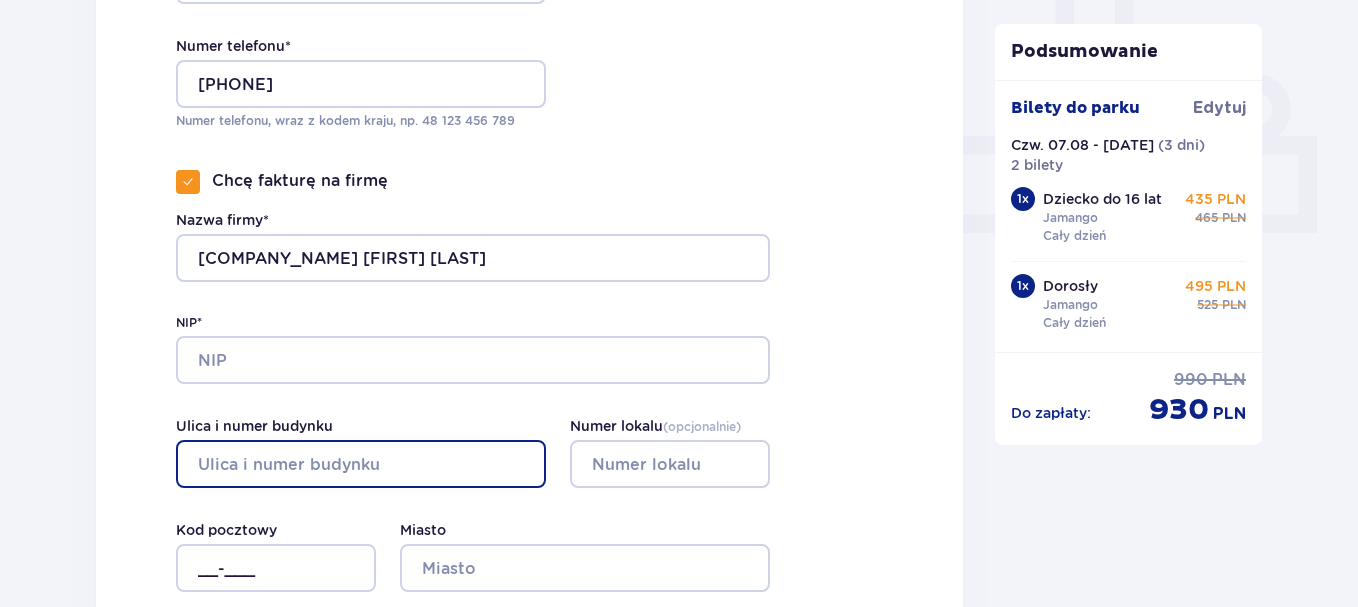 type on "Orkana 68/1" 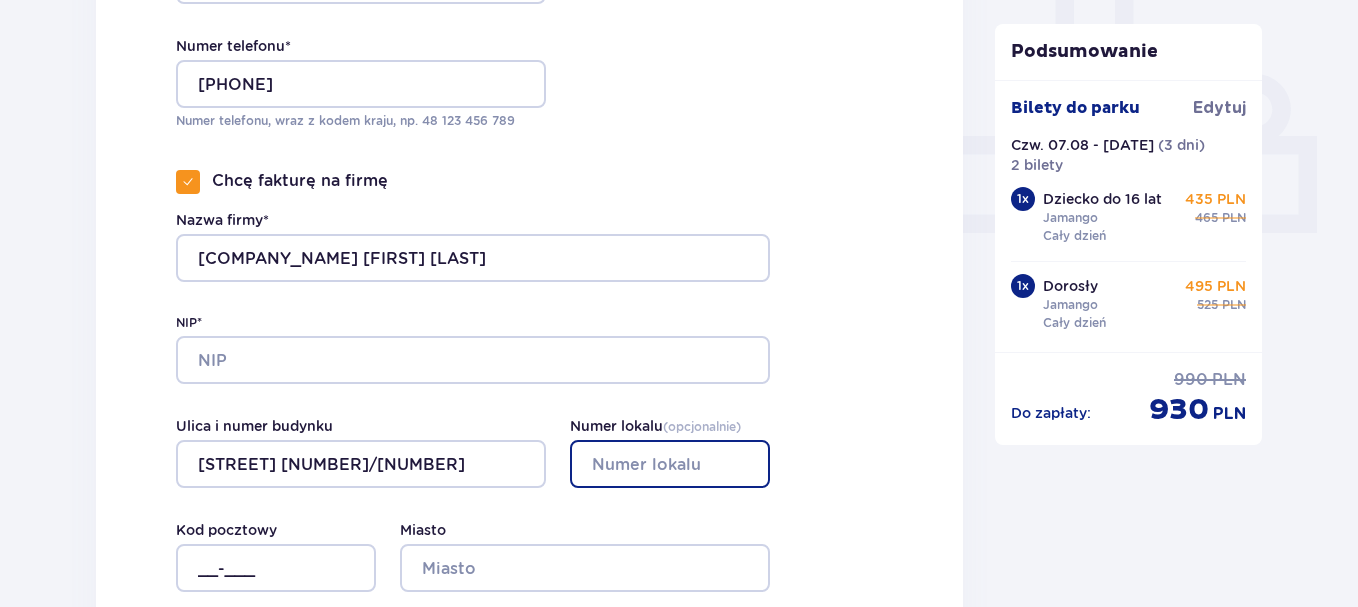 type on "68" 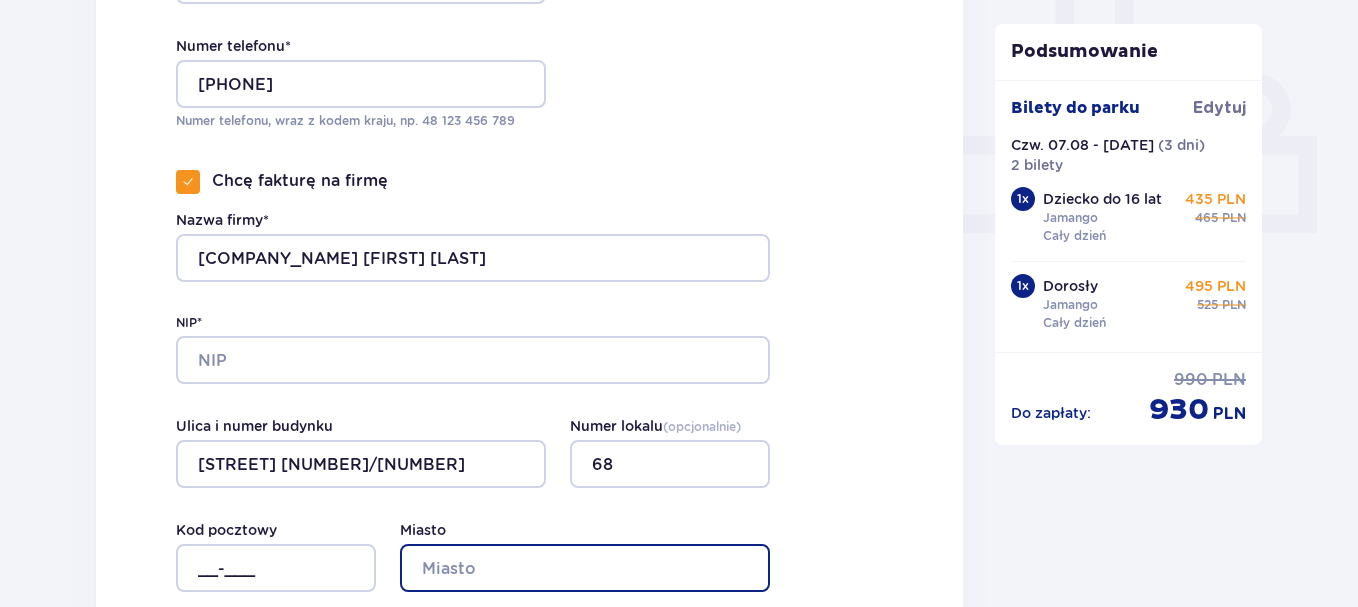 type on "Tarnów" 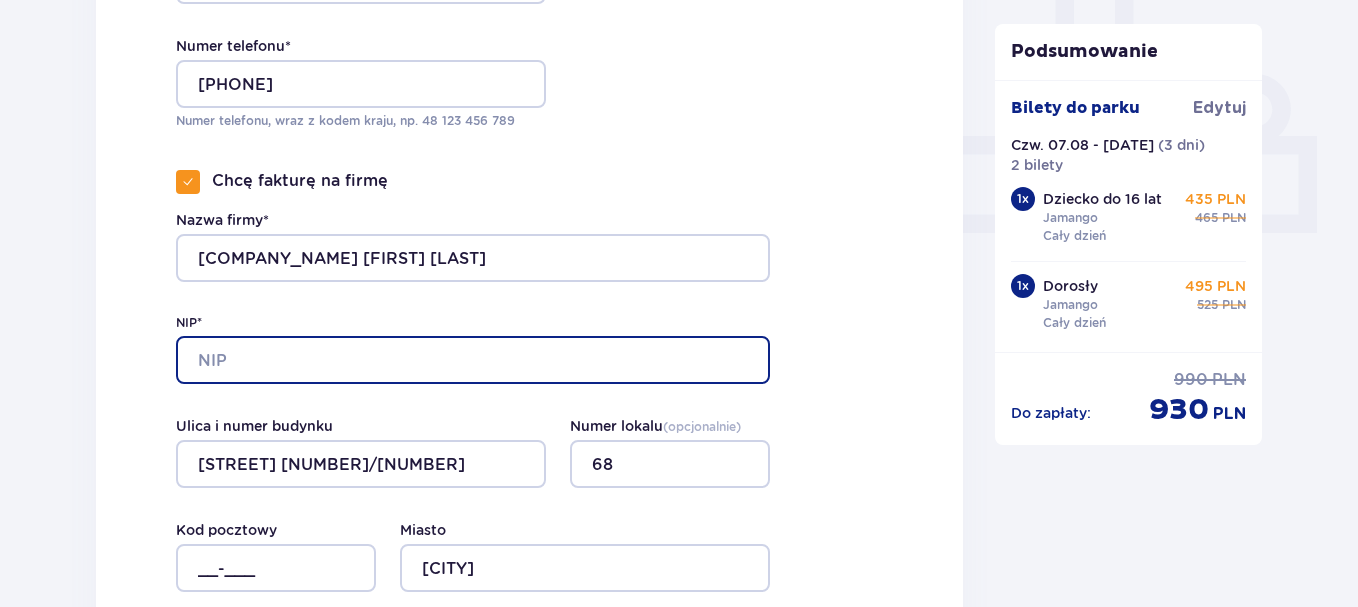 click on "NIP*" at bounding box center [473, 360] 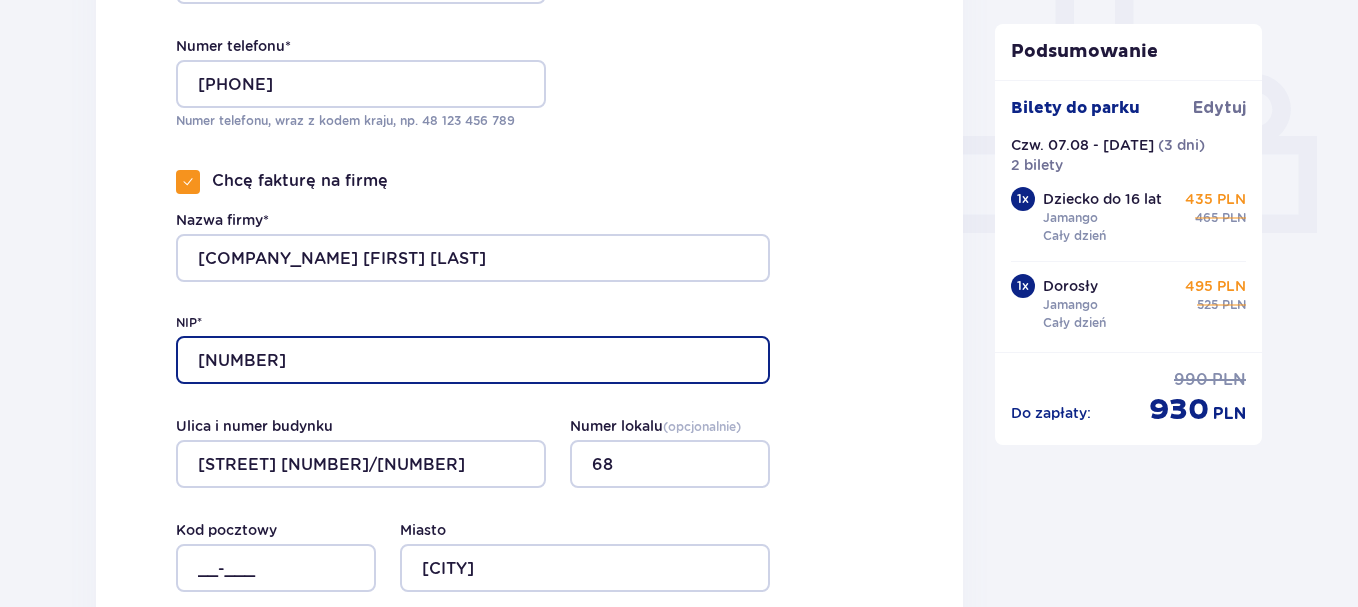 type on "8733053806" 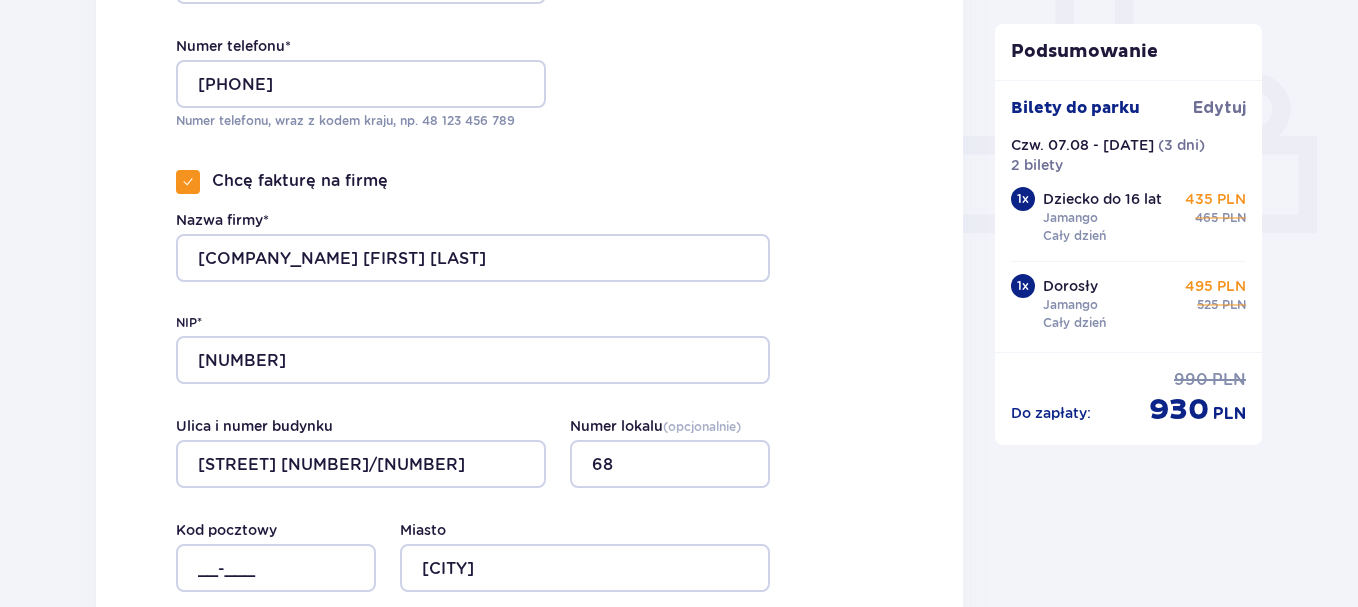click on "Dane kontaktowe Imię * Bartosz Nazwisko * Stańczyk Adres e-mail * bstanczyk@onet.eu Potwierdź adres e-mail * bstanczyk@onet.eu Numer telefonu * 48533523223 Numer telefonu, wraz z kodem kraju, np. 48 ​123 ​456 ​789 Chcę fakturę na firmę Nazwa firmy* Auer Trade Bartosz Stańczyk NIP* 8733053806 Ulica i numer budynku Orkana 68/1 Numer lokalu  ( opcjonalnie ) 68 Miasto Tarnów Kod pocztowy __-___" at bounding box center [529, 67] 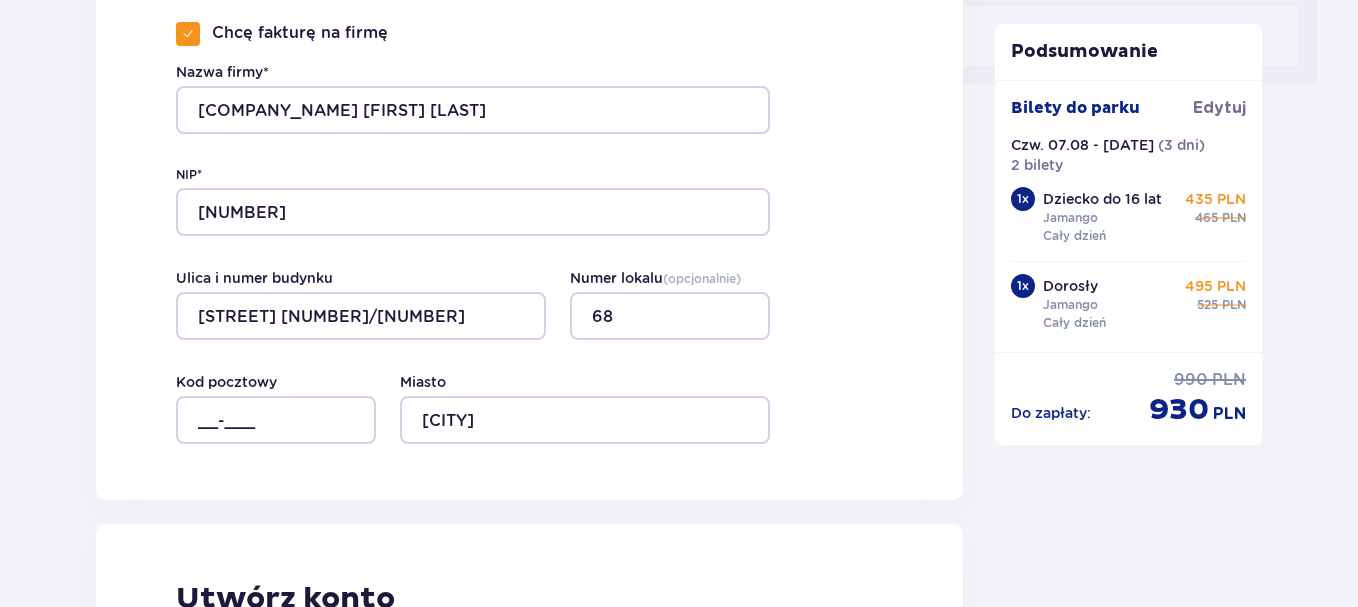 scroll, scrollTop: 1000, scrollLeft: 0, axis: vertical 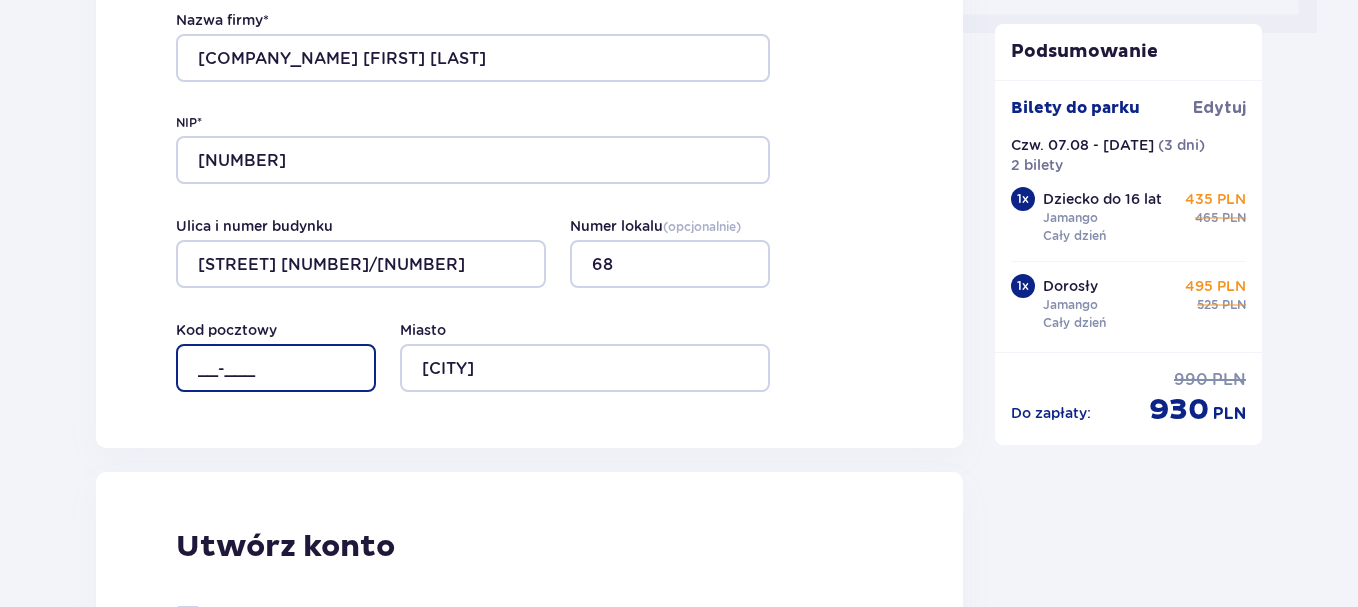 click on "__-___" at bounding box center [276, 368] 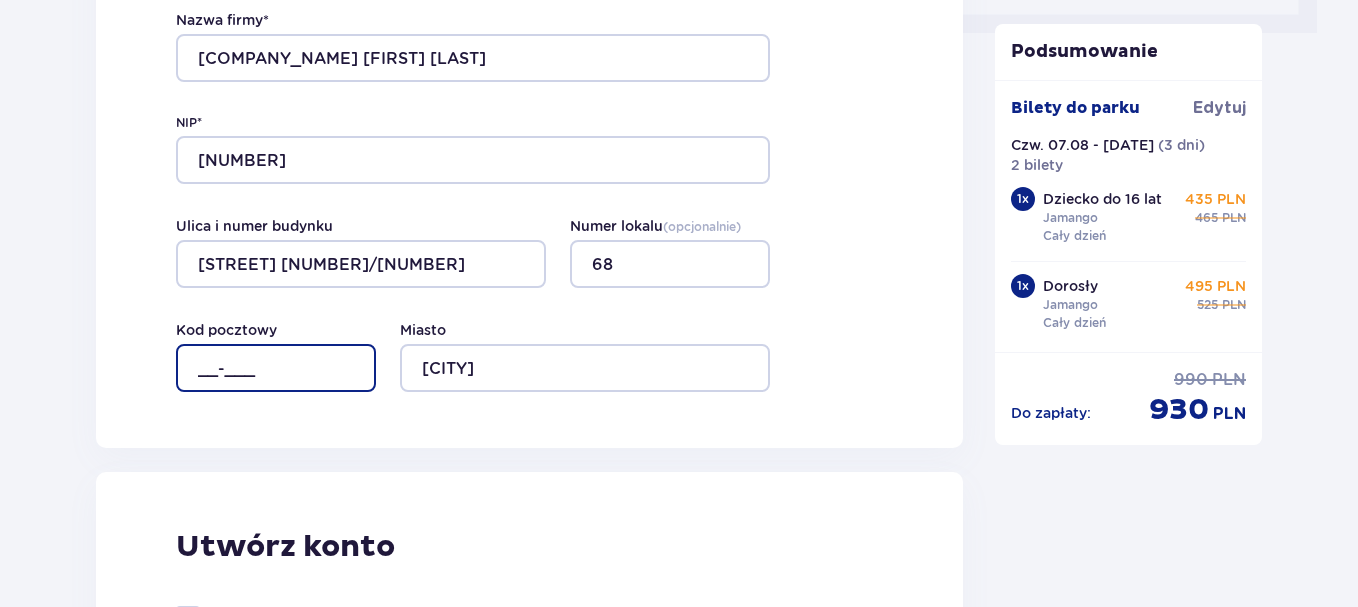 type on "33-100" 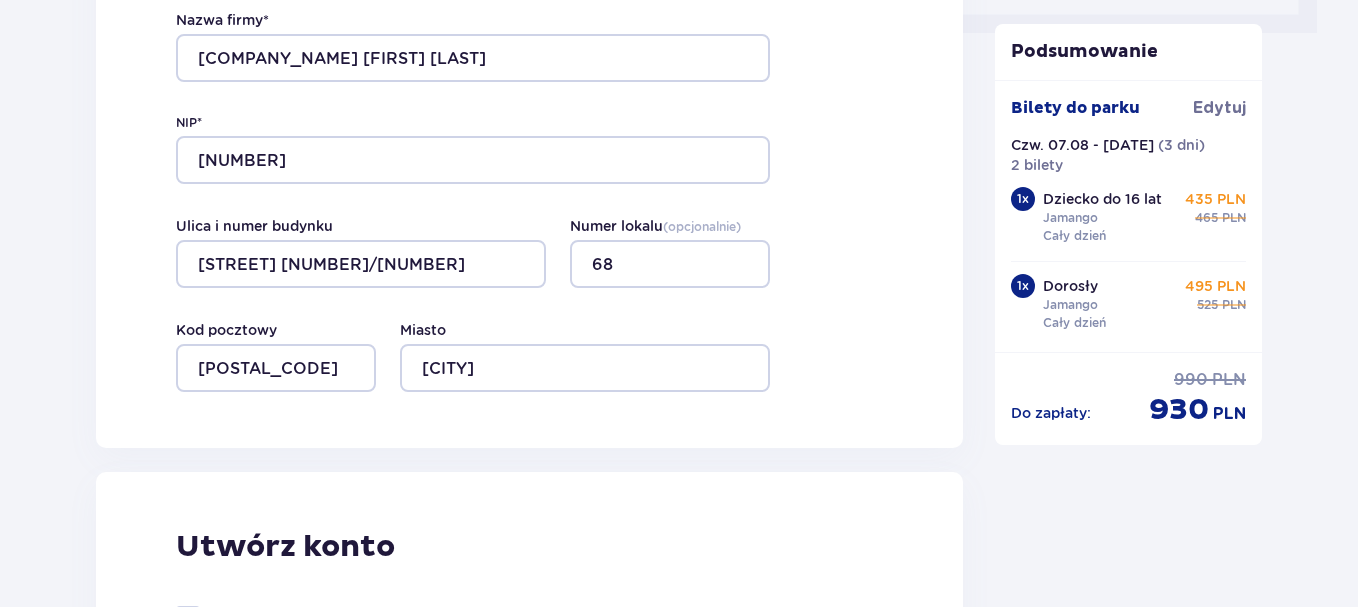 click on "Dane kontaktowe Imię * Bartosz Nazwisko * Stańczyk Adres e-mail * bstanczyk@onet.eu Potwierdź adres e-mail * bstanczyk@onet.eu Numer telefonu * 48533523223 Numer telefonu, wraz z kodem kraju, np. 48 ​123 ​456 ​789 Chcę fakturę na firmę Nazwa firmy* Auer Trade Bartosz Stańczyk NIP* 8733053806 Ulica i numer budynku Orkana 68/1 Numer lokalu  ( opcjonalnie ) 68 Miasto Tarnów Kod pocztowy 33-100" at bounding box center (529, -133) 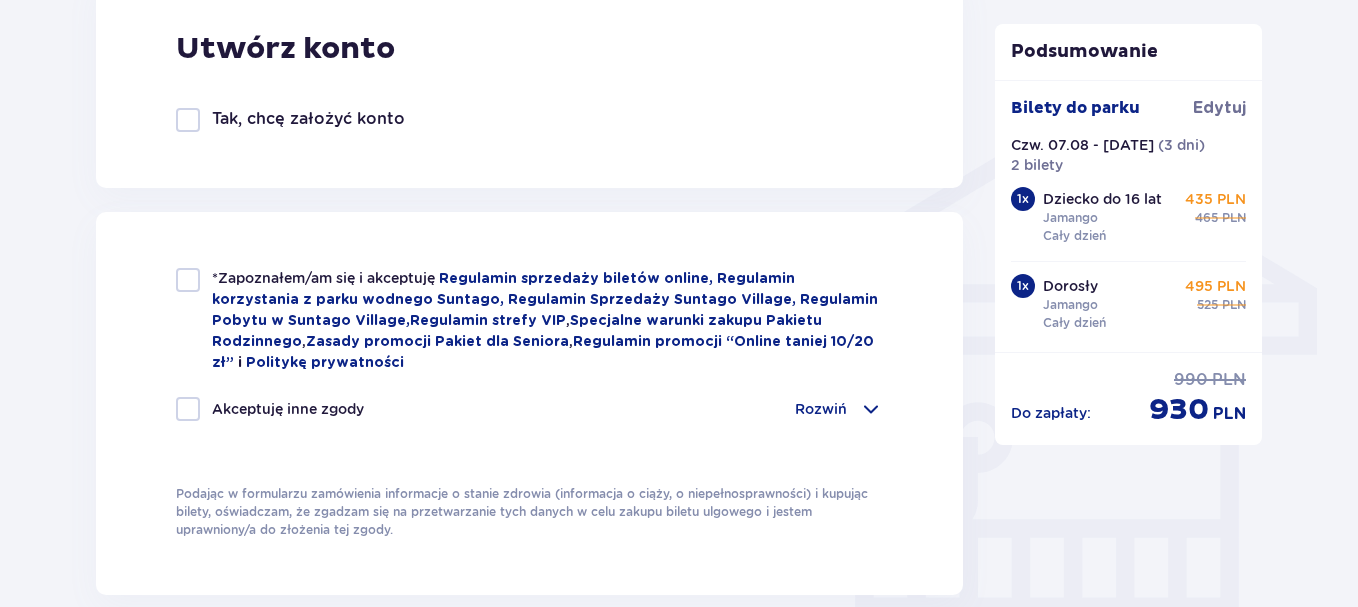 scroll, scrollTop: 1500, scrollLeft: 0, axis: vertical 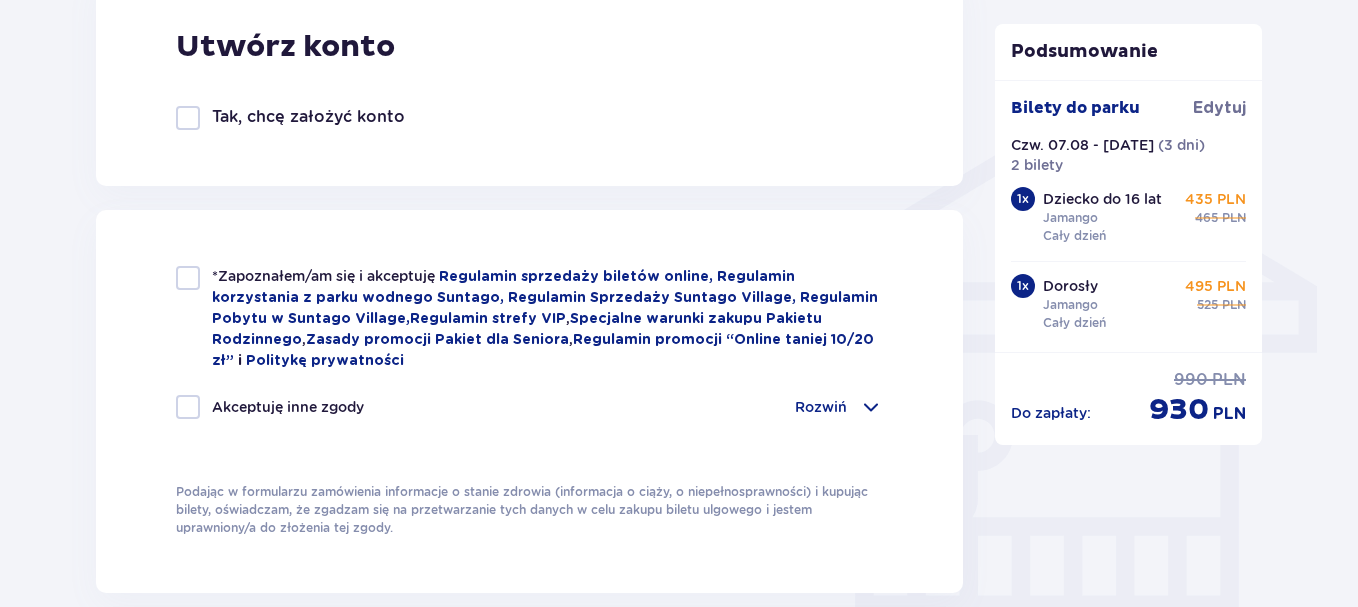 click at bounding box center [188, 278] 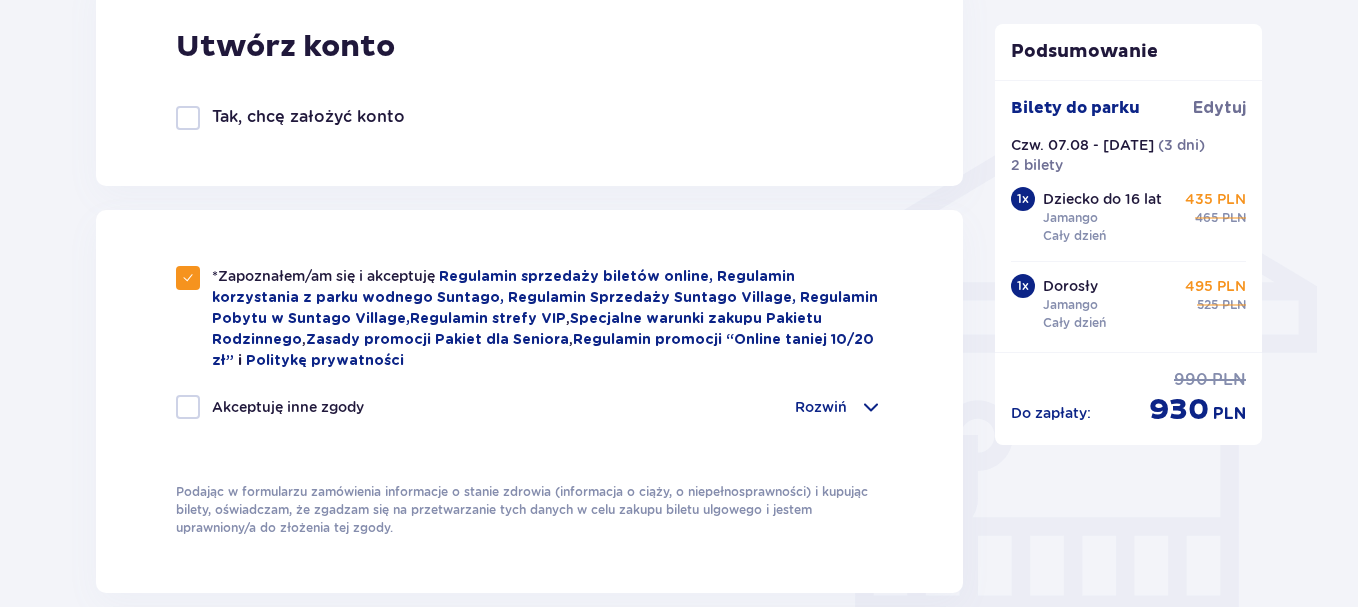 click at bounding box center [188, 407] 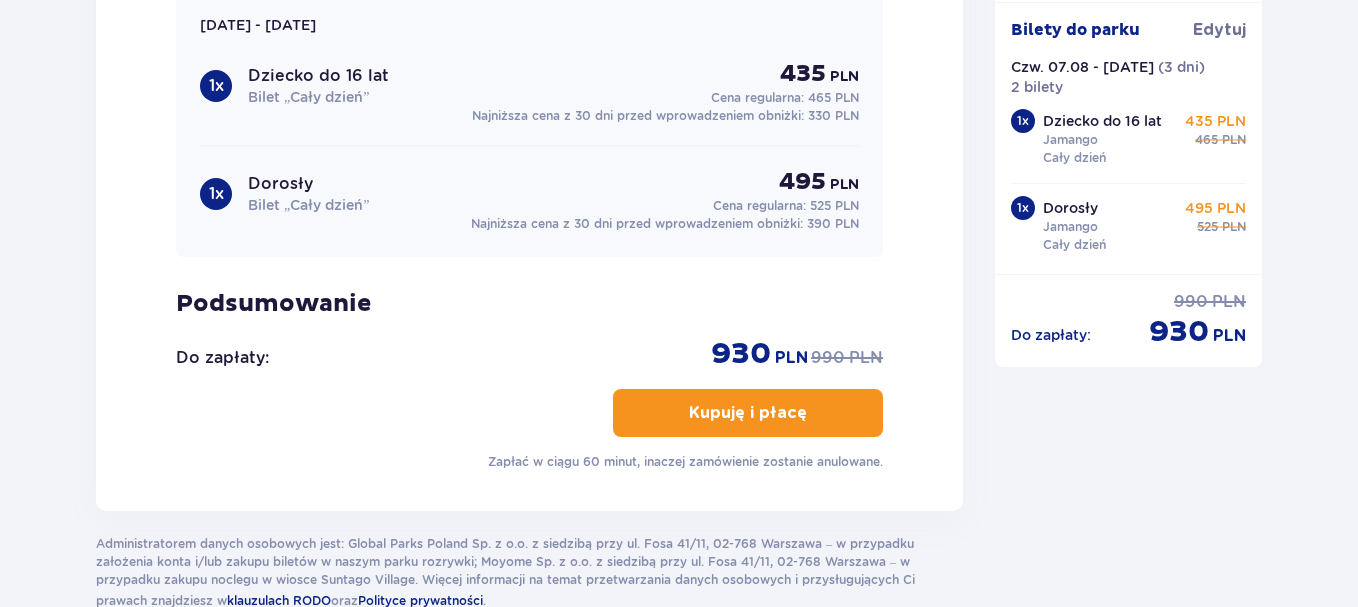 scroll, scrollTop: 2400, scrollLeft: 0, axis: vertical 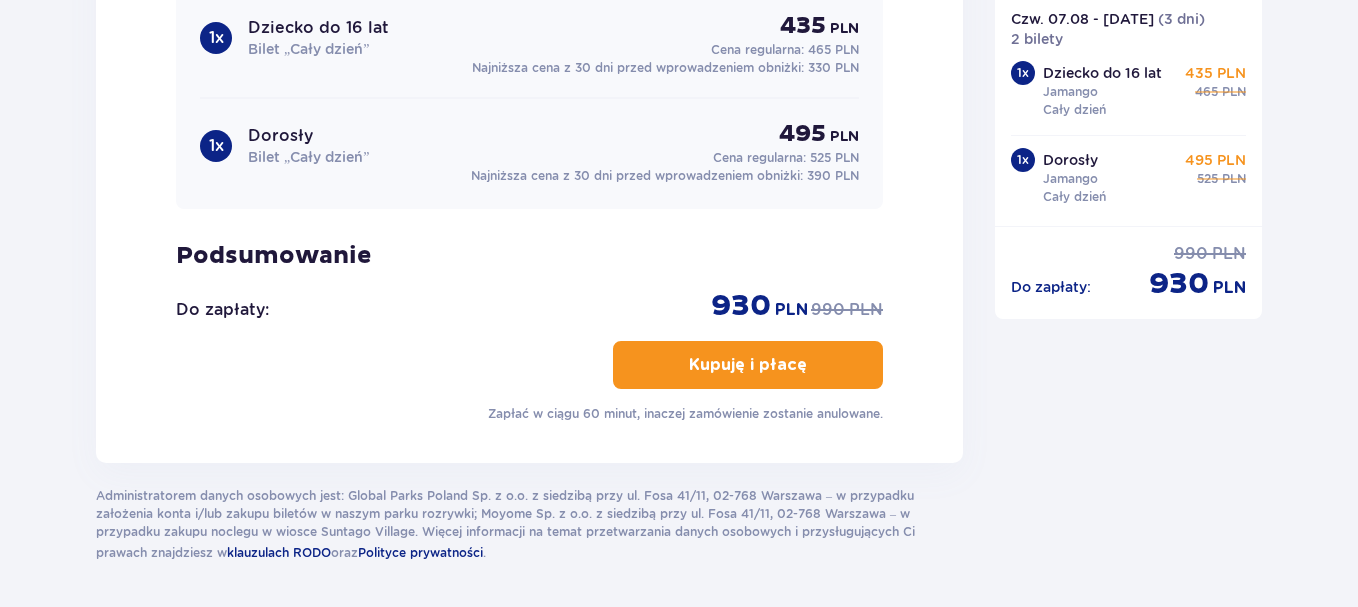 click on "Kupuję i płacę" at bounding box center (748, 365) 